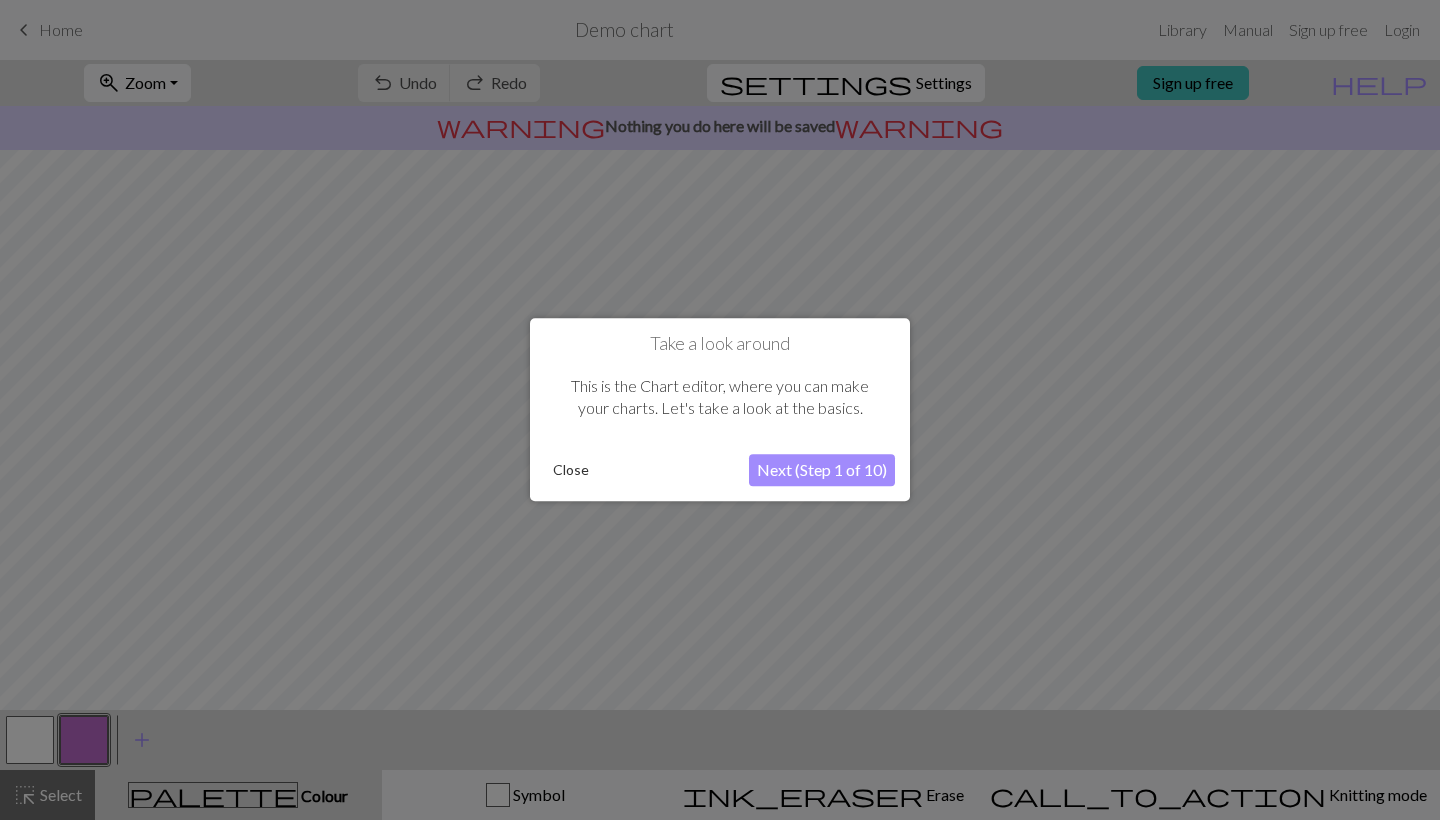 scroll, scrollTop: 0, scrollLeft: 0, axis: both 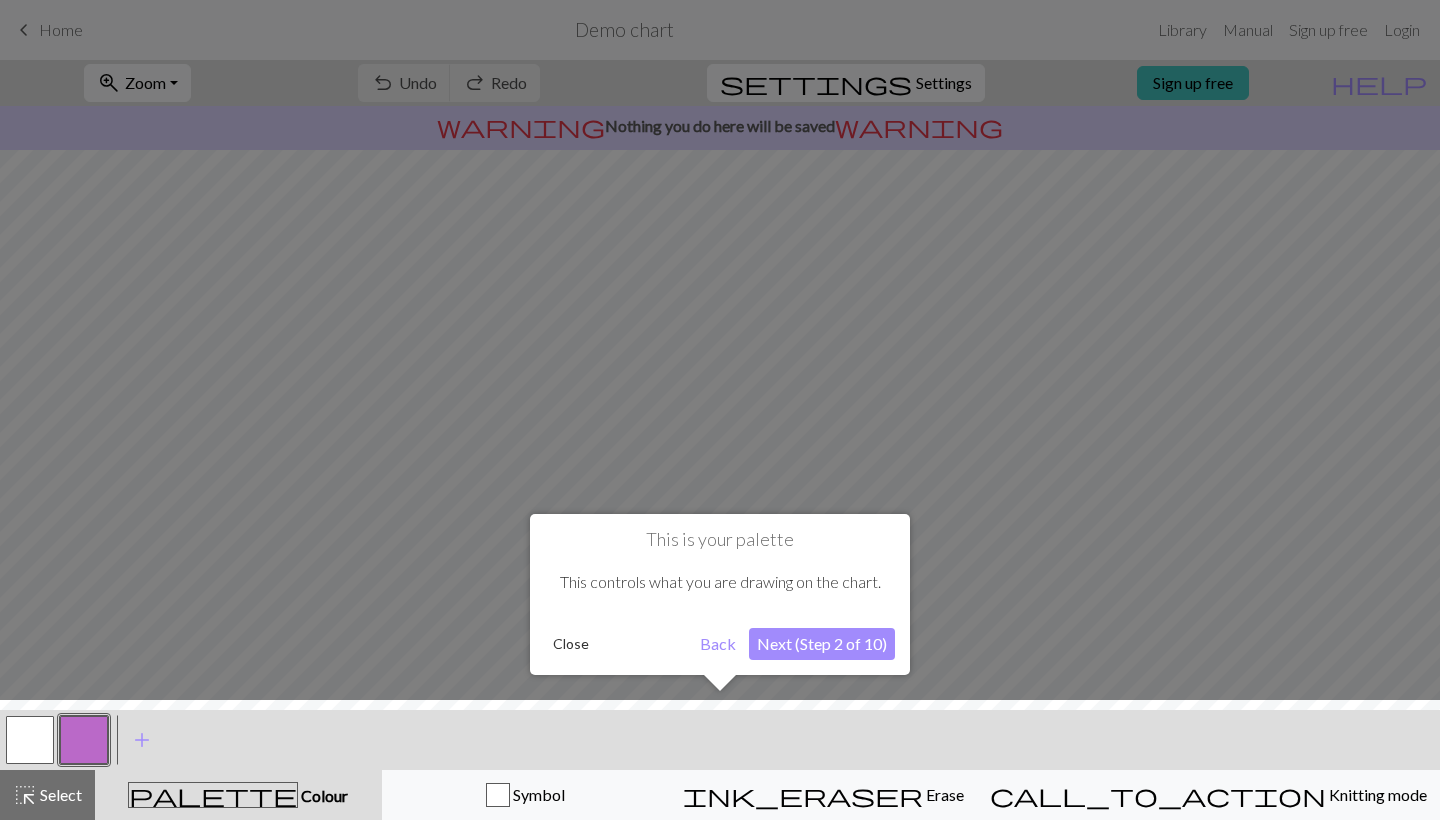 click on "Next (Step 2 of 10)" at bounding box center [822, 644] 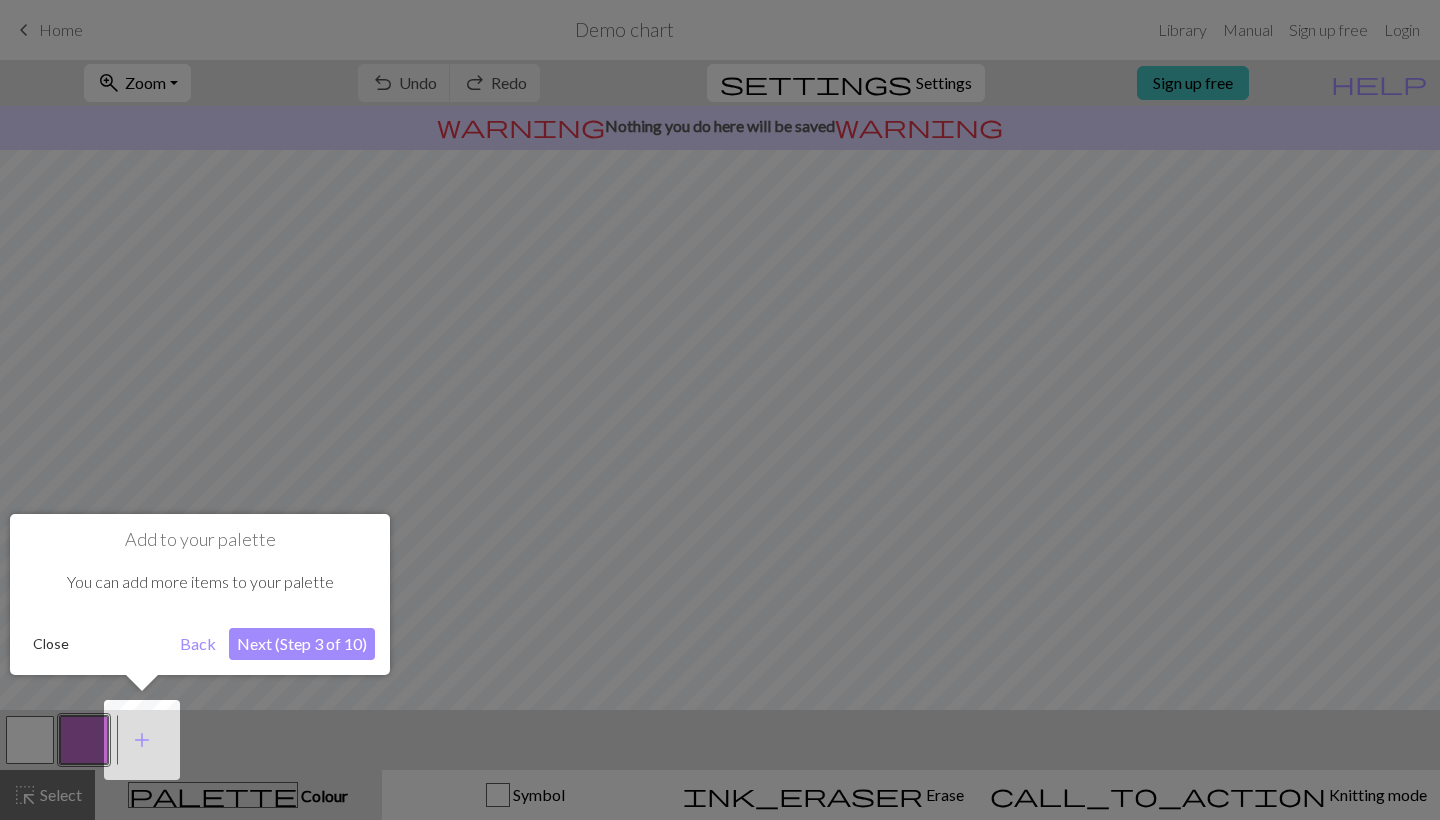 click on "Next (Step 3 of 10)" at bounding box center (302, 644) 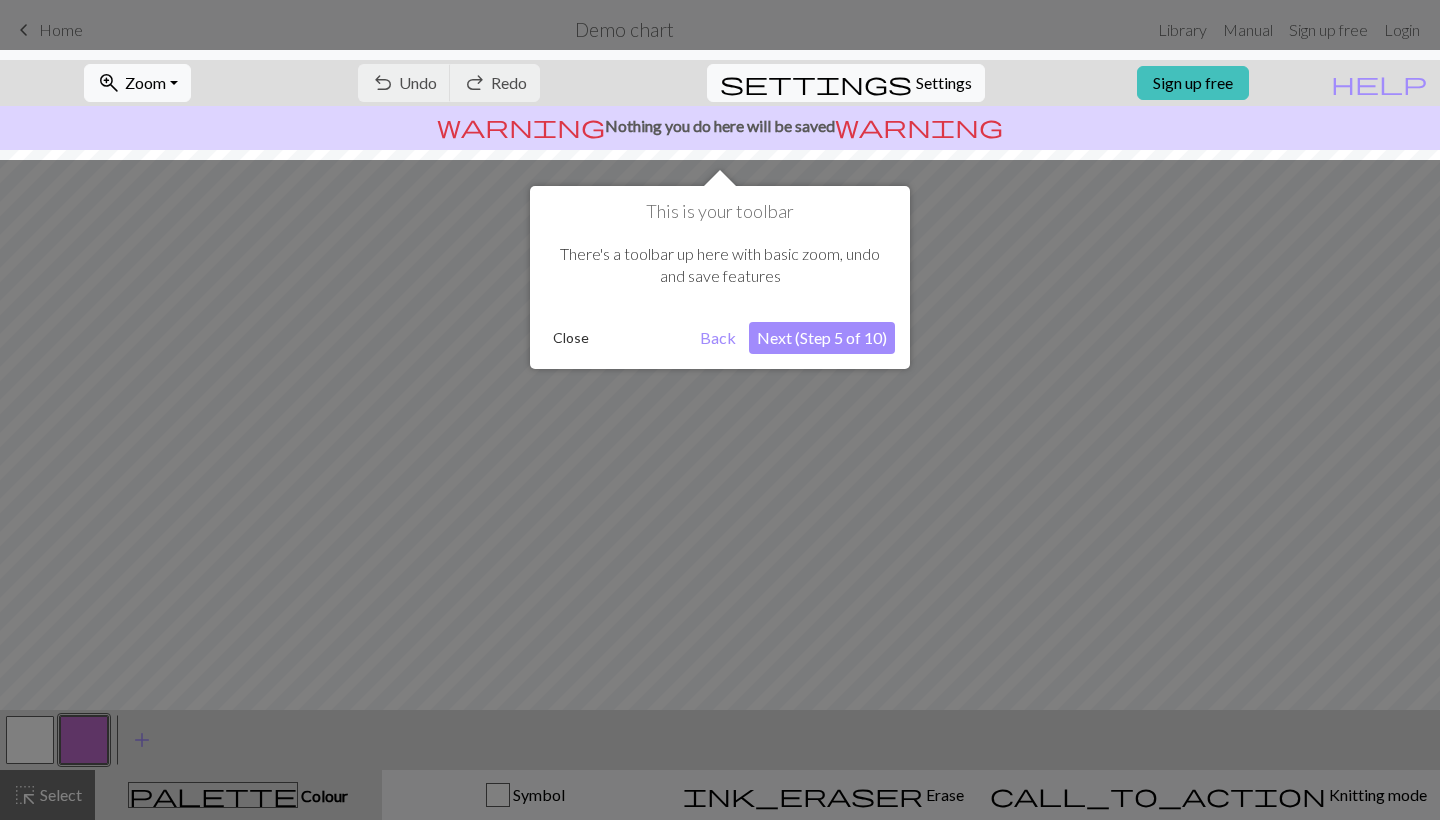 click on "Next (Step 5 of 10)" at bounding box center (822, 338) 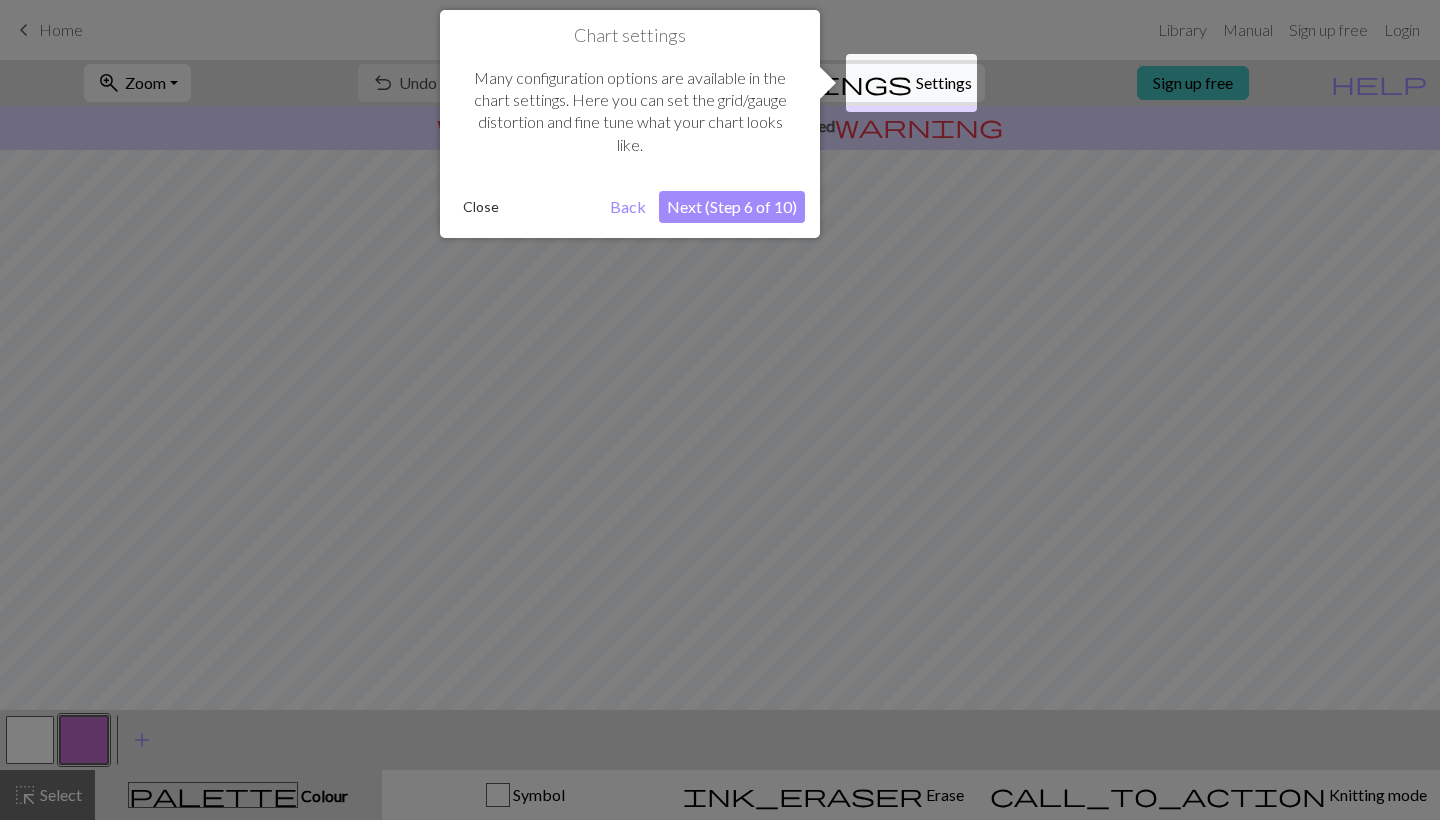 click on "Next (Step 6 of 10)" at bounding box center (732, 207) 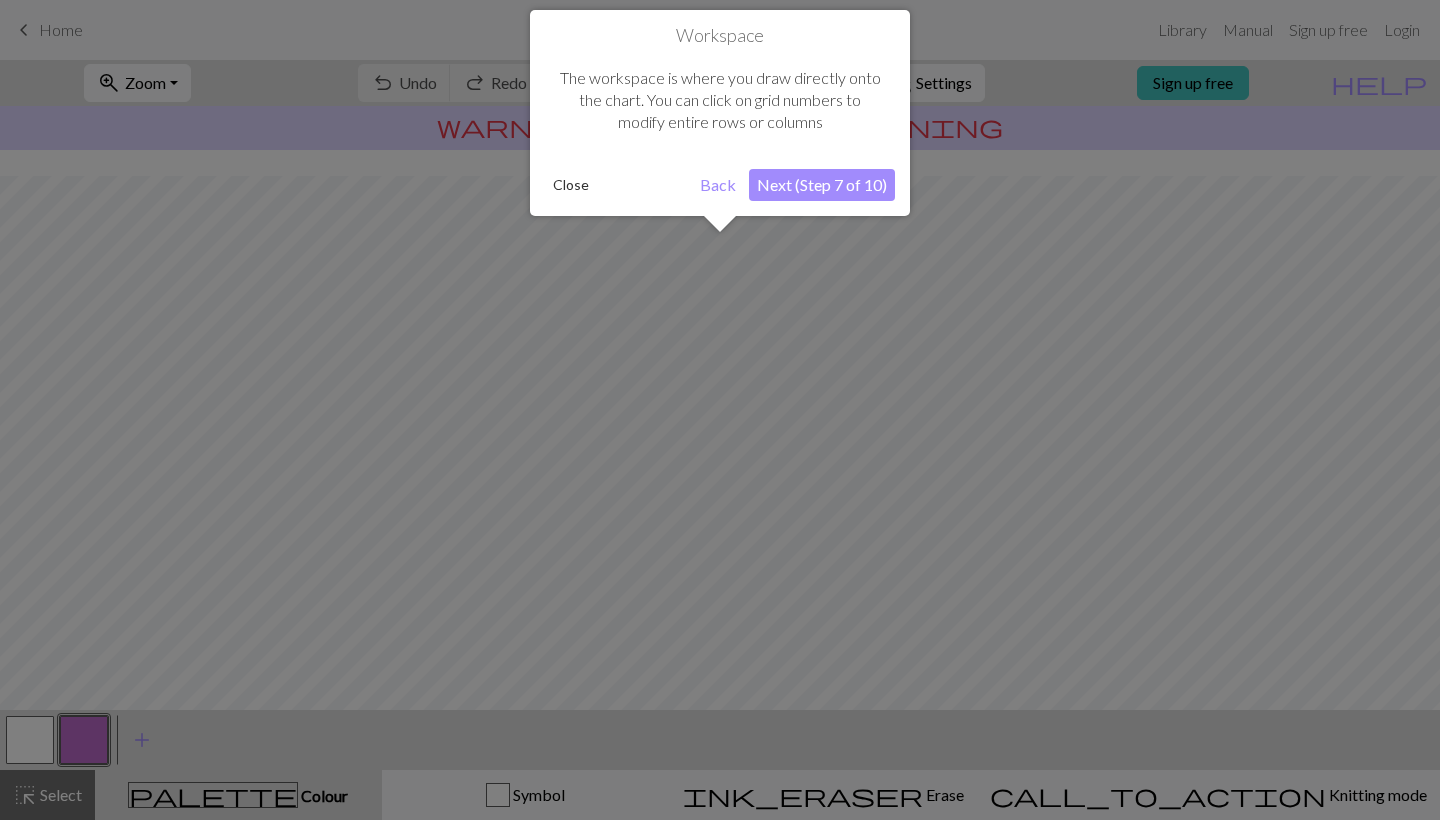 scroll, scrollTop: 120, scrollLeft: 0, axis: vertical 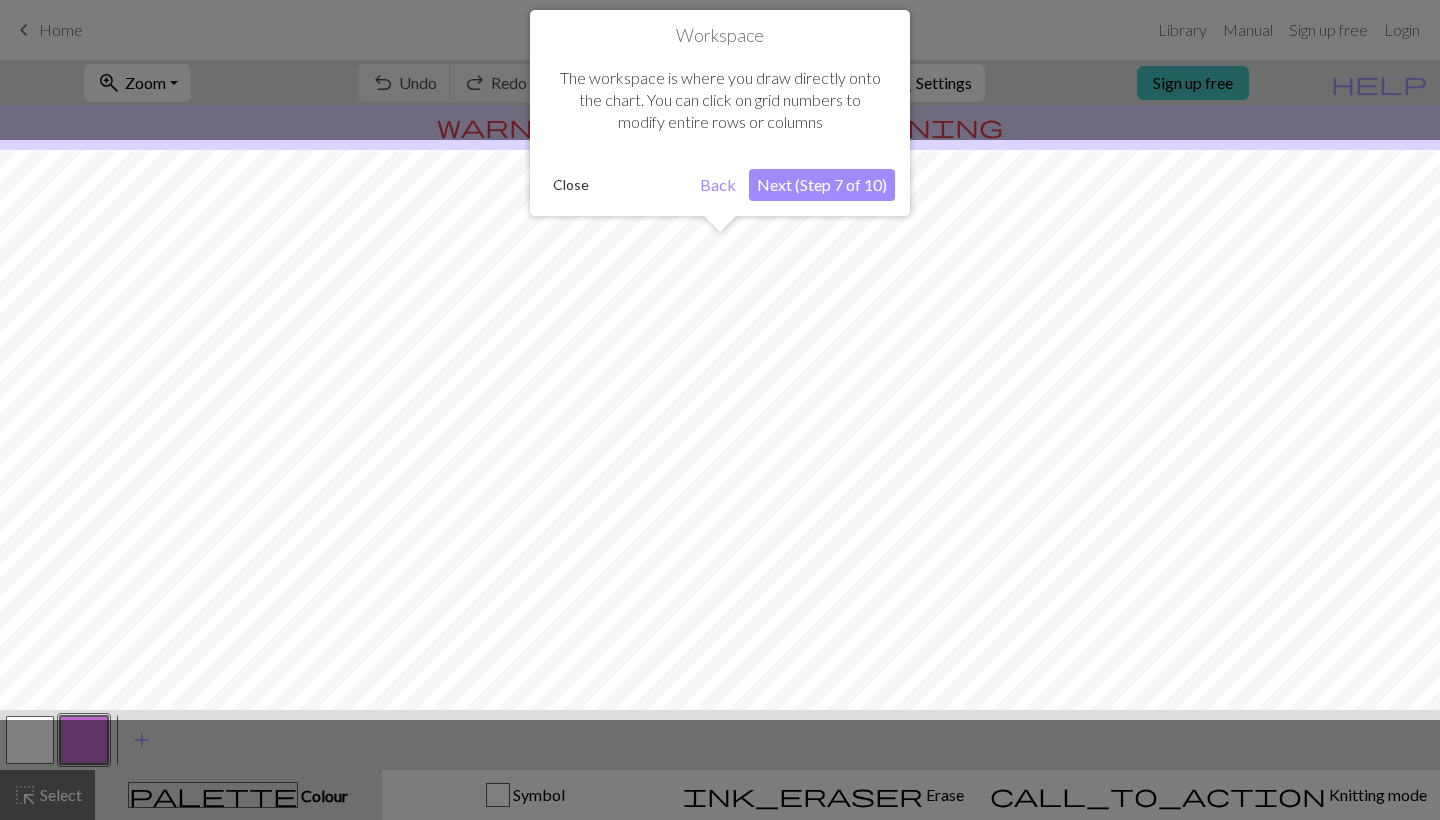 click on "Next (Step 7 of 10)" at bounding box center [822, 185] 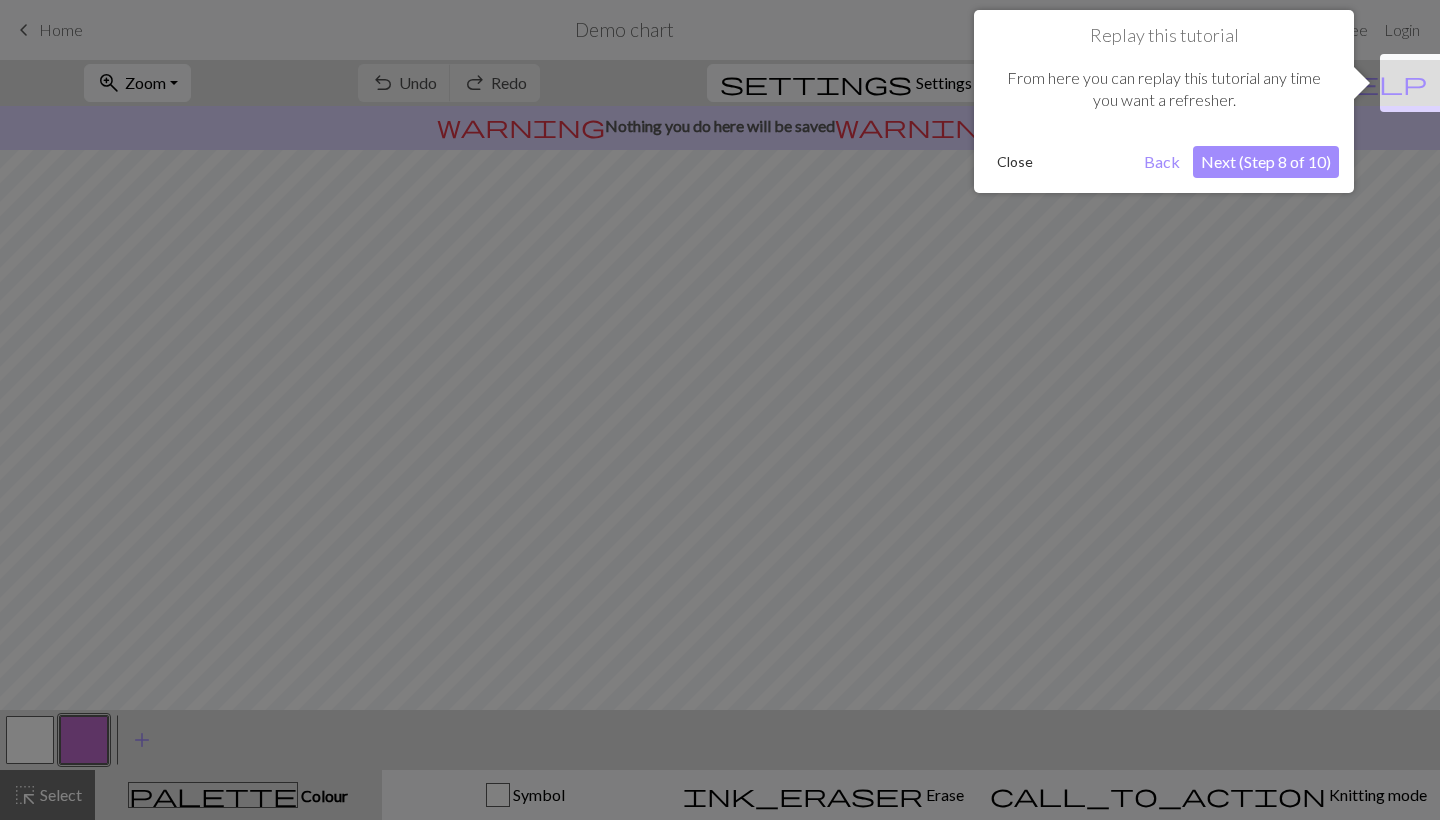 click on "Next (Step 8 of 10)" at bounding box center (1266, 162) 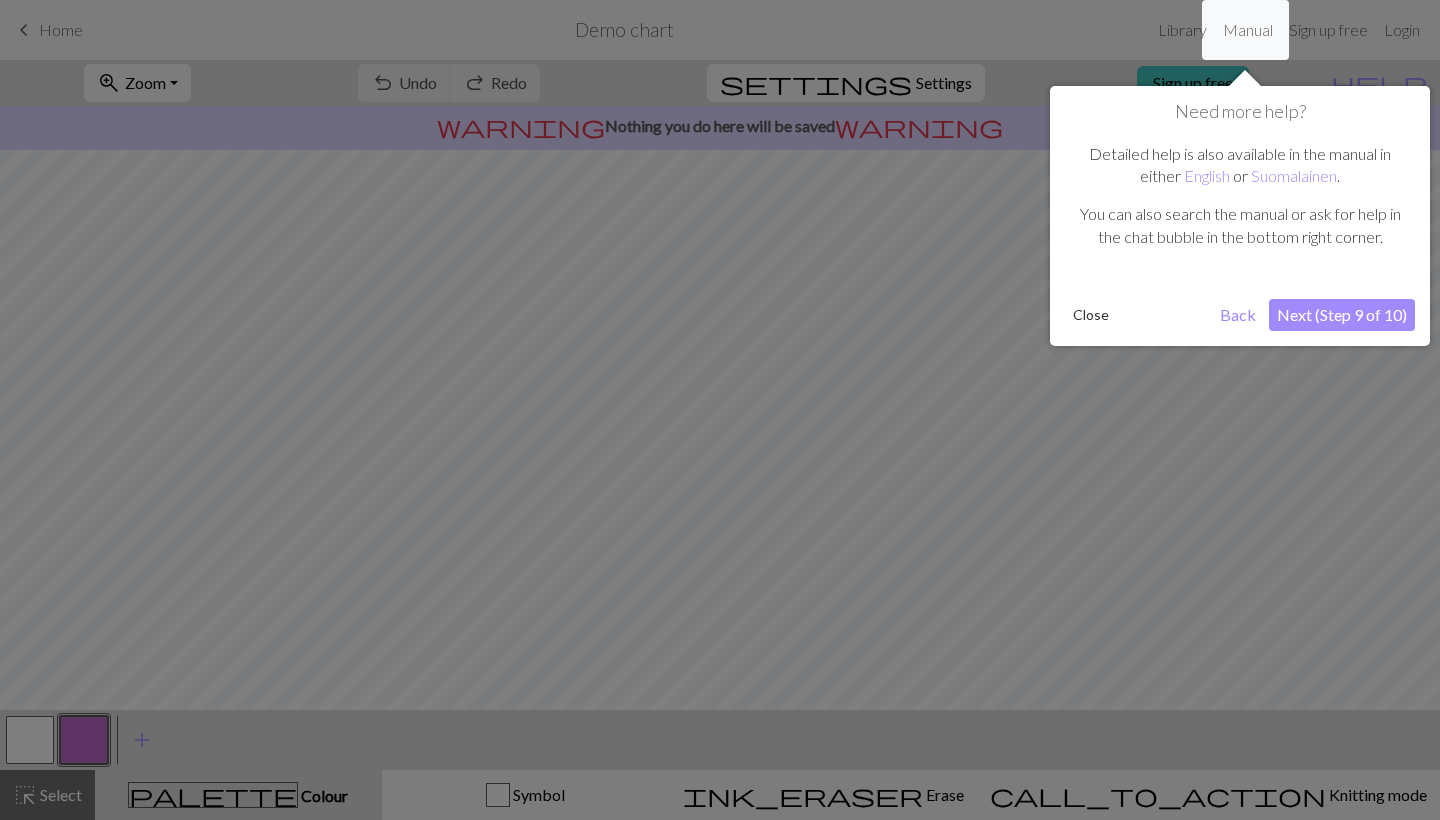 click on "Next (Step 9 of 10)" at bounding box center [1342, 315] 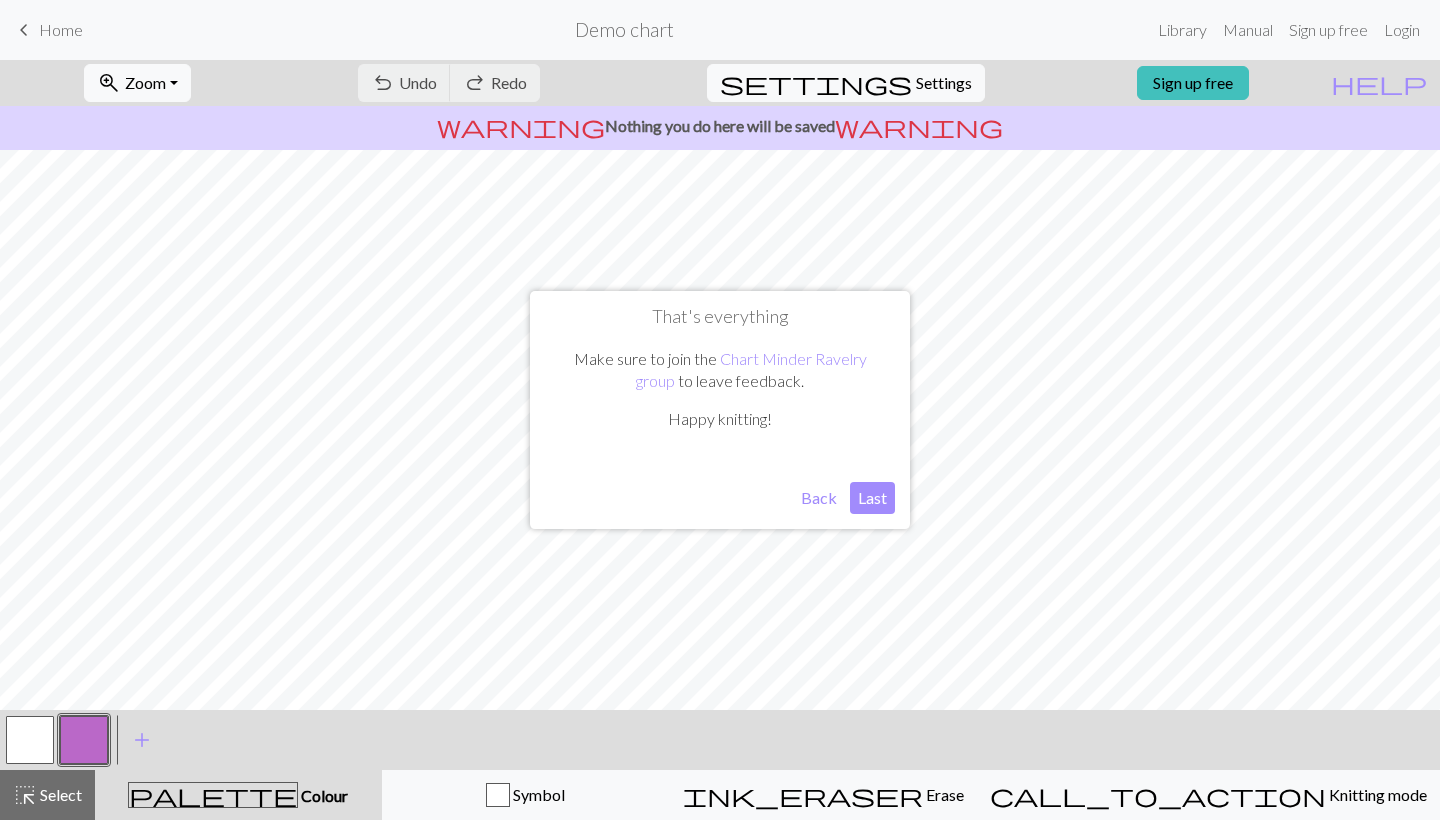 click on "Last" at bounding box center [872, 498] 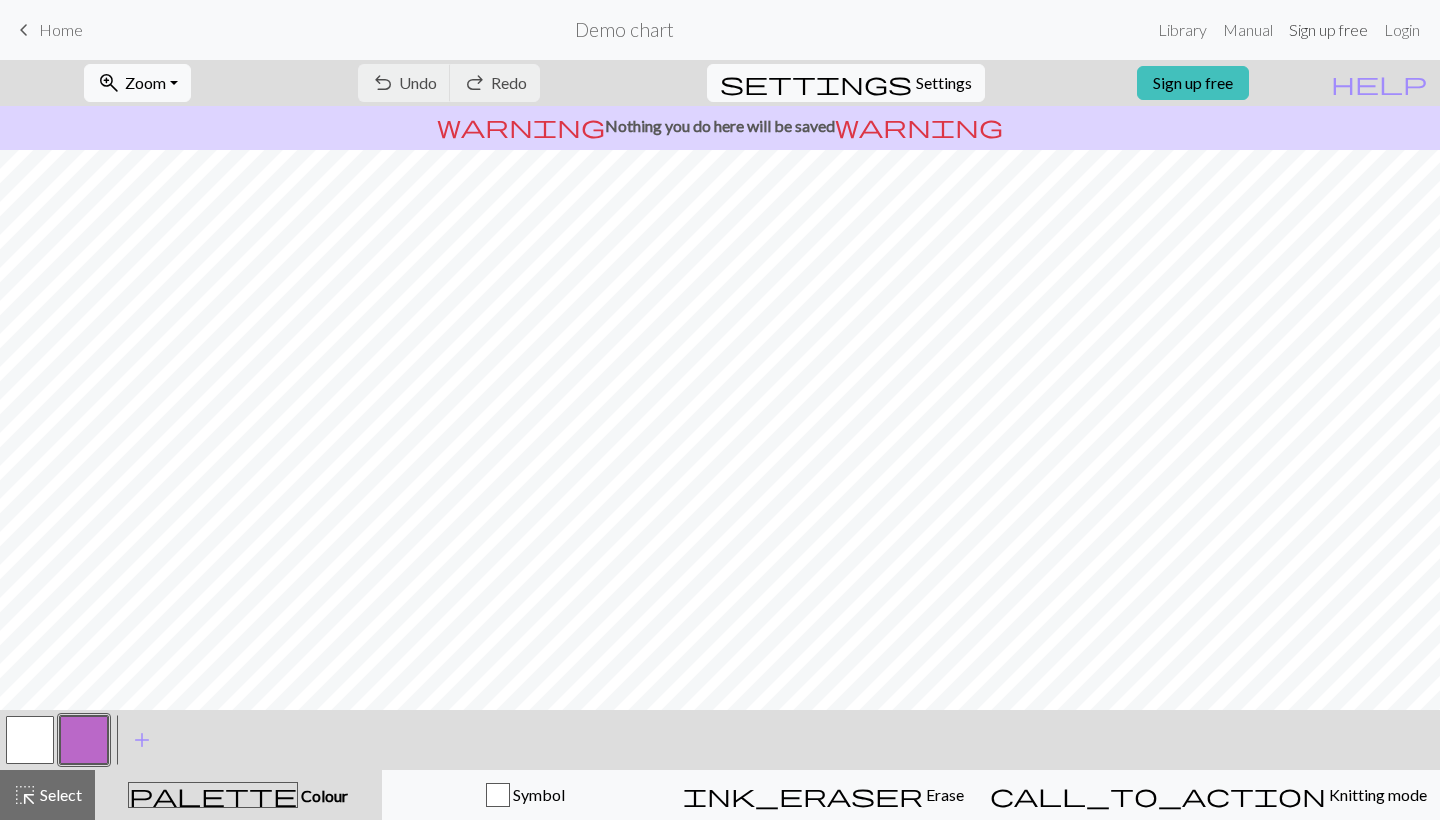 click on "Sign up free" at bounding box center (1328, 30) 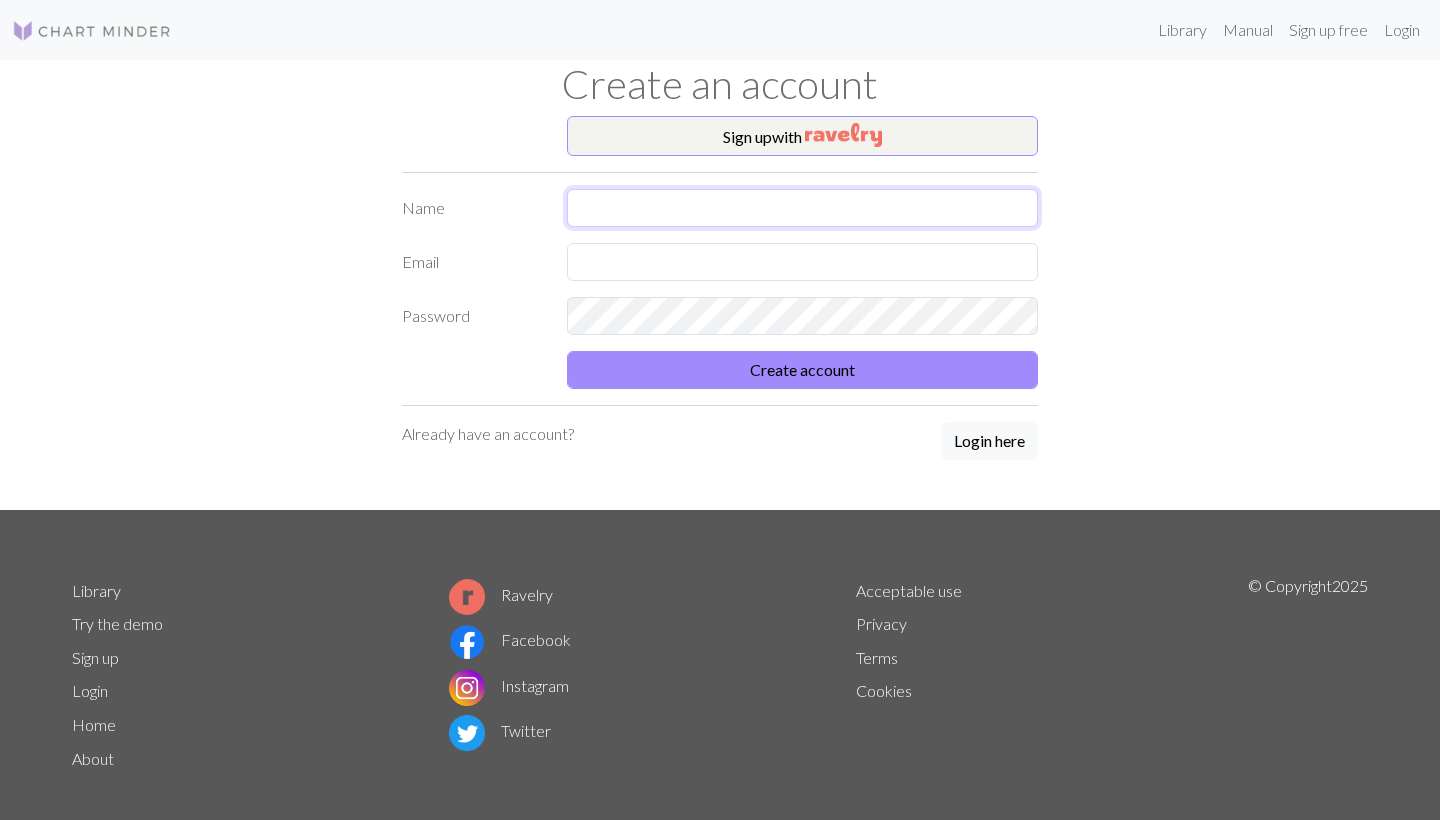 click at bounding box center [802, 208] 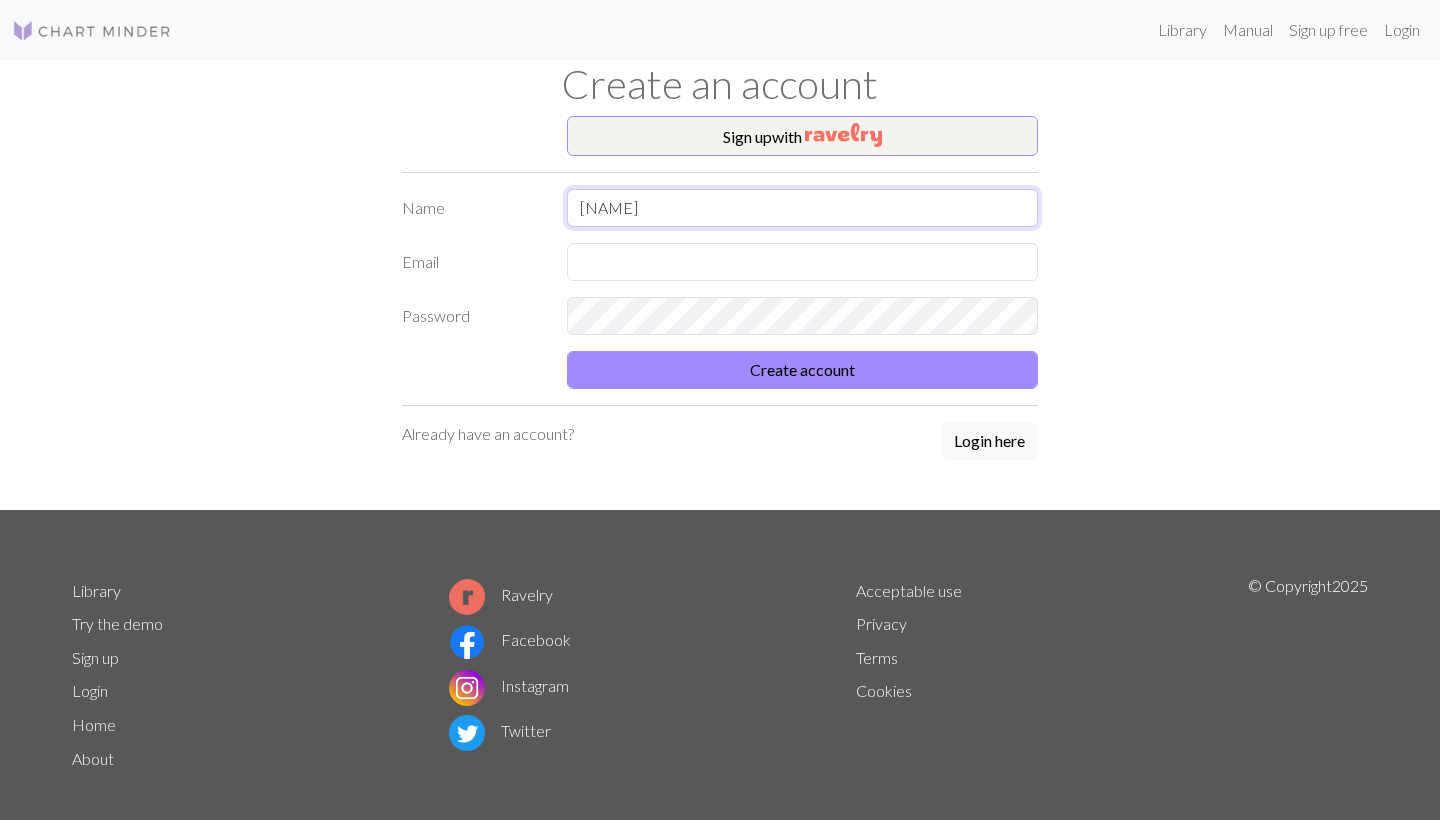 type on "[NAME]" 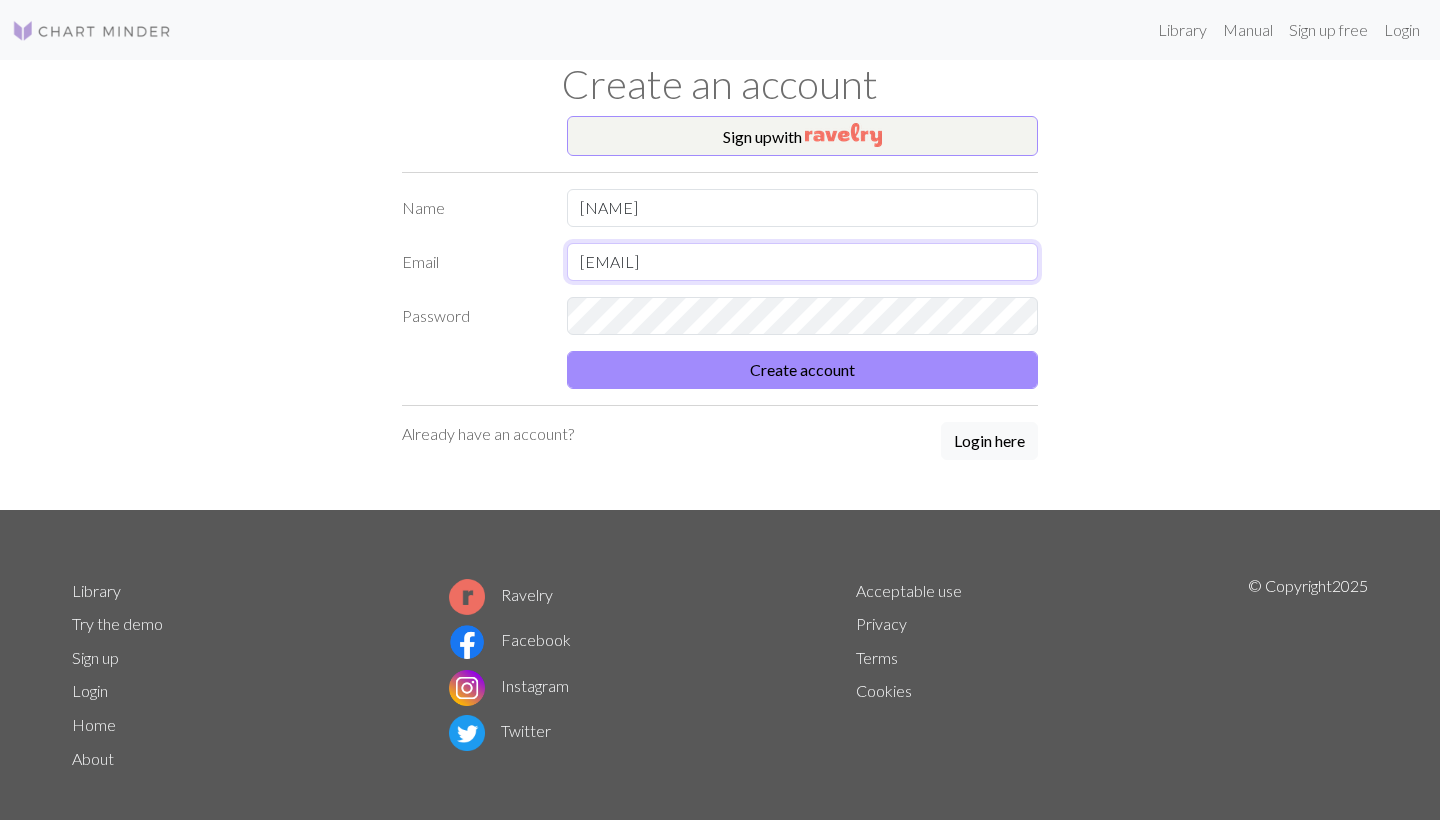 type on "[EMAIL]" 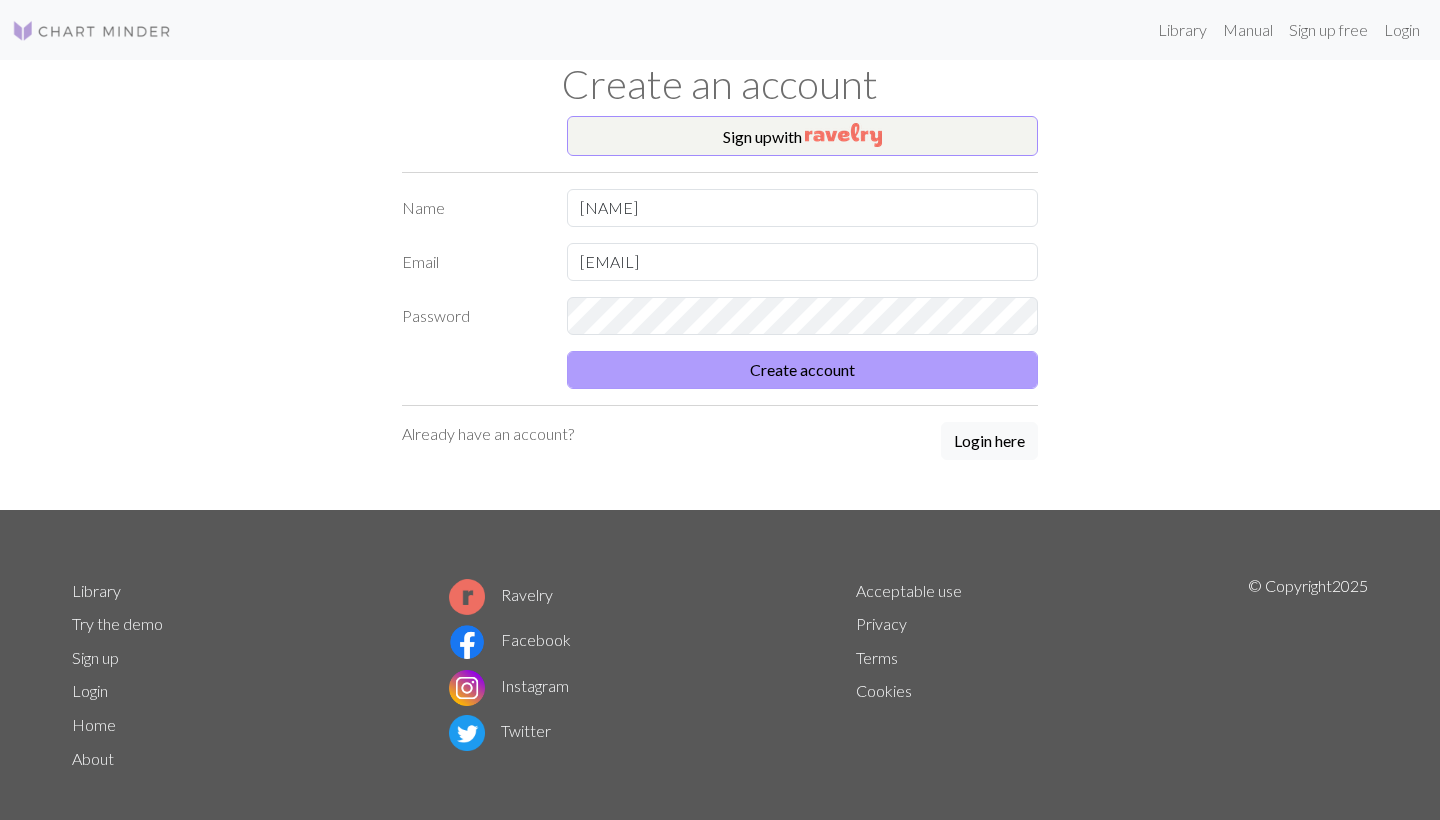click on "Create account" at bounding box center (802, 370) 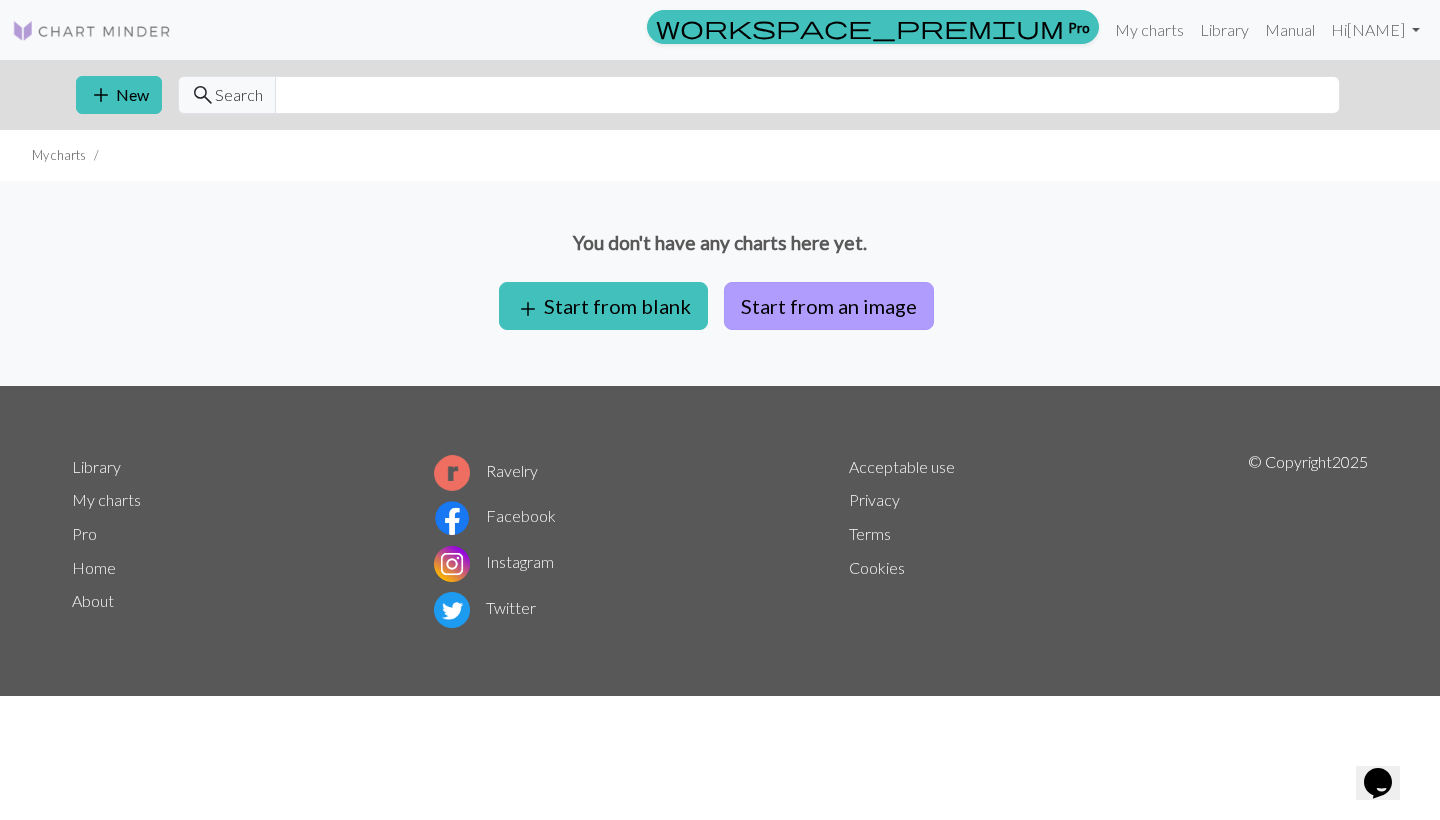 click on "Start from an image" at bounding box center [829, 306] 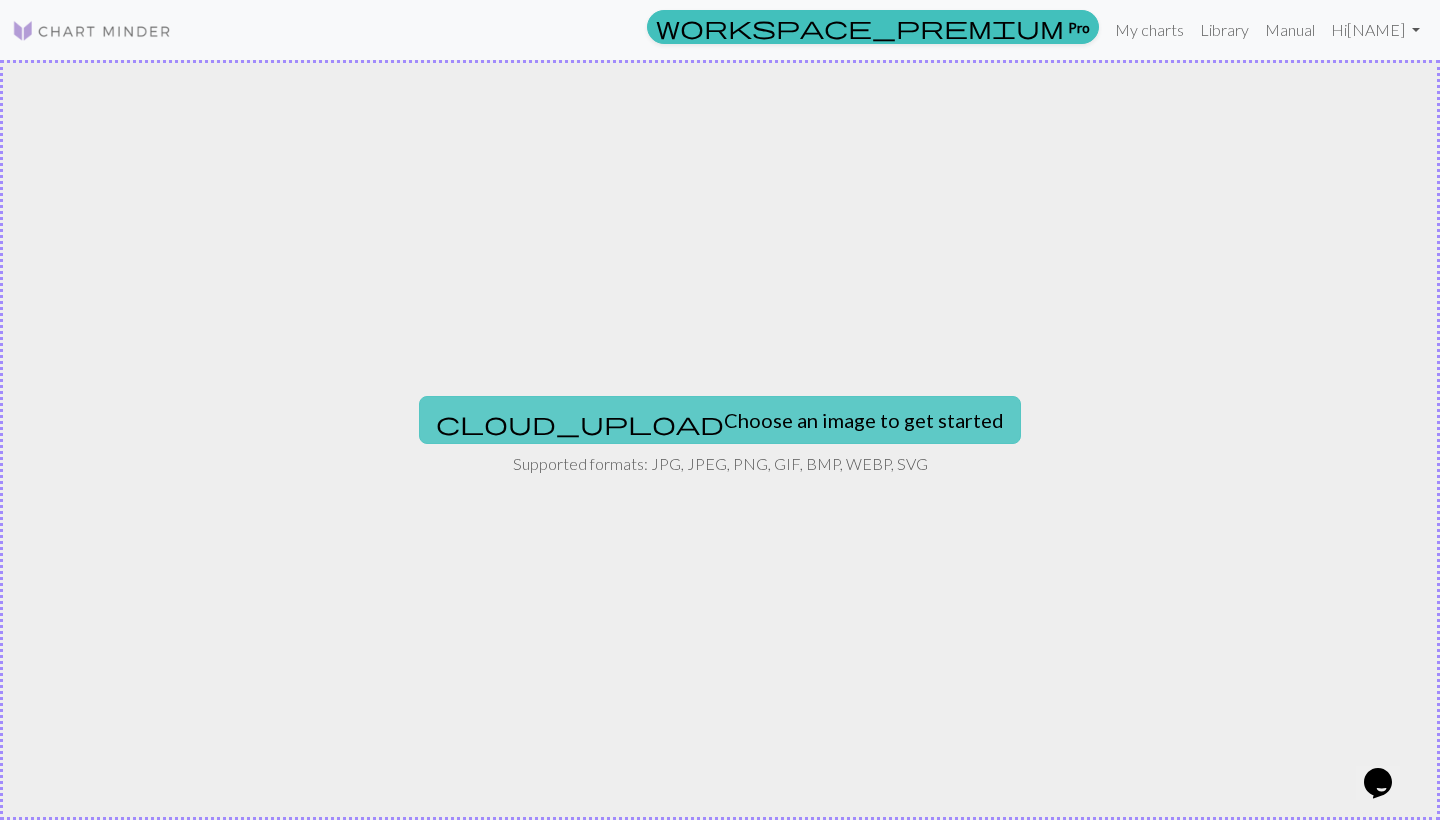 click on "cloud_upload  Choose an image to get started" at bounding box center (720, 420) 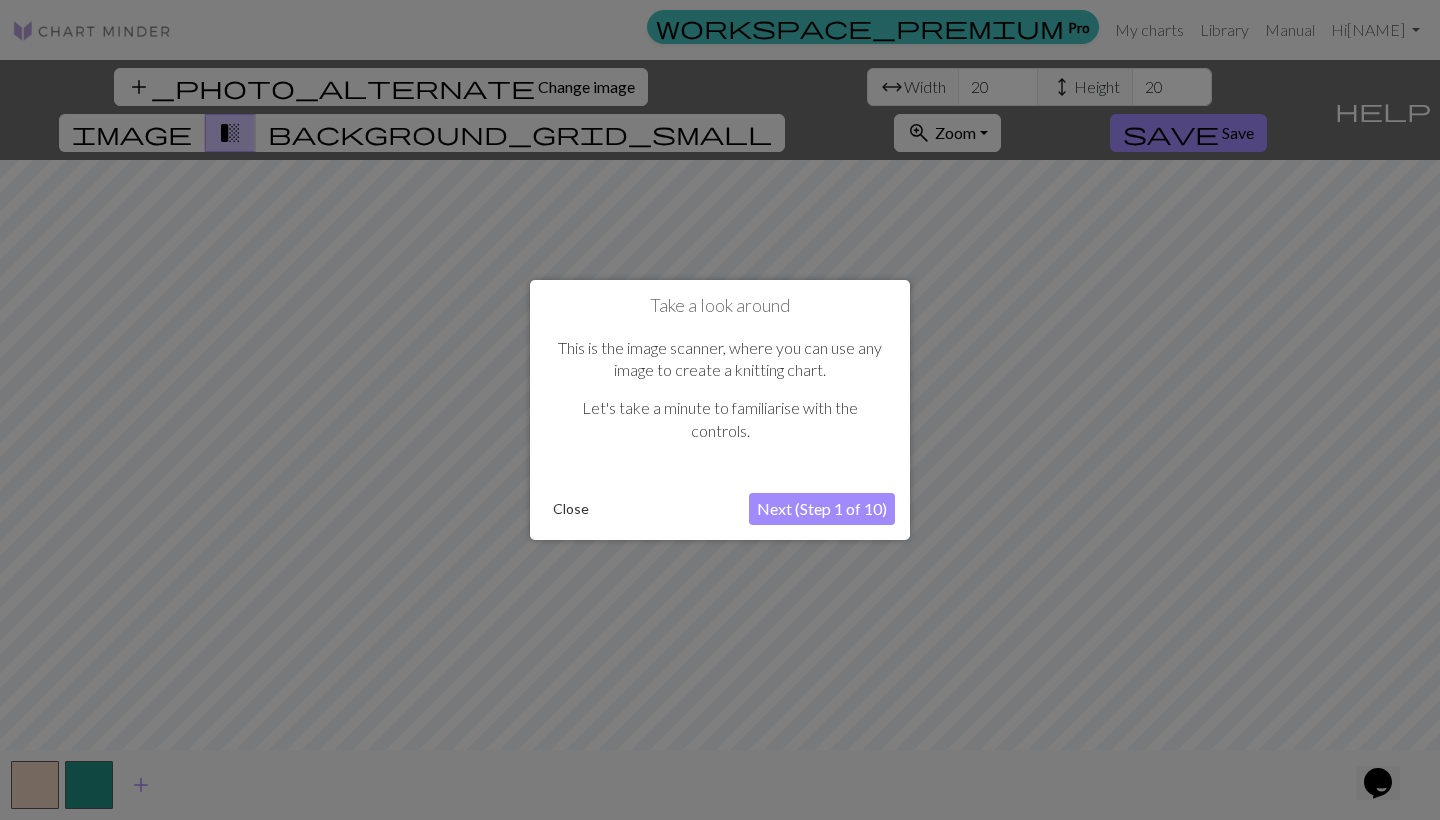 click on "Next (Step 1 of 10)" at bounding box center (822, 509) 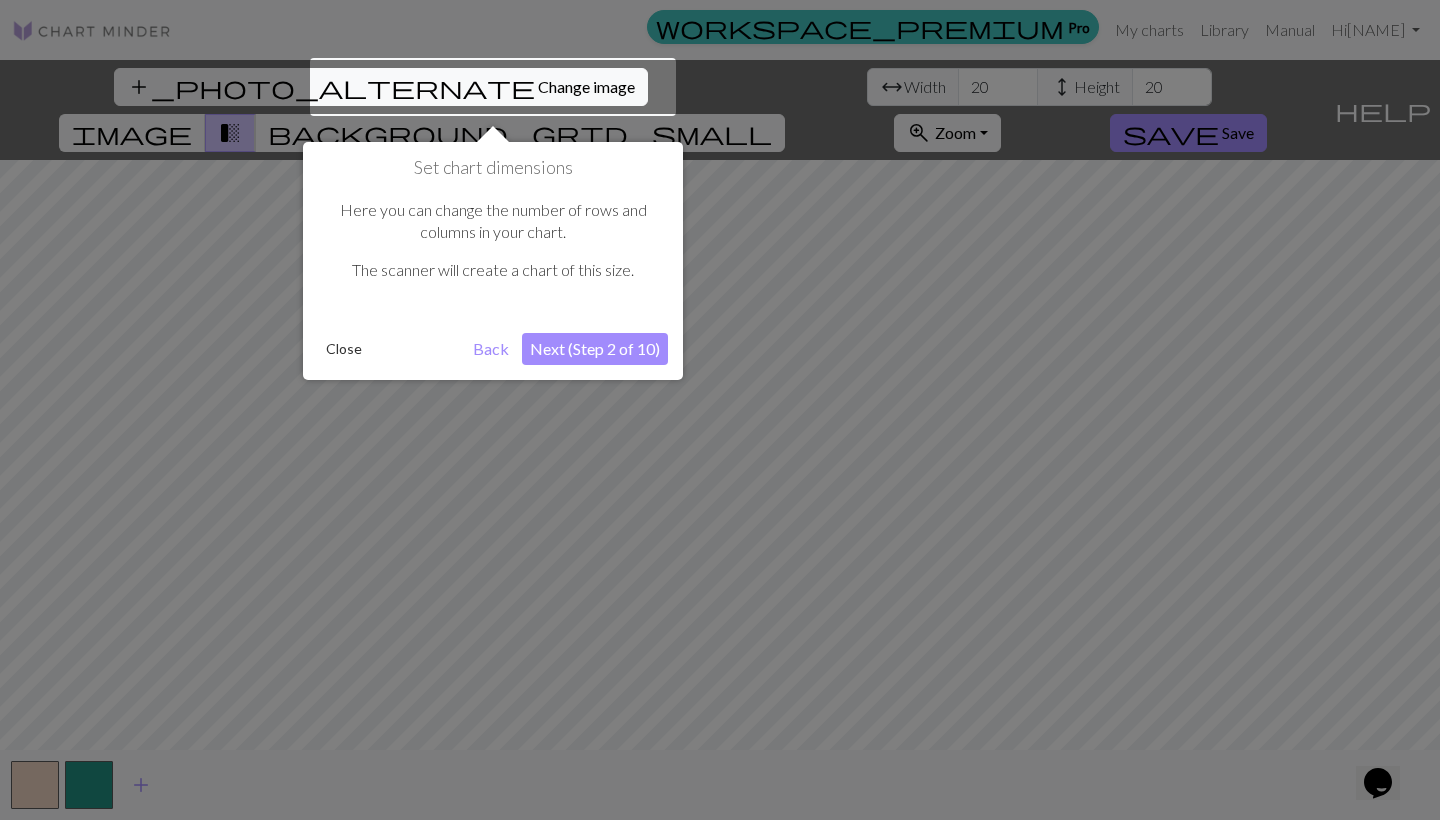 click on "Next (Step 2 of 10)" at bounding box center [595, 349] 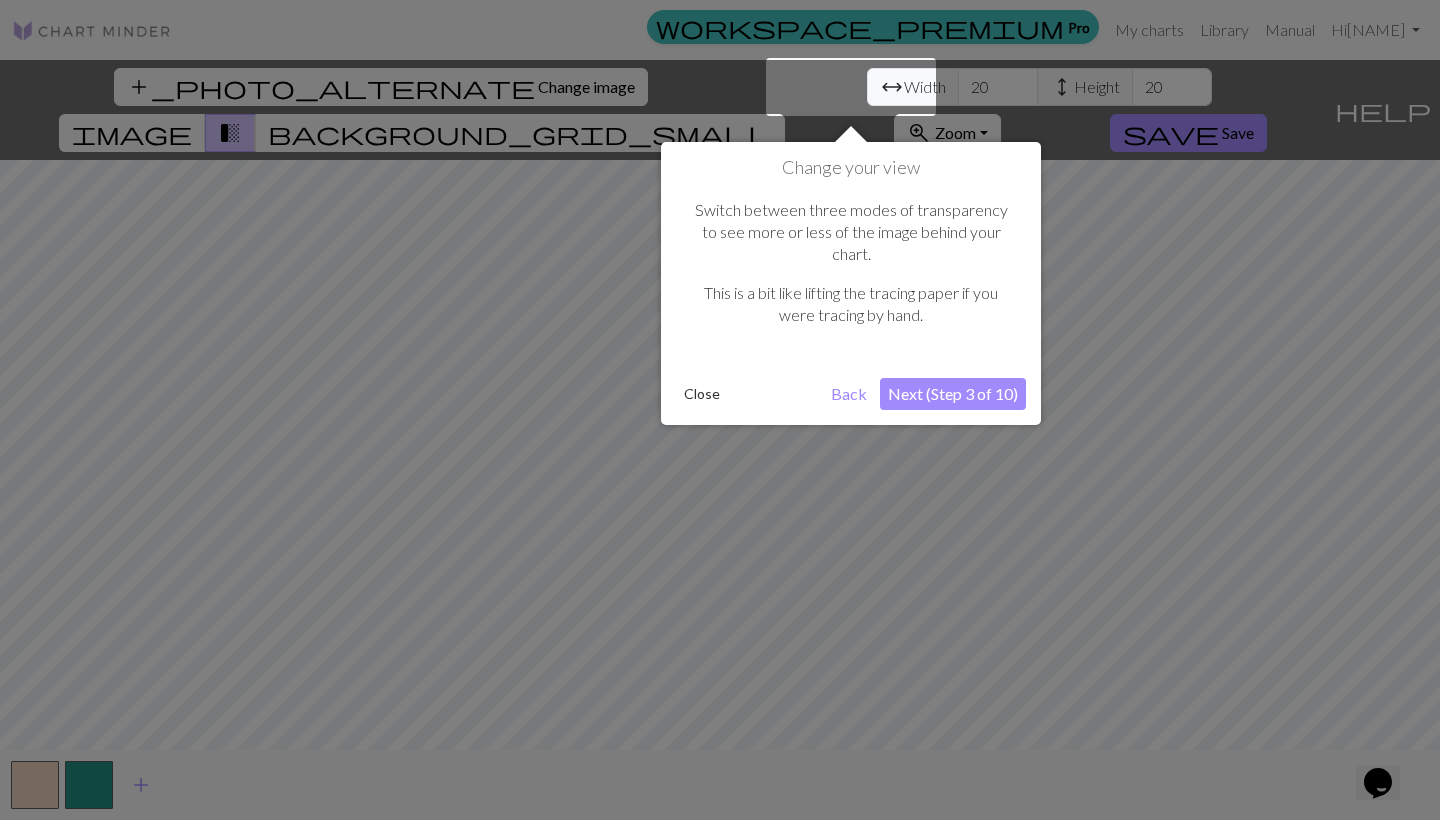 click on "Switch between three modes of transparency to see more or less of the image behind your chart. This is a bit like lifting the tracing paper if you were tracing by hand." at bounding box center [851, 271] 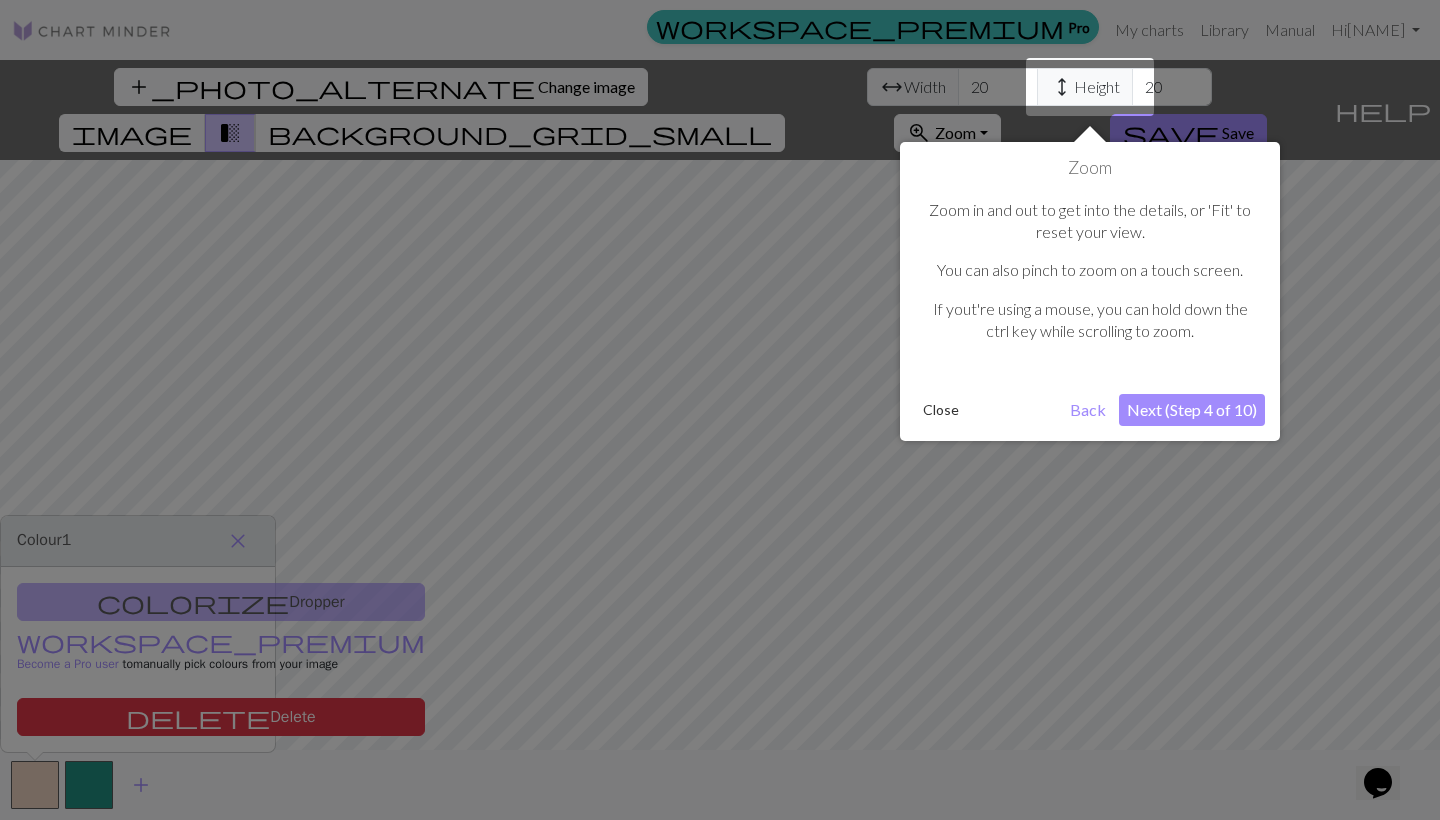 scroll, scrollTop: 0, scrollLeft: 0, axis: both 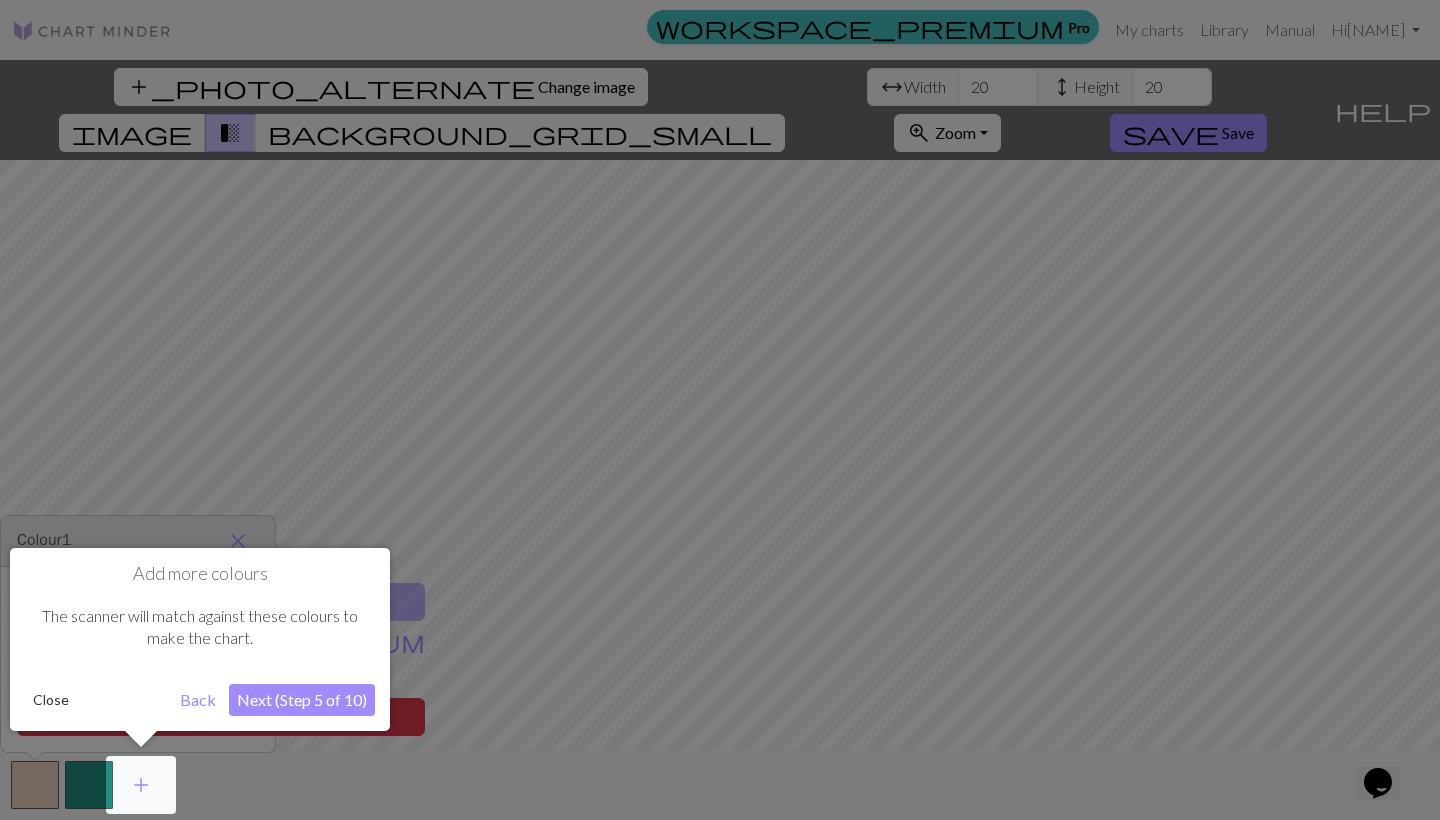 click on "Next (Step 5 of 10)" at bounding box center [302, 700] 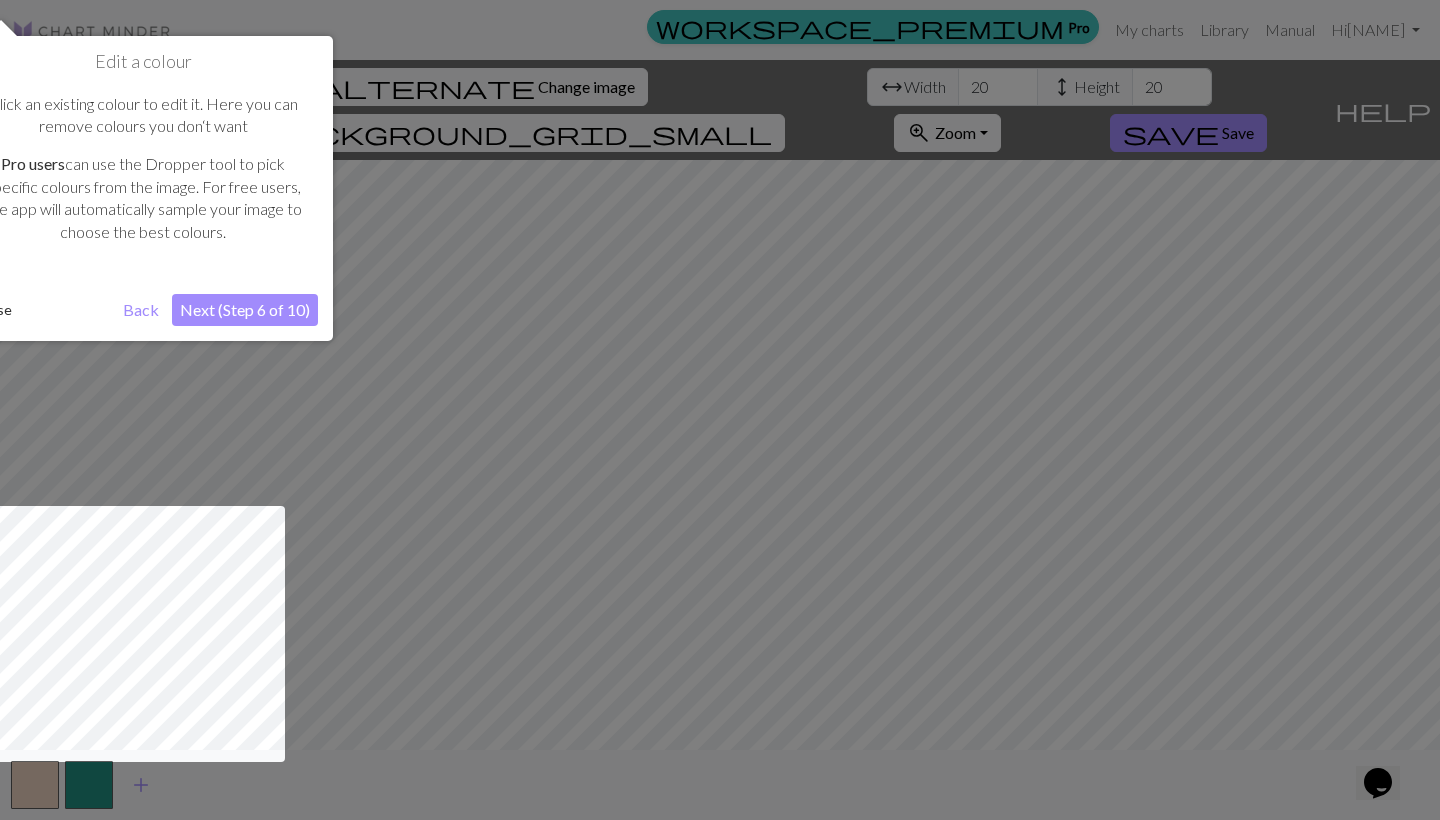 scroll, scrollTop: 0, scrollLeft: 0, axis: both 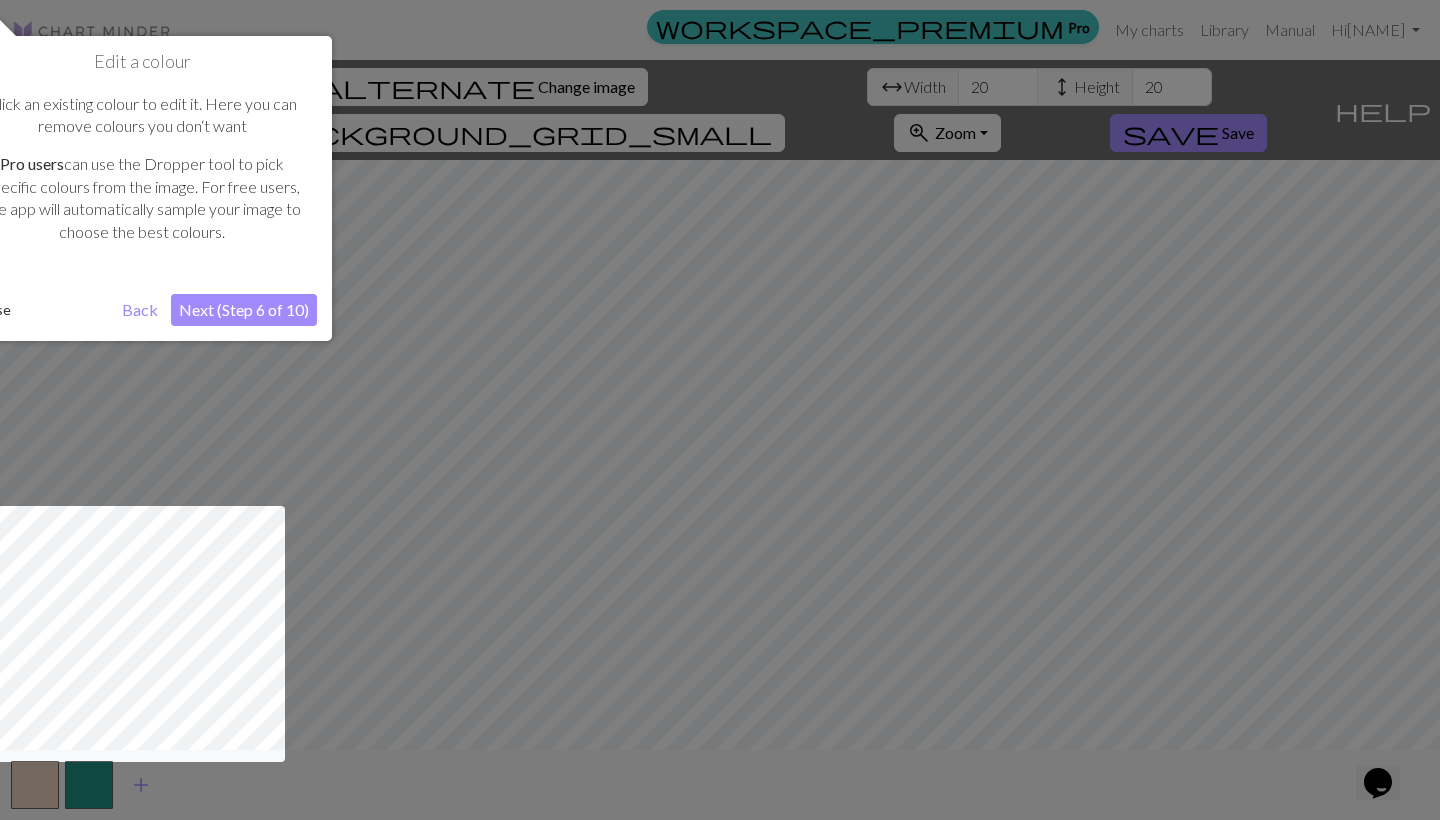 click at bounding box center (720, 410) 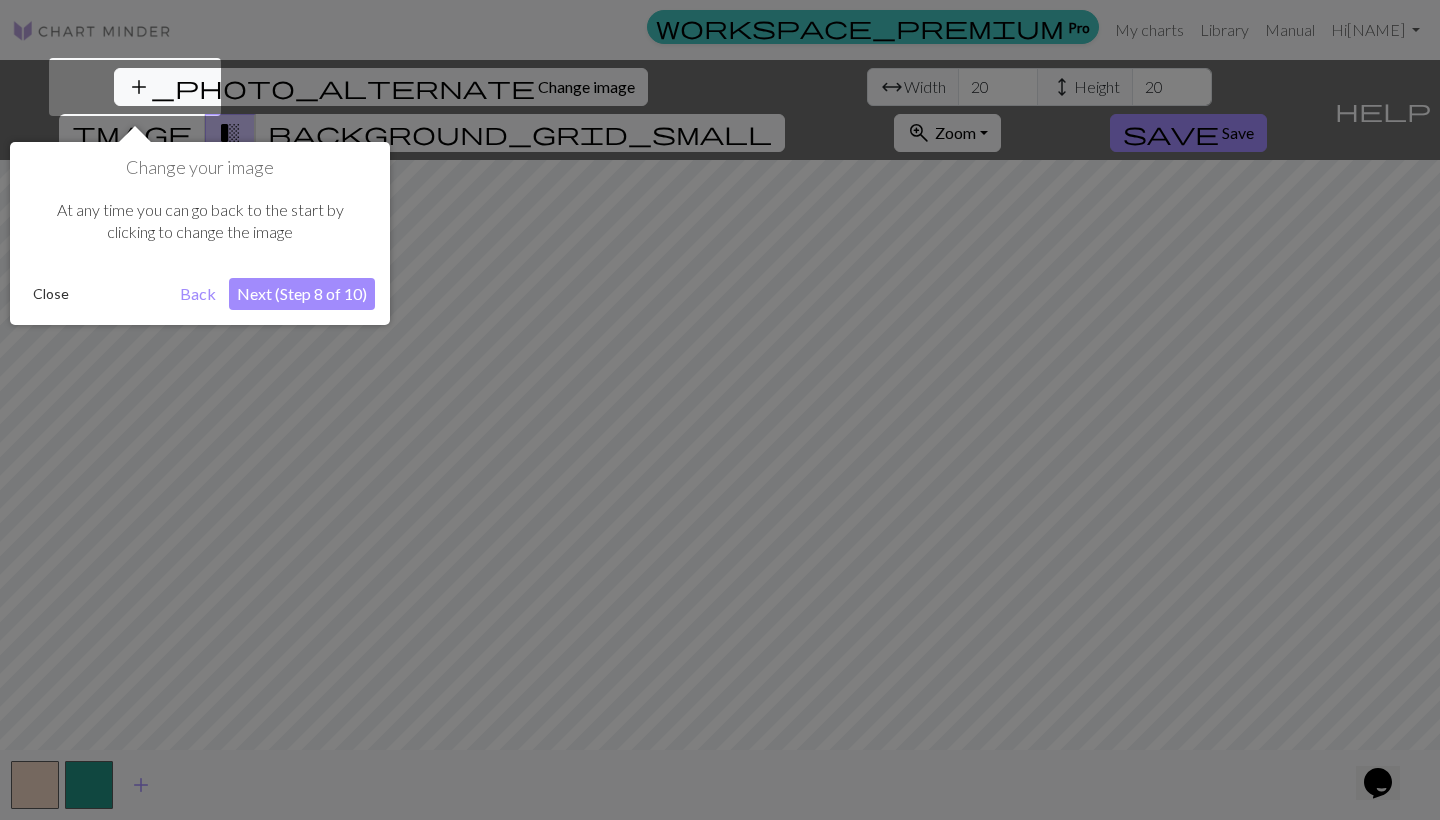 click on "Back" at bounding box center [198, 294] 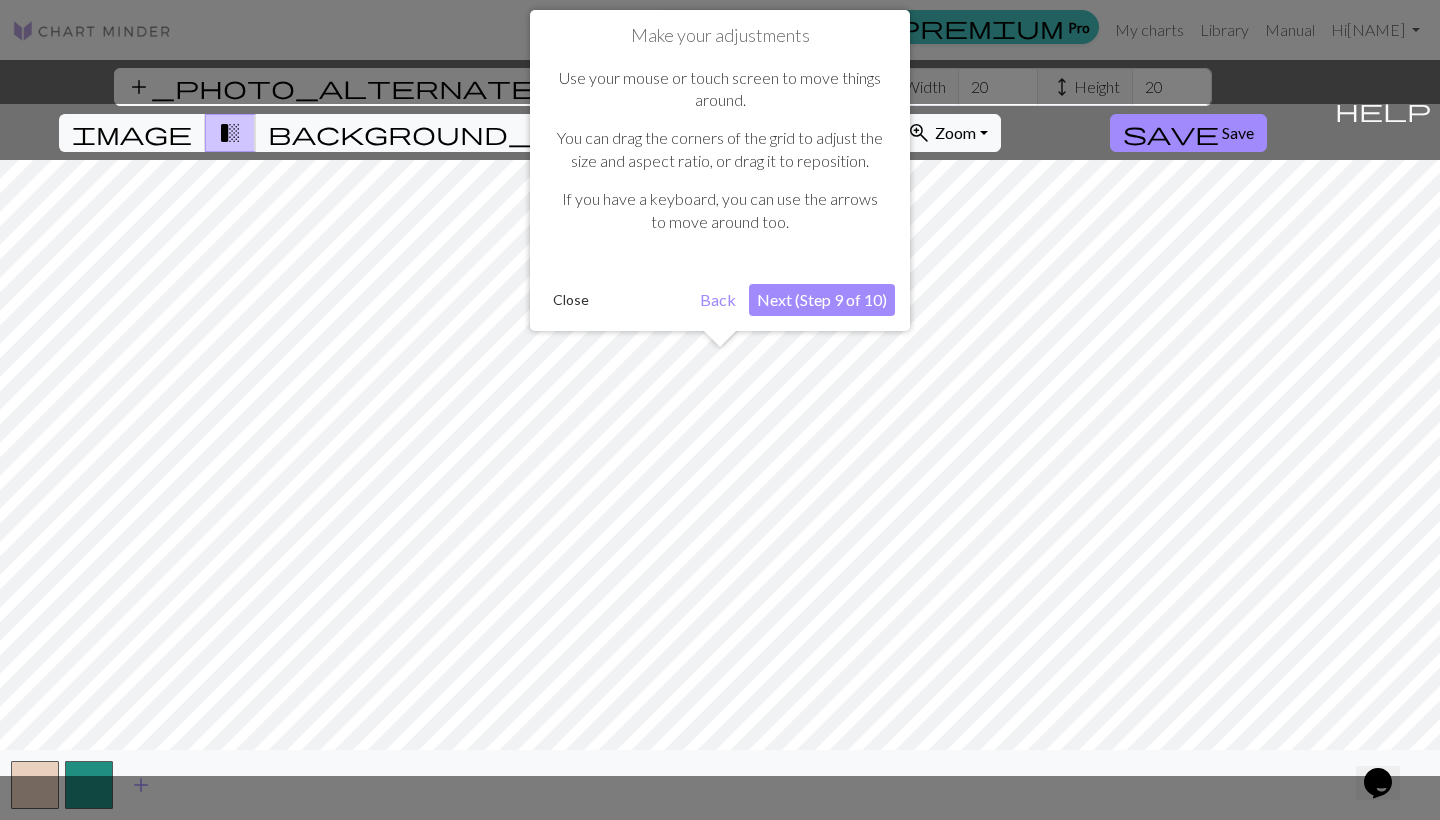 click on "Next (Step 9 of 10)" at bounding box center [822, 300] 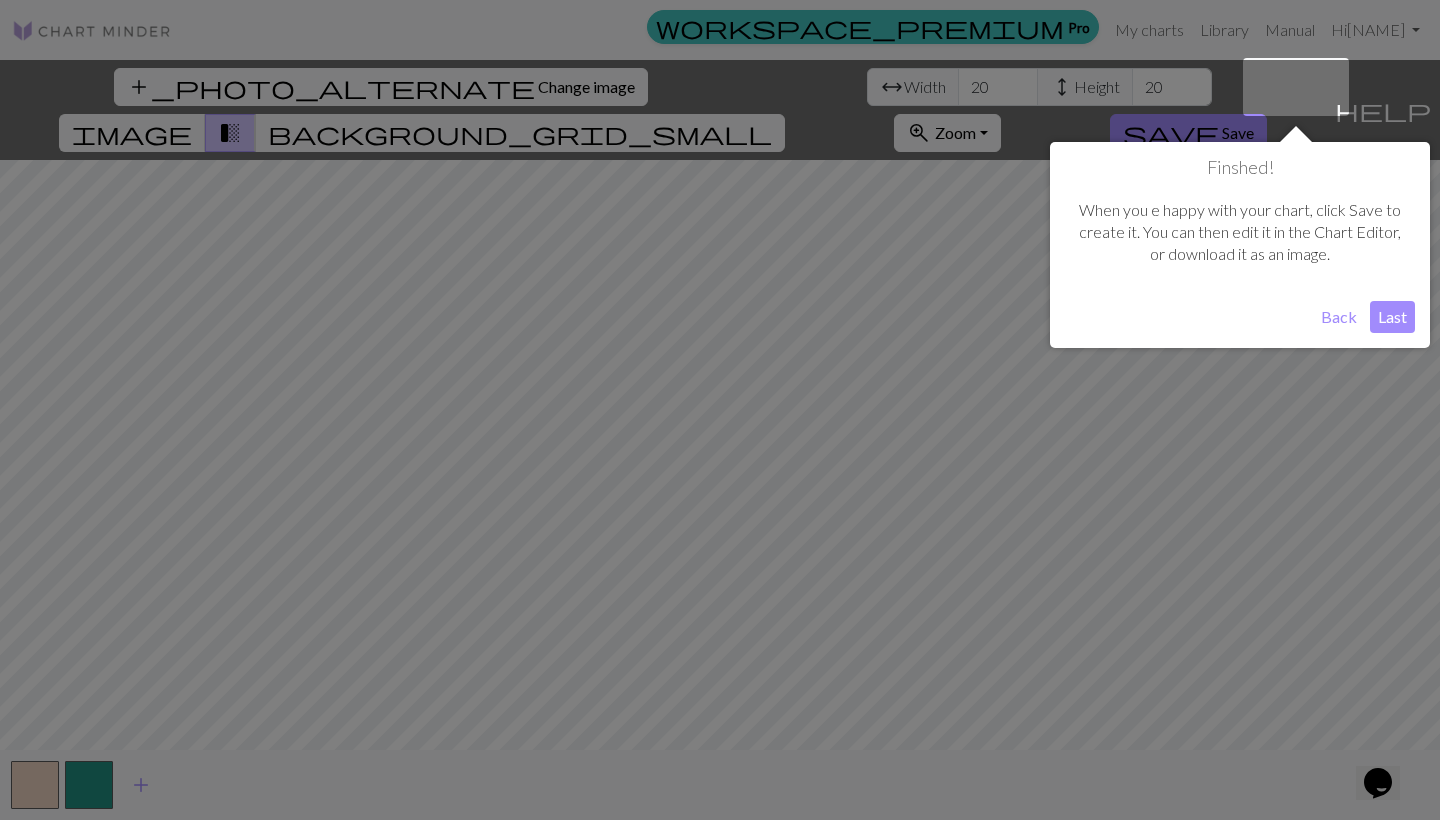 click on "Last" at bounding box center [1392, 317] 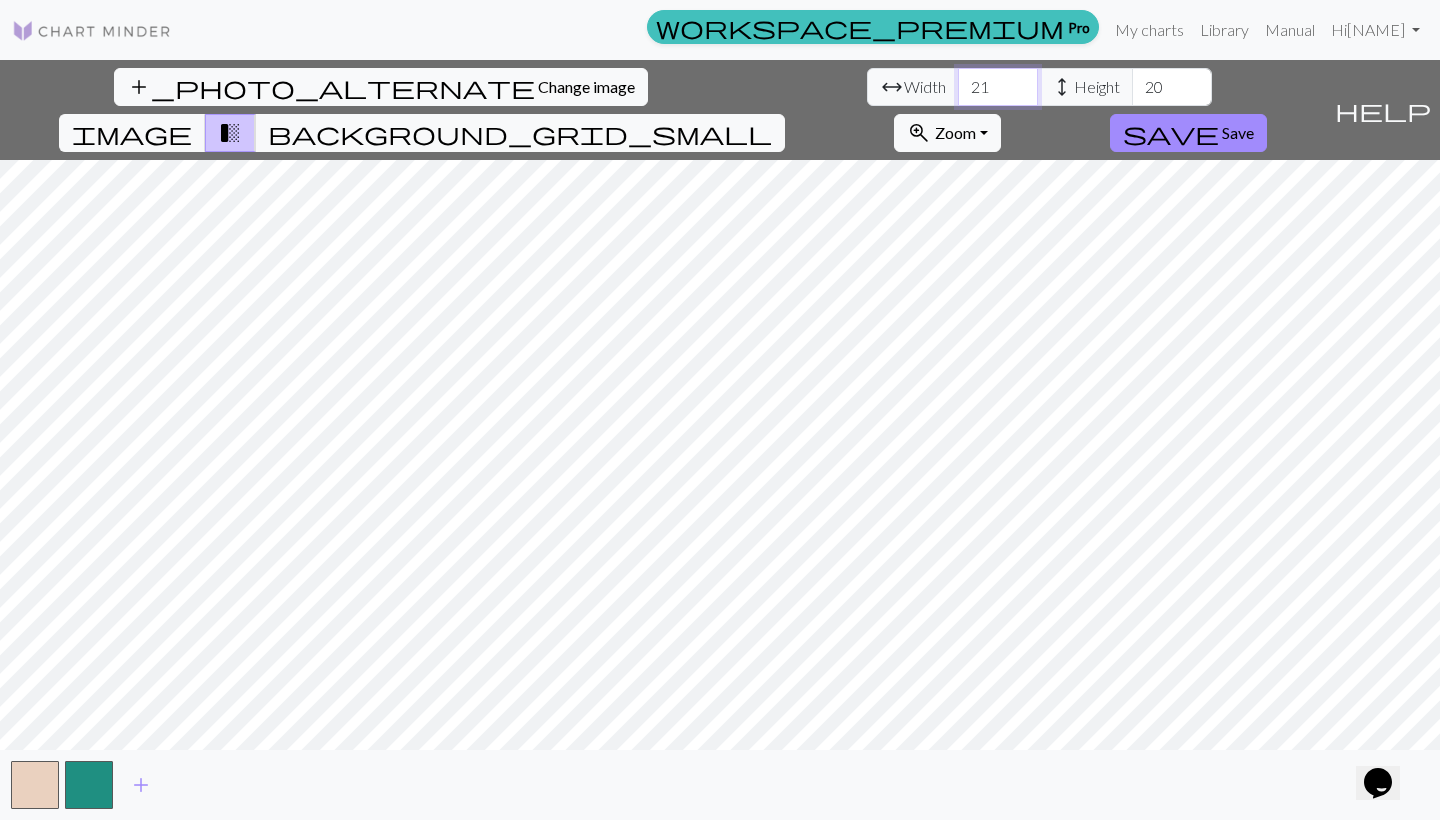 click on "21" at bounding box center (998, 87) 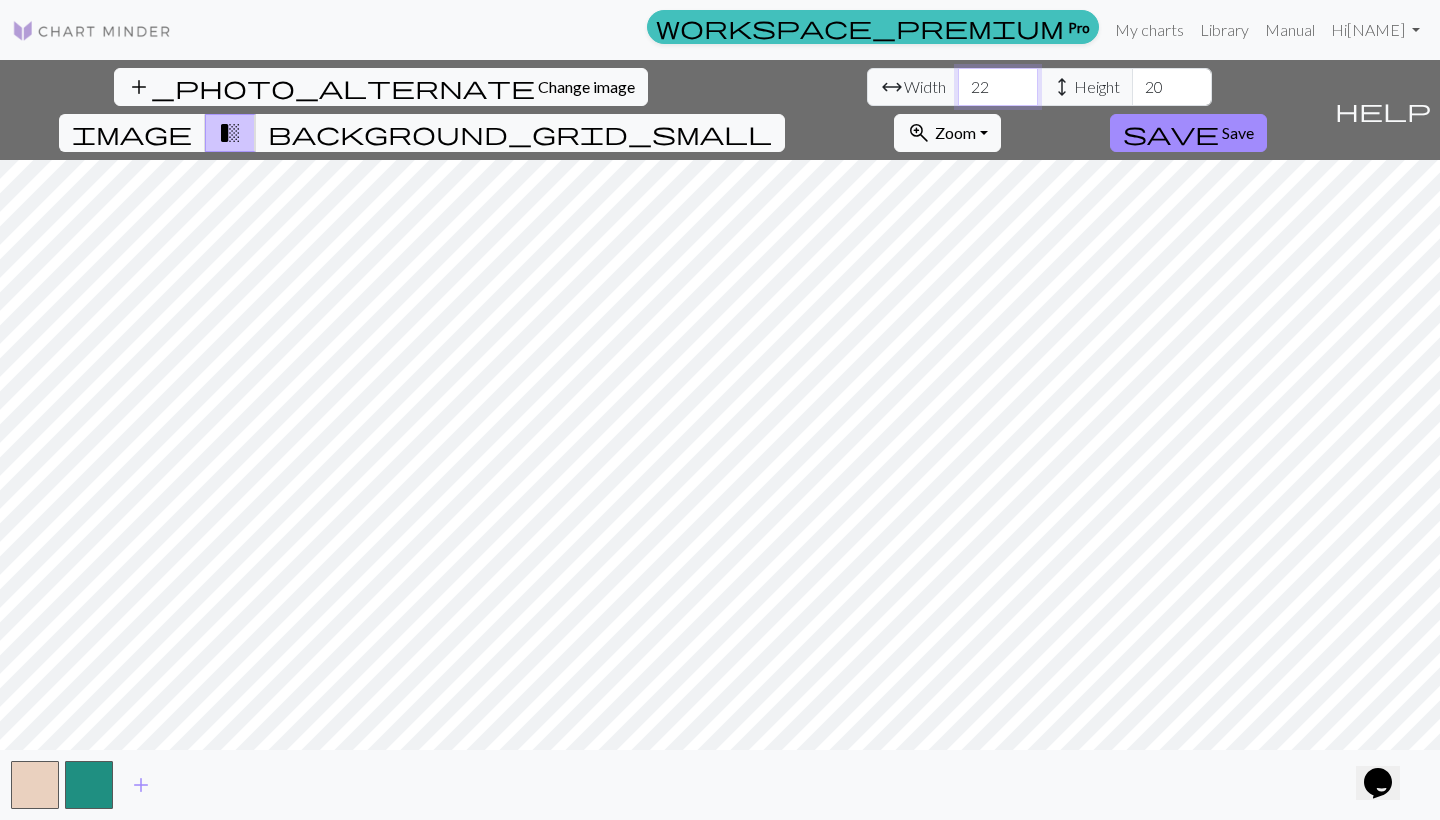 click on "22" at bounding box center (998, 87) 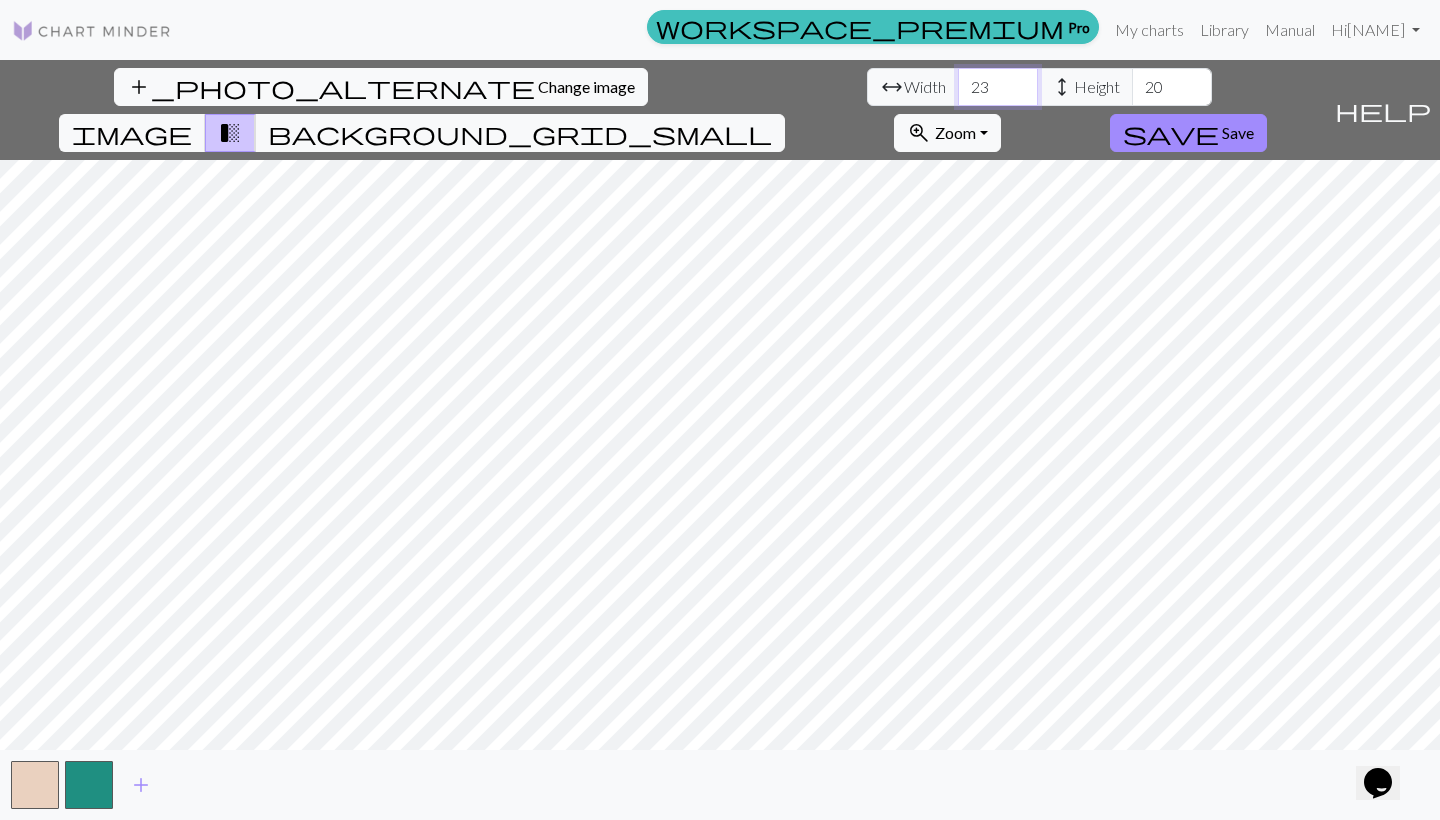 click on "23" at bounding box center (998, 87) 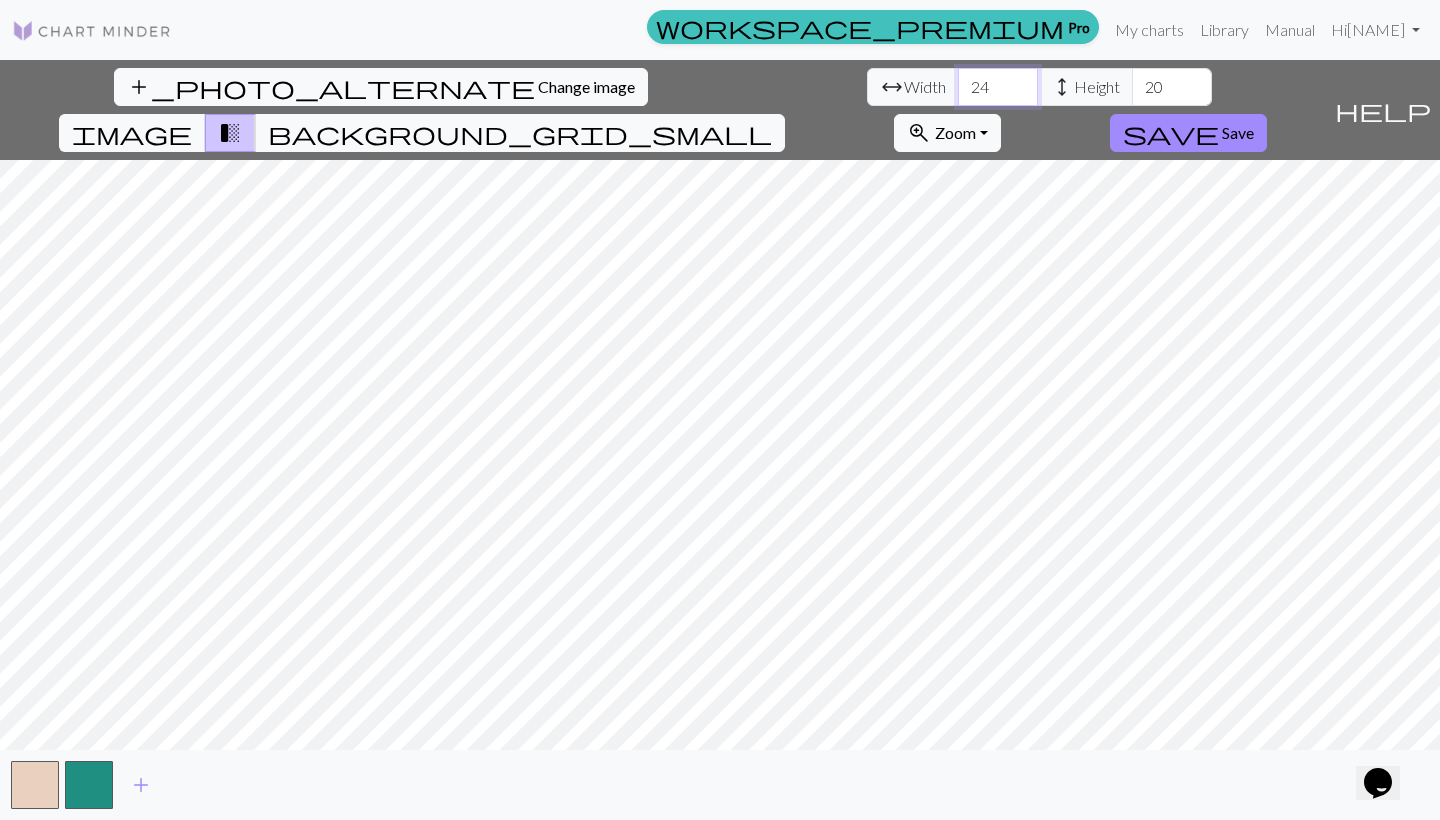 click on "24" at bounding box center (998, 87) 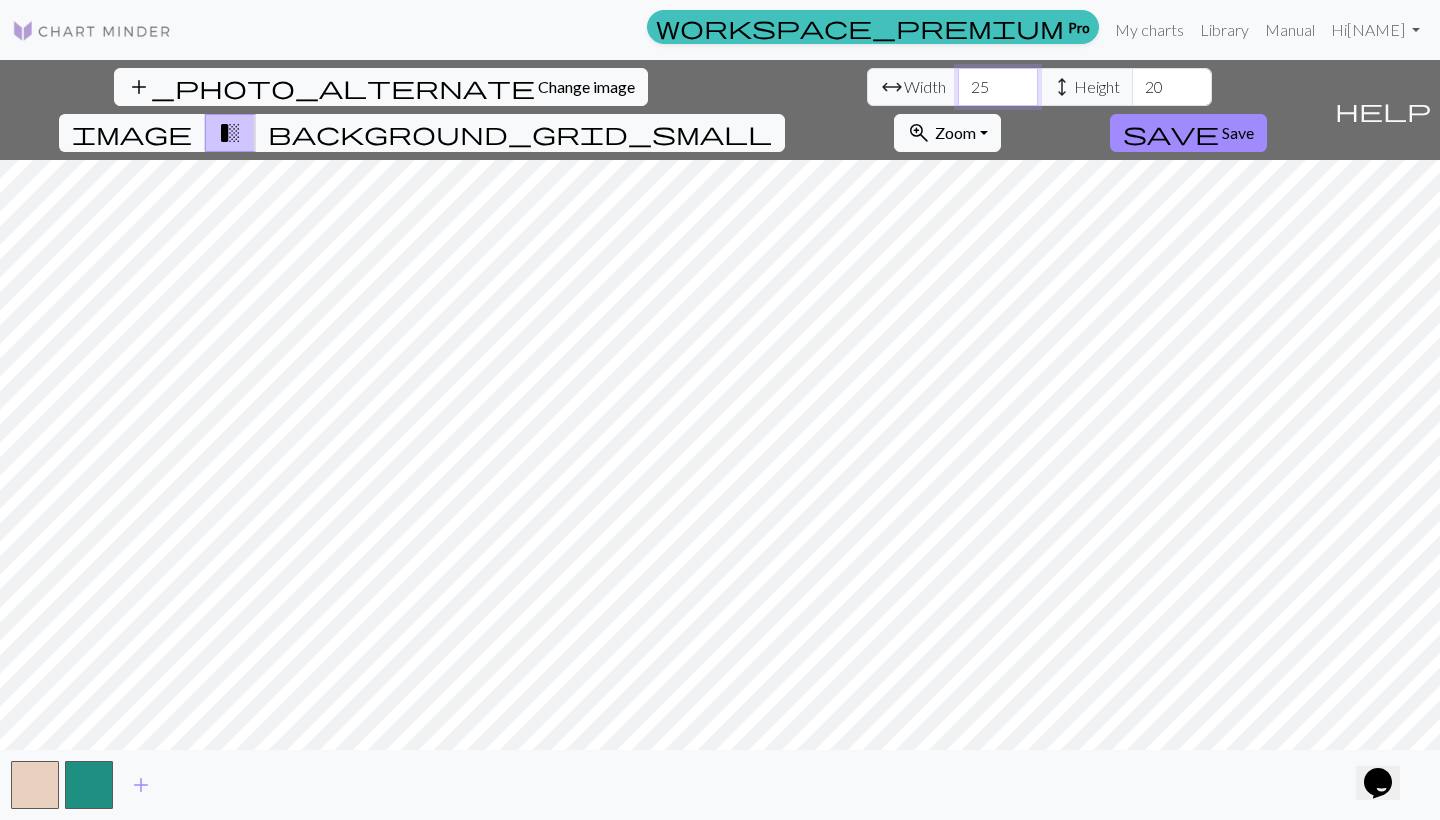 click on "25" at bounding box center (998, 87) 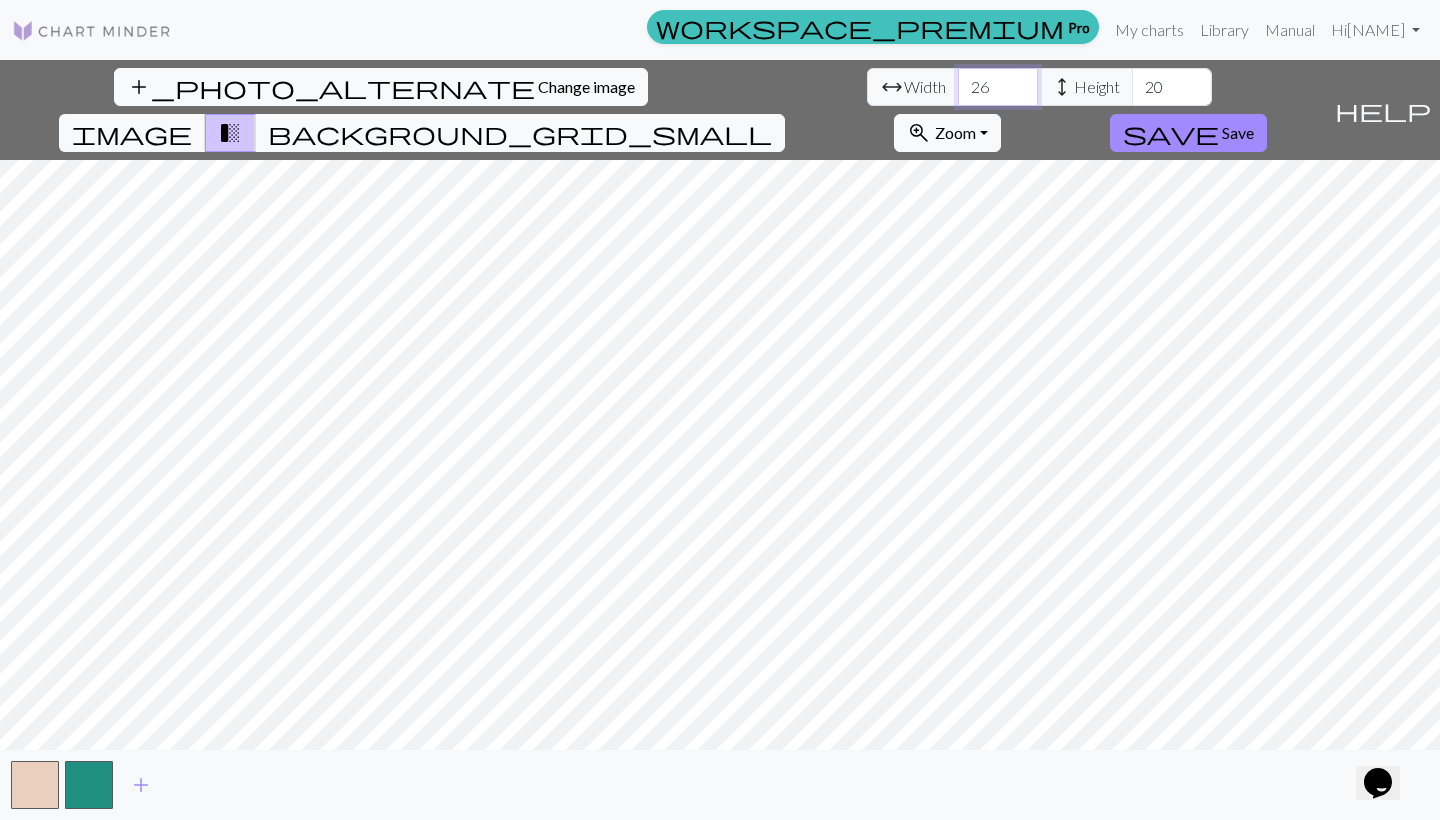 click on "26" at bounding box center (998, 87) 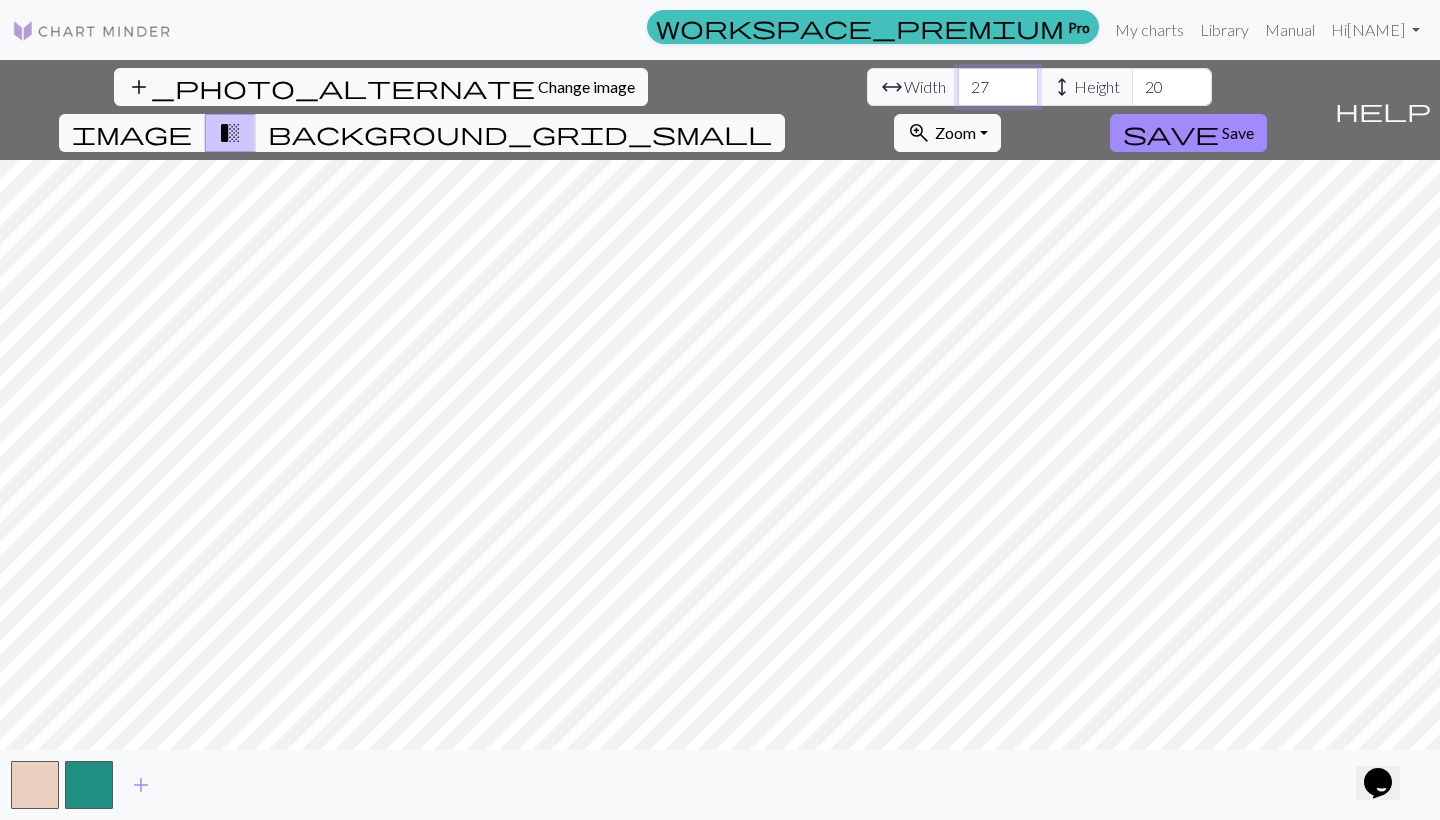 click on "27" at bounding box center (998, 87) 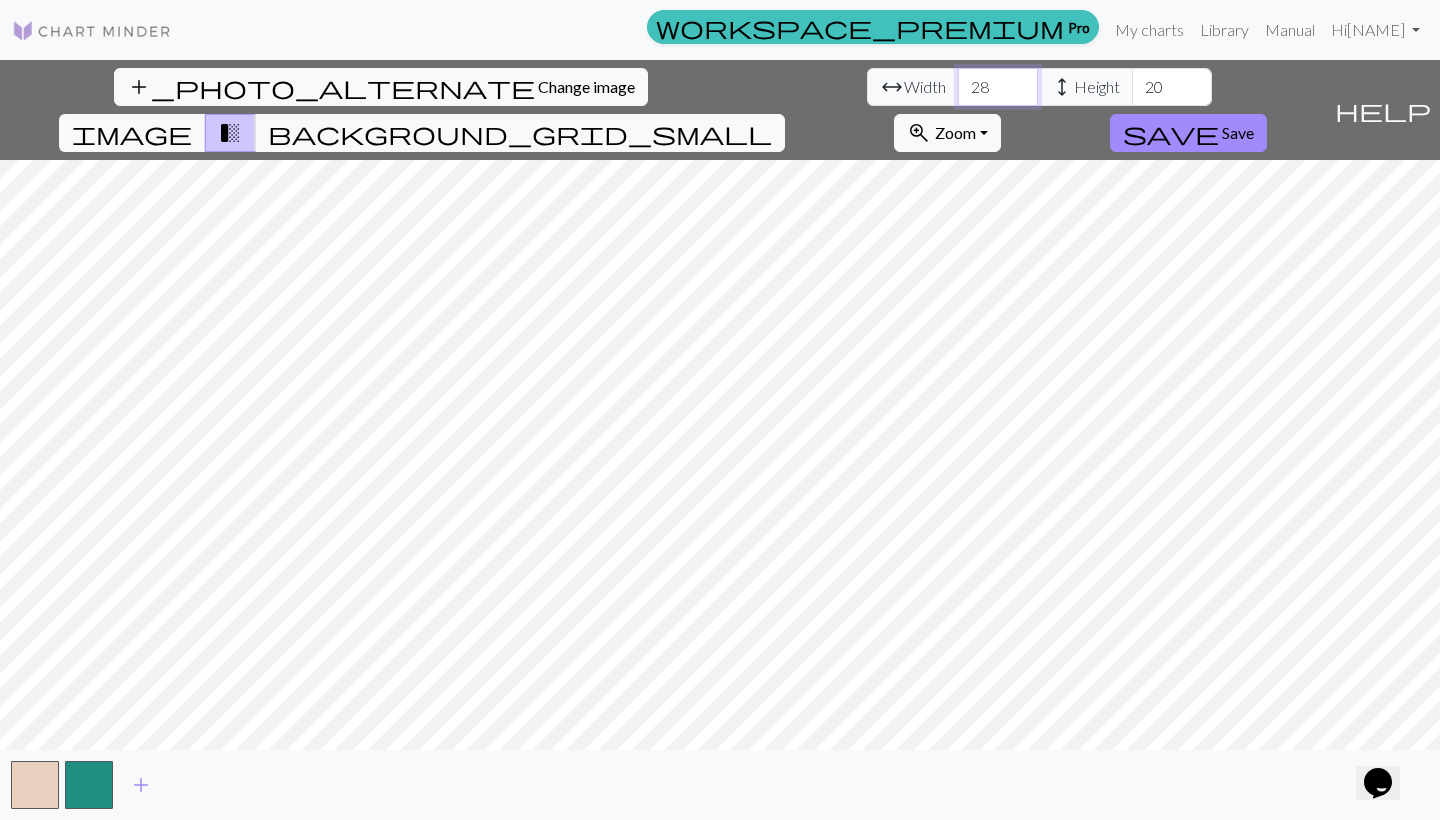 click on "28" at bounding box center (998, 87) 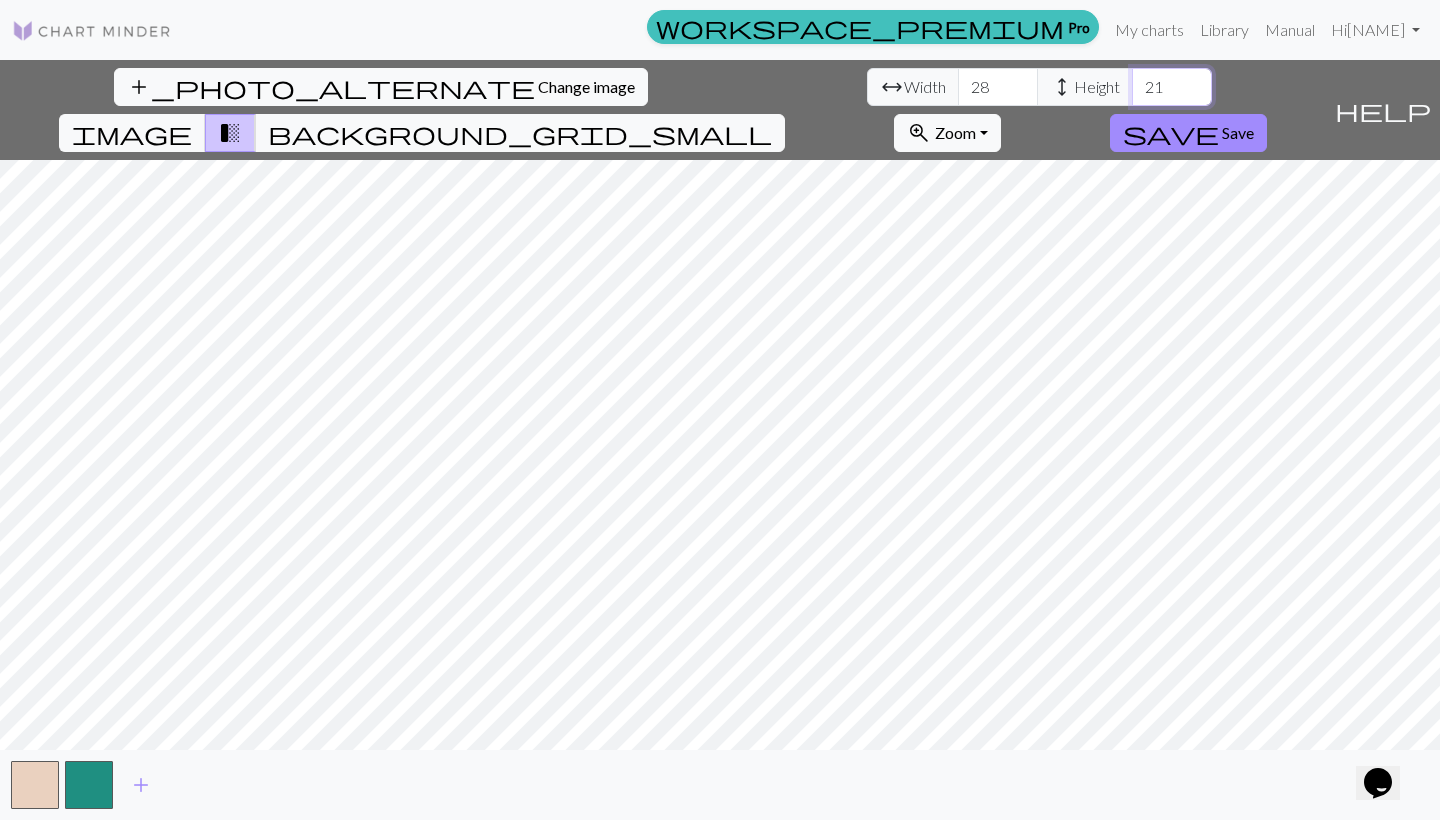 click on "21" at bounding box center (1172, 87) 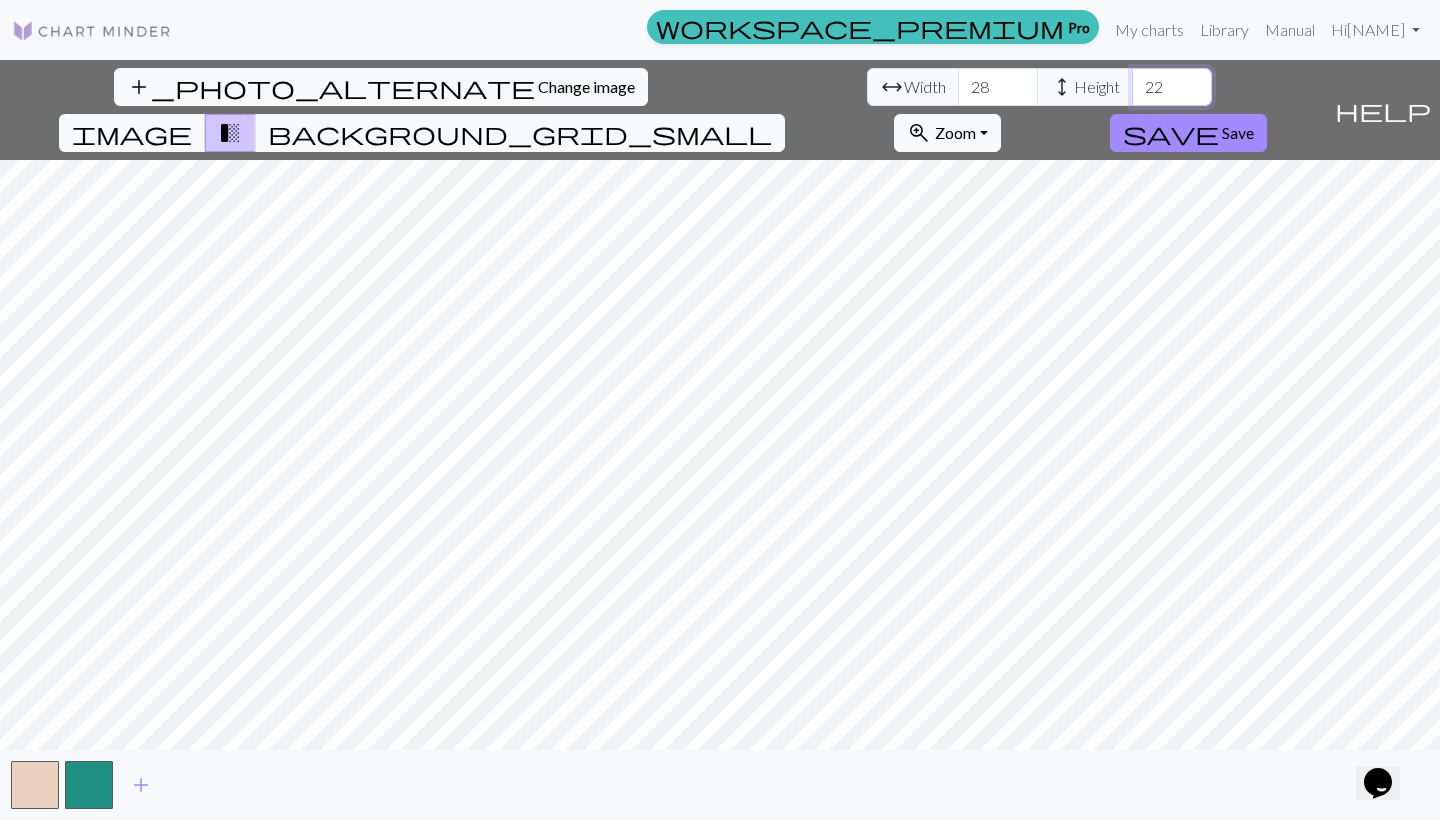 click on "22" at bounding box center [1172, 87] 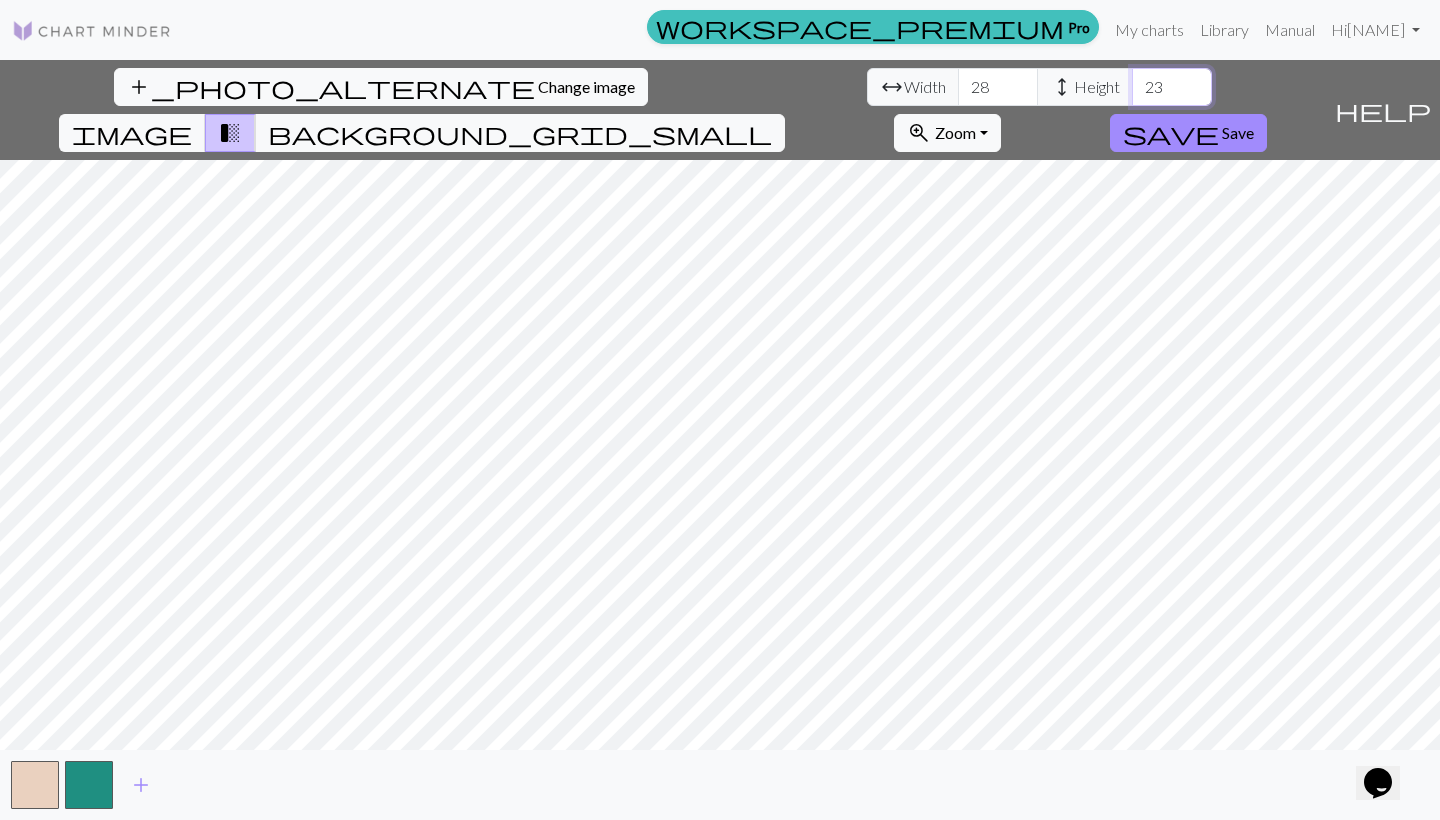 click on "23" at bounding box center [1172, 87] 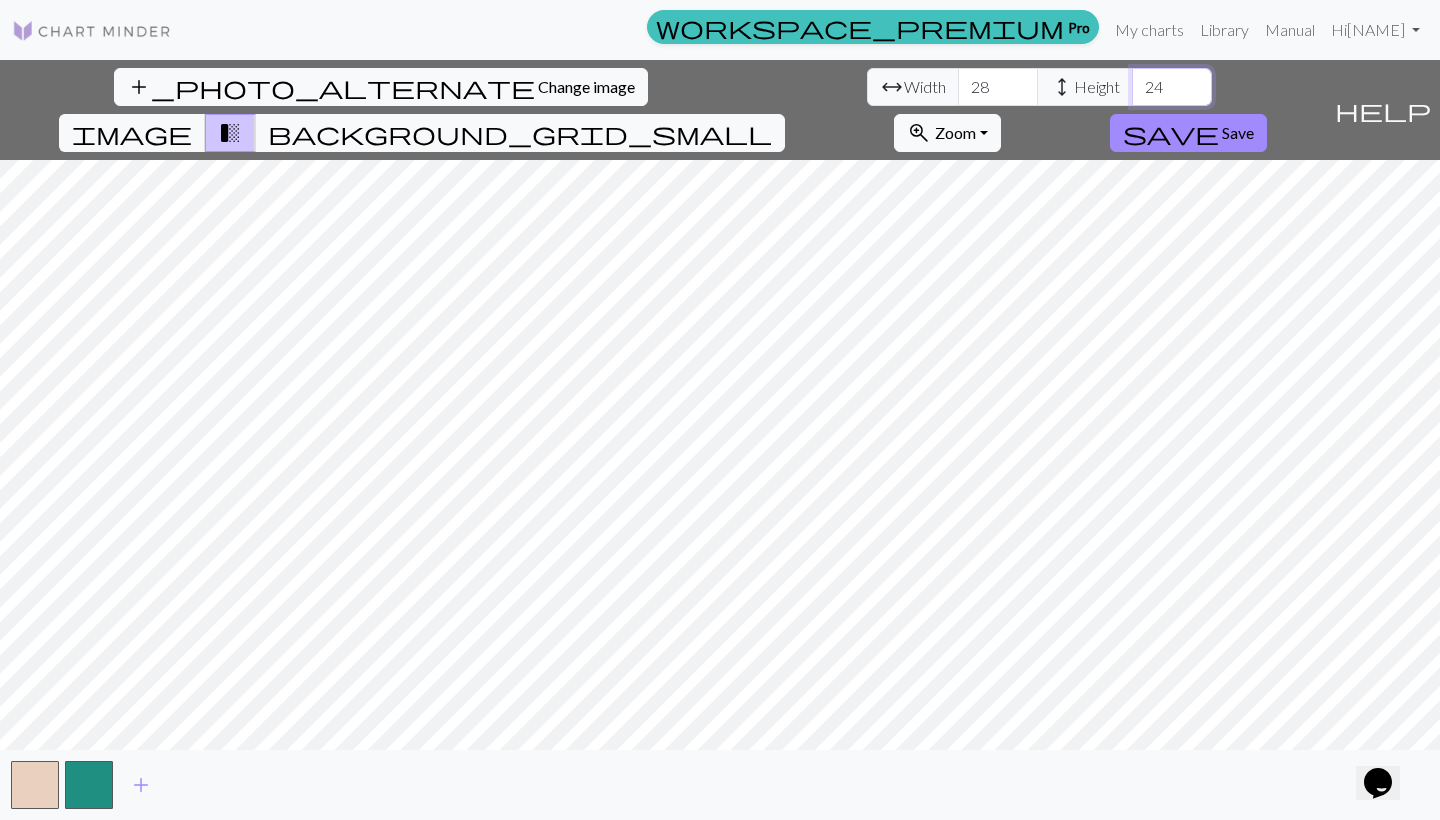 click on "24" at bounding box center [1172, 87] 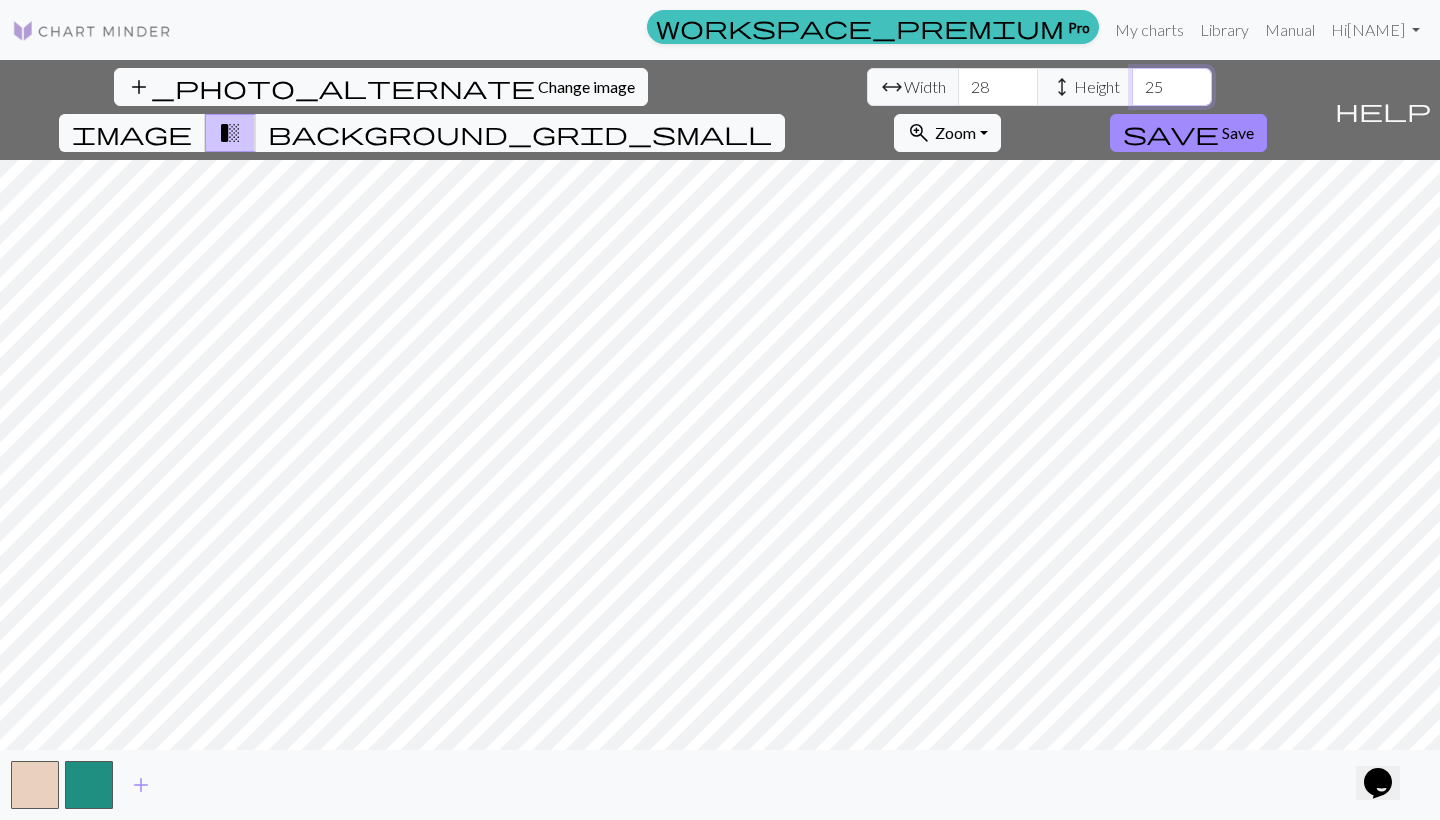 click on "25" at bounding box center [1172, 87] 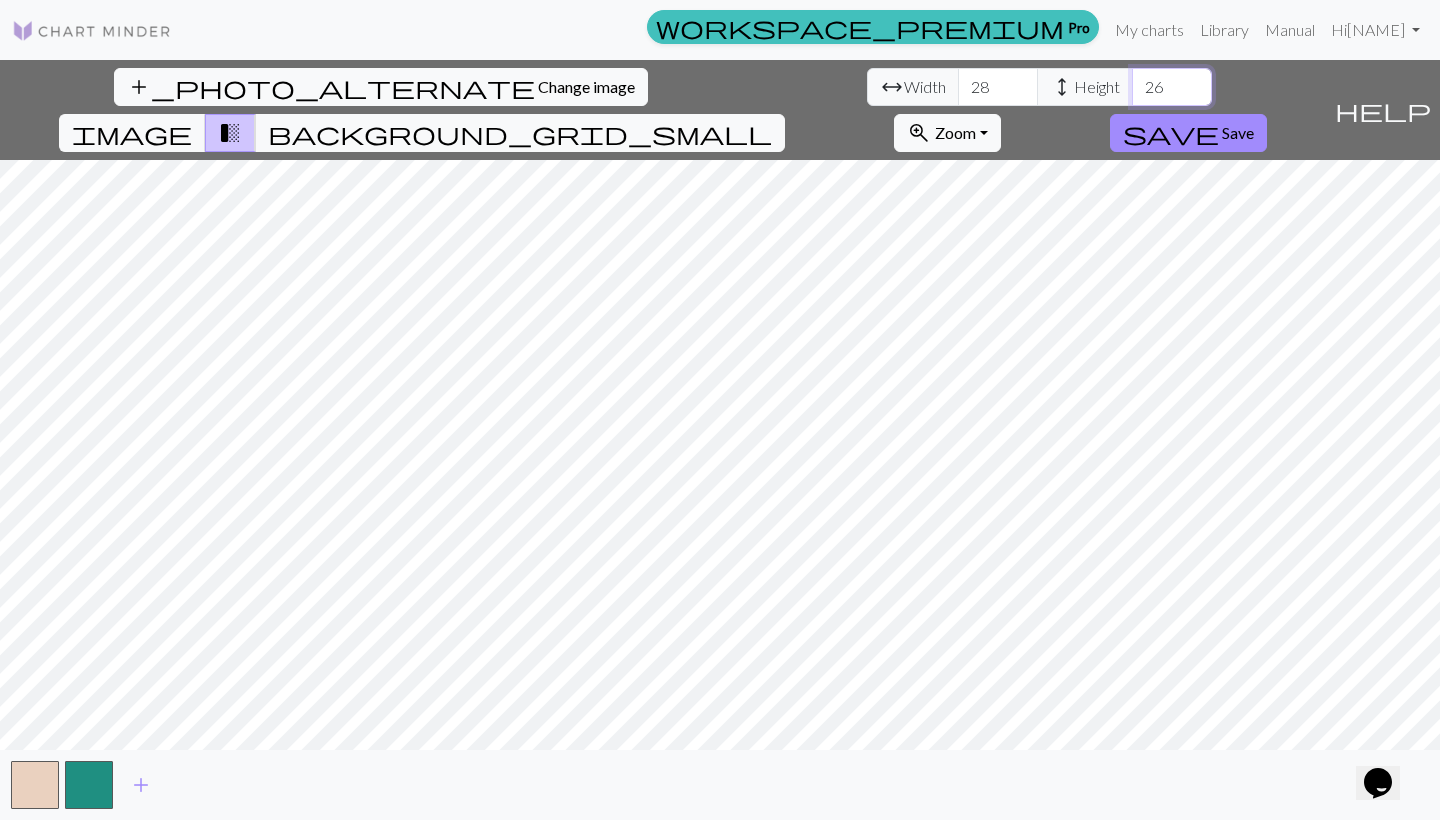 click on "26" at bounding box center (1172, 87) 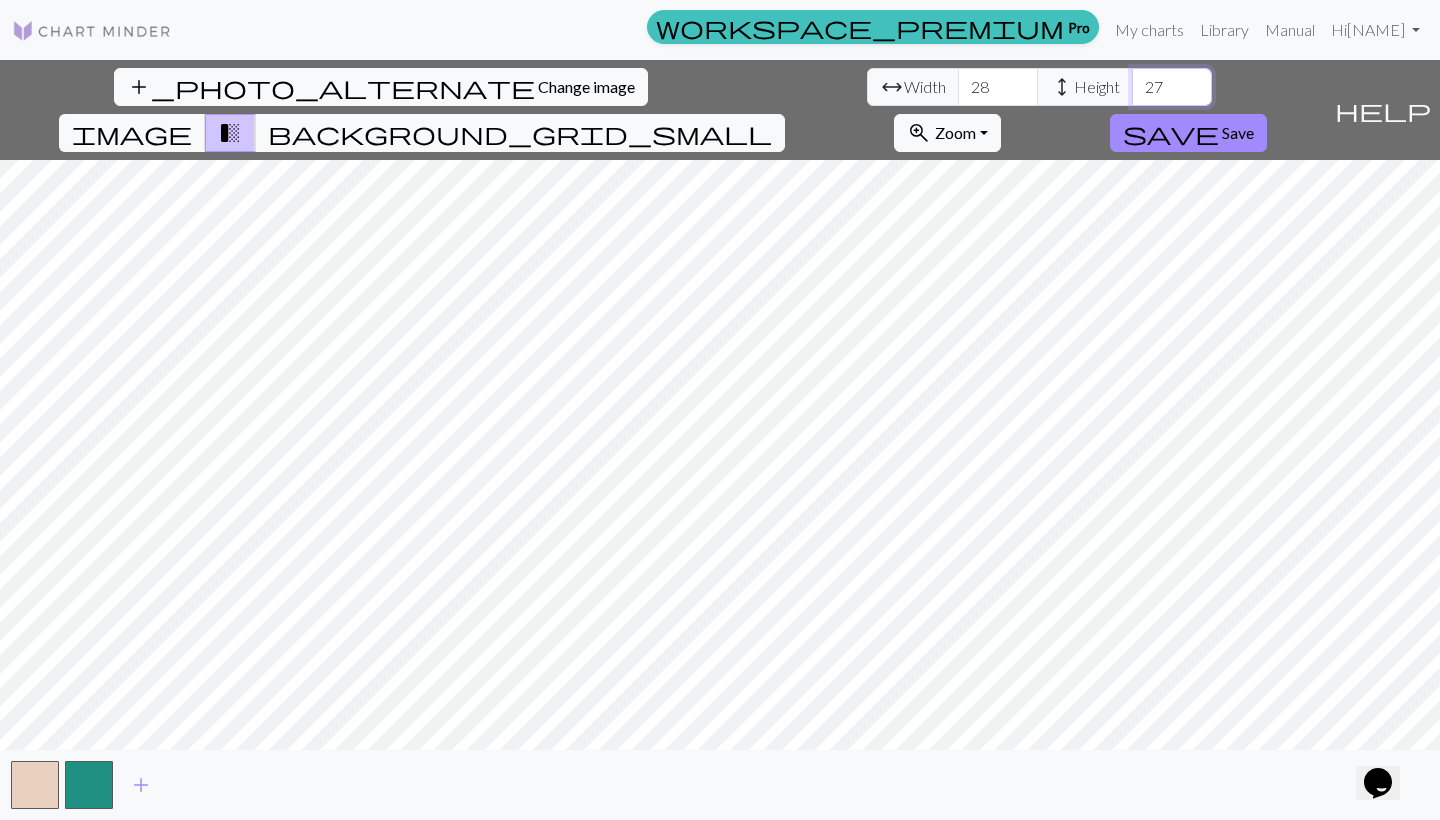 click on "27" at bounding box center (1172, 87) 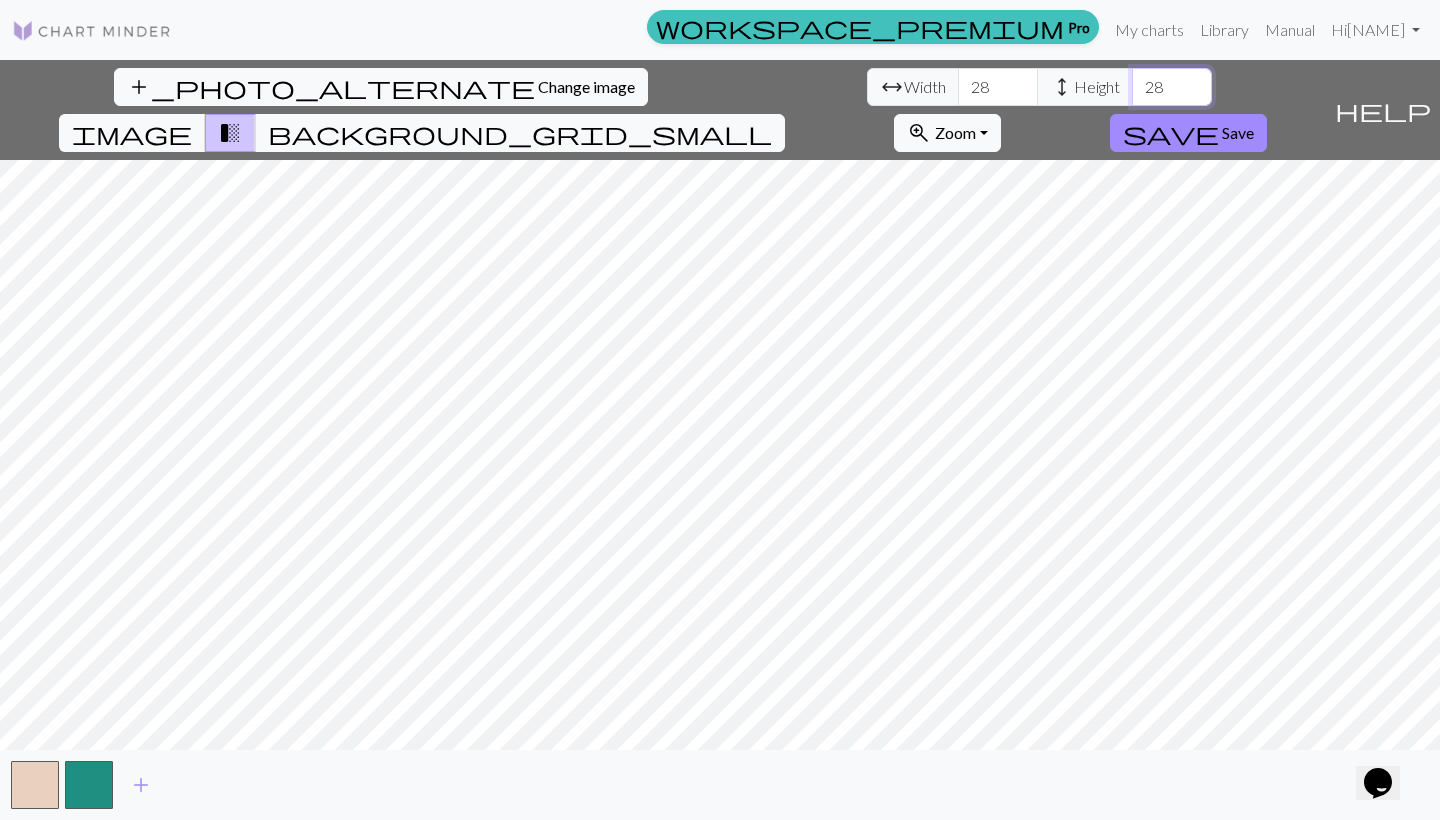 click on "28" at bounding box center (1172, 87) 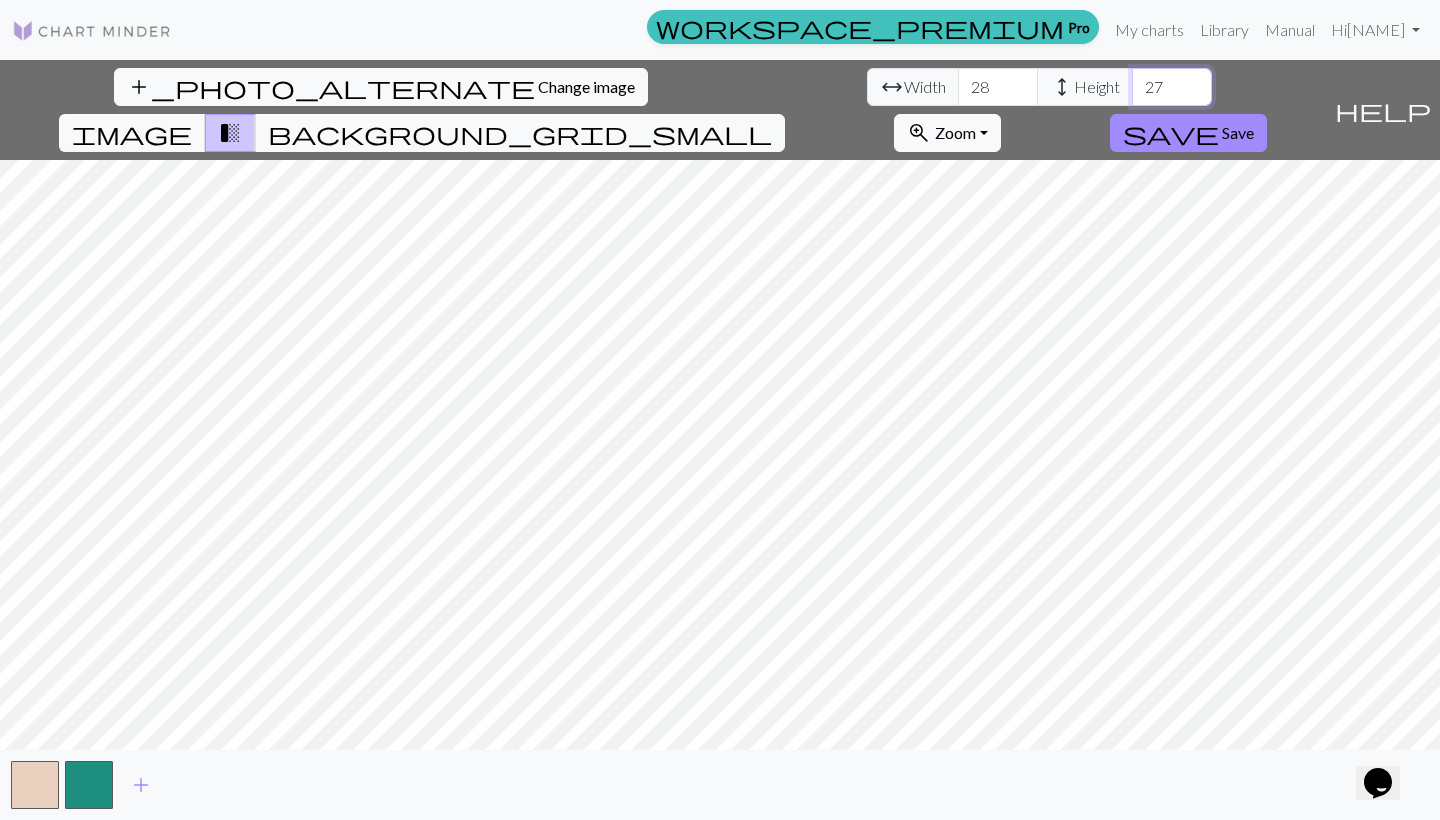 click on "27" at bounding box center [1172, 87] 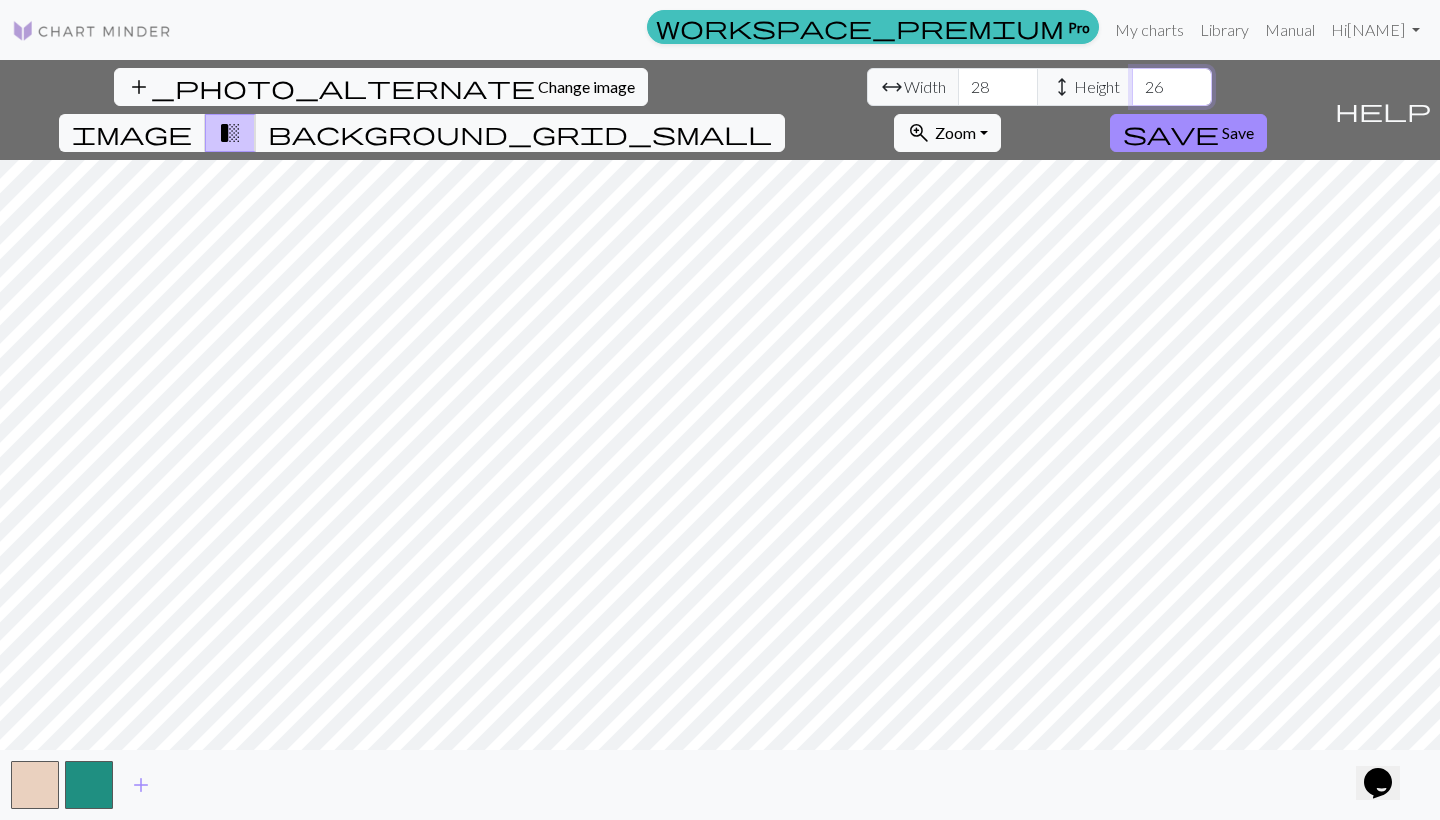 click on "26" at bounding box center (1172, 87) 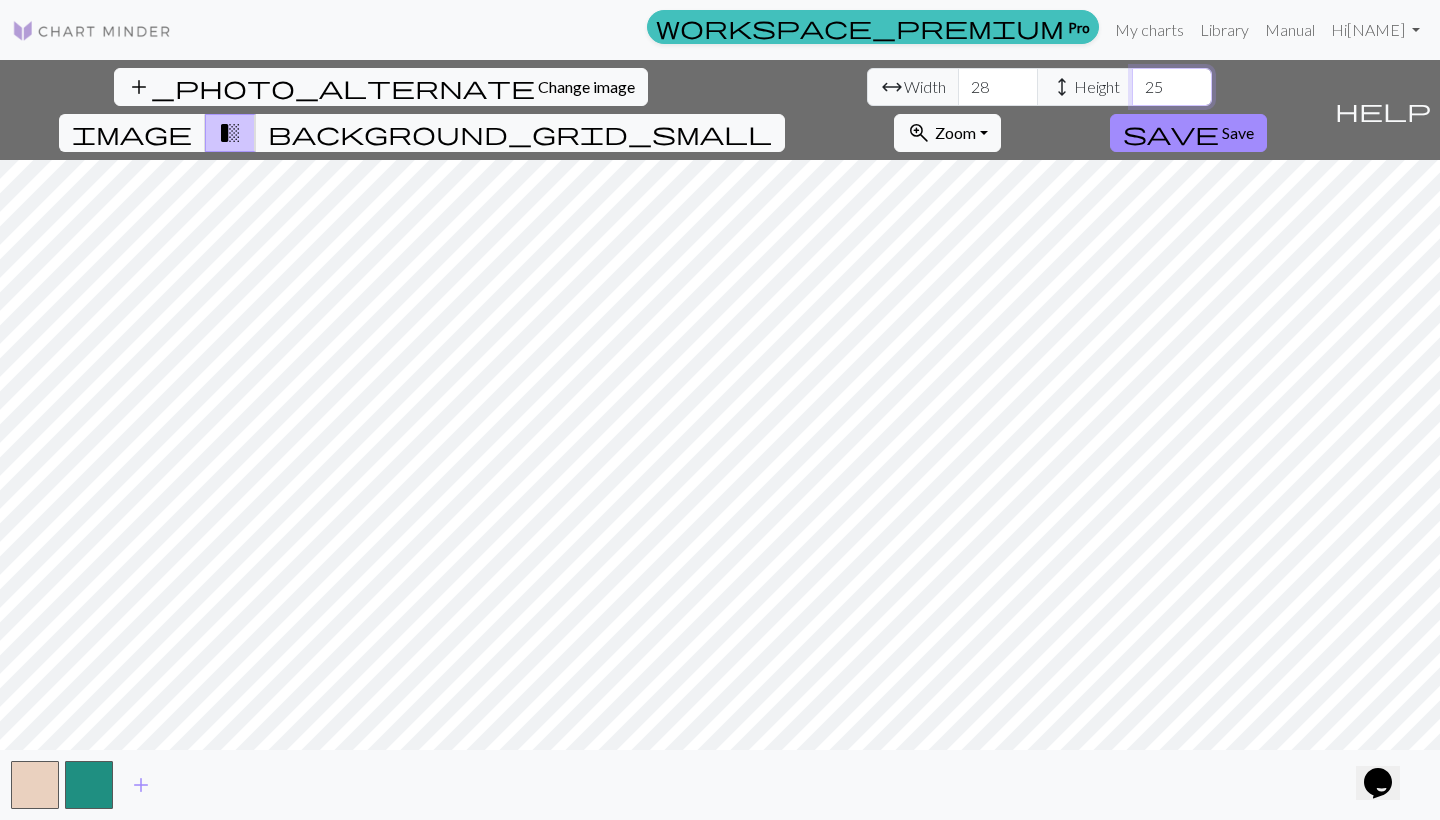 click on "25" at bounding box center (1172, 87) 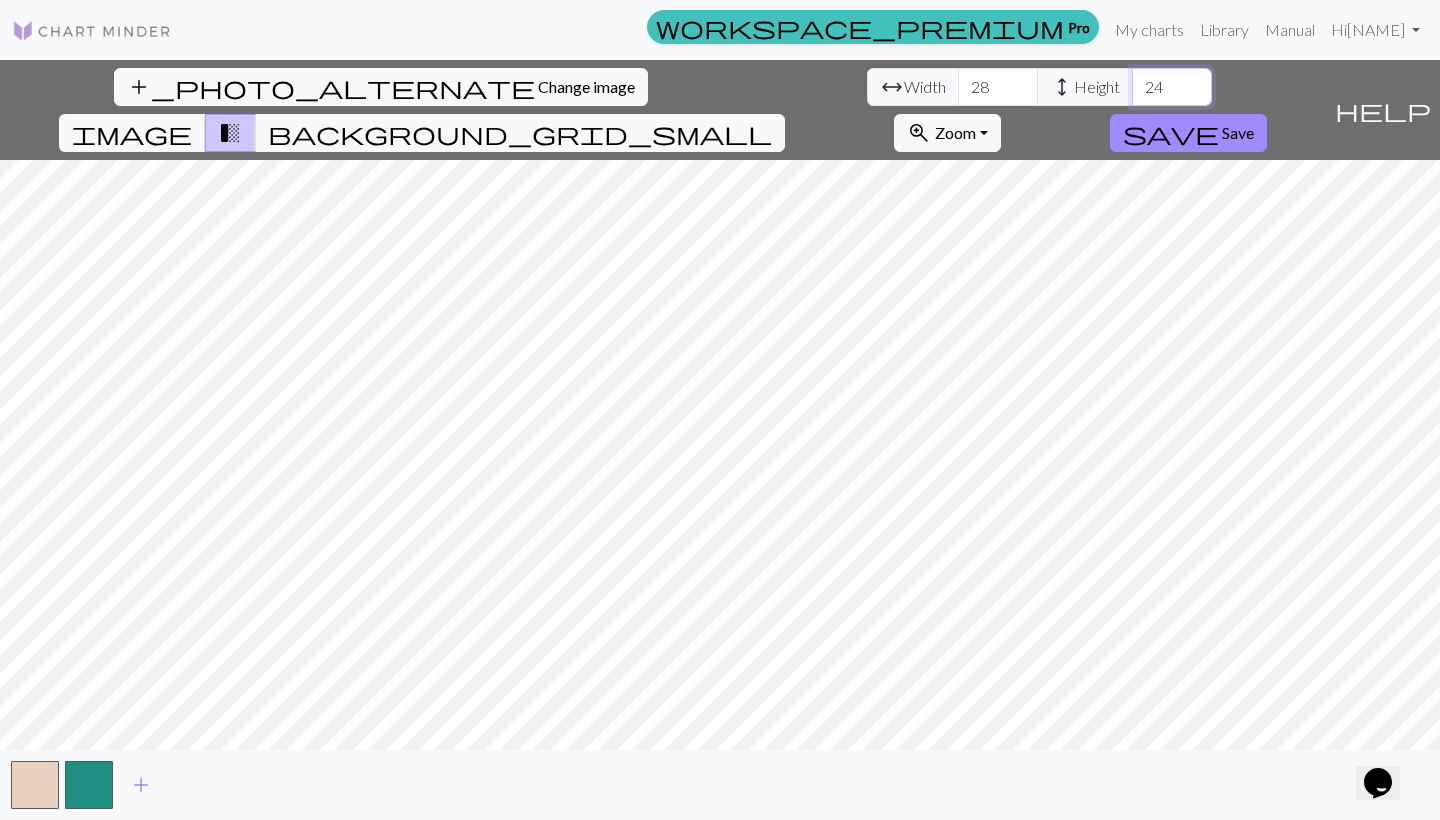 click on "24" at bounding box center (1172, 87) 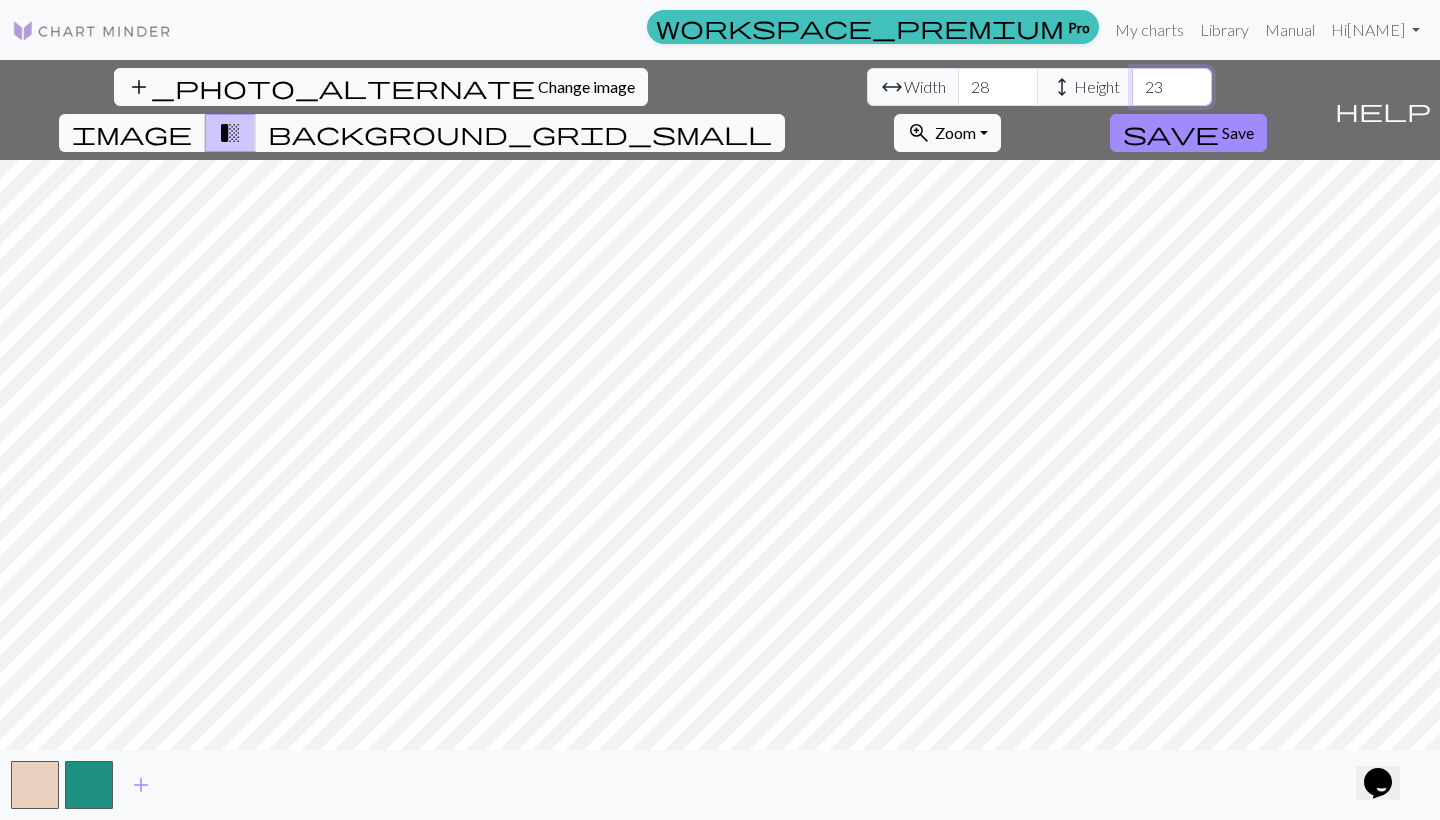 click on "23" at bounding box center (1172, 87) 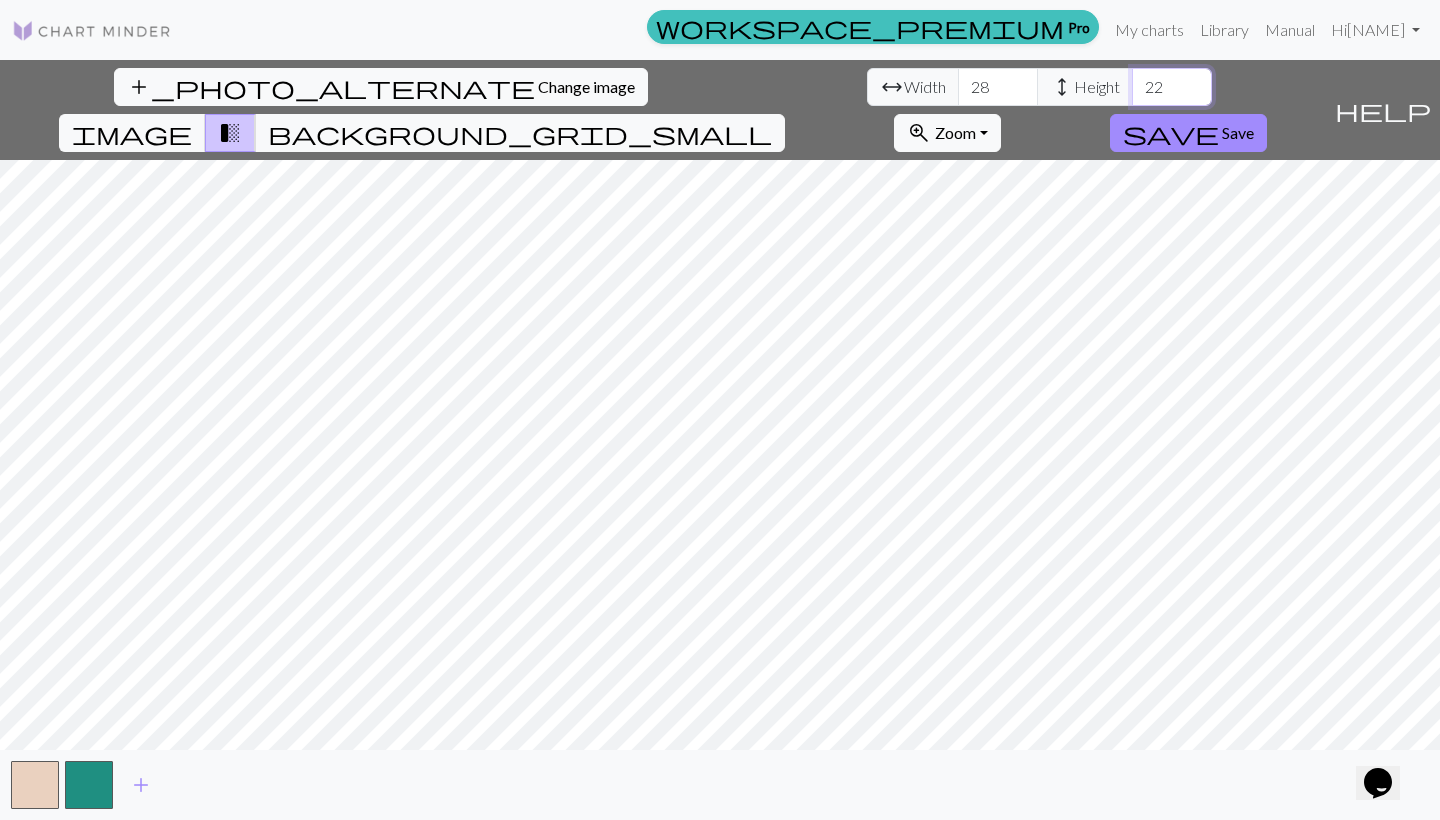 click on "22" at bounding box center [1172, 87] 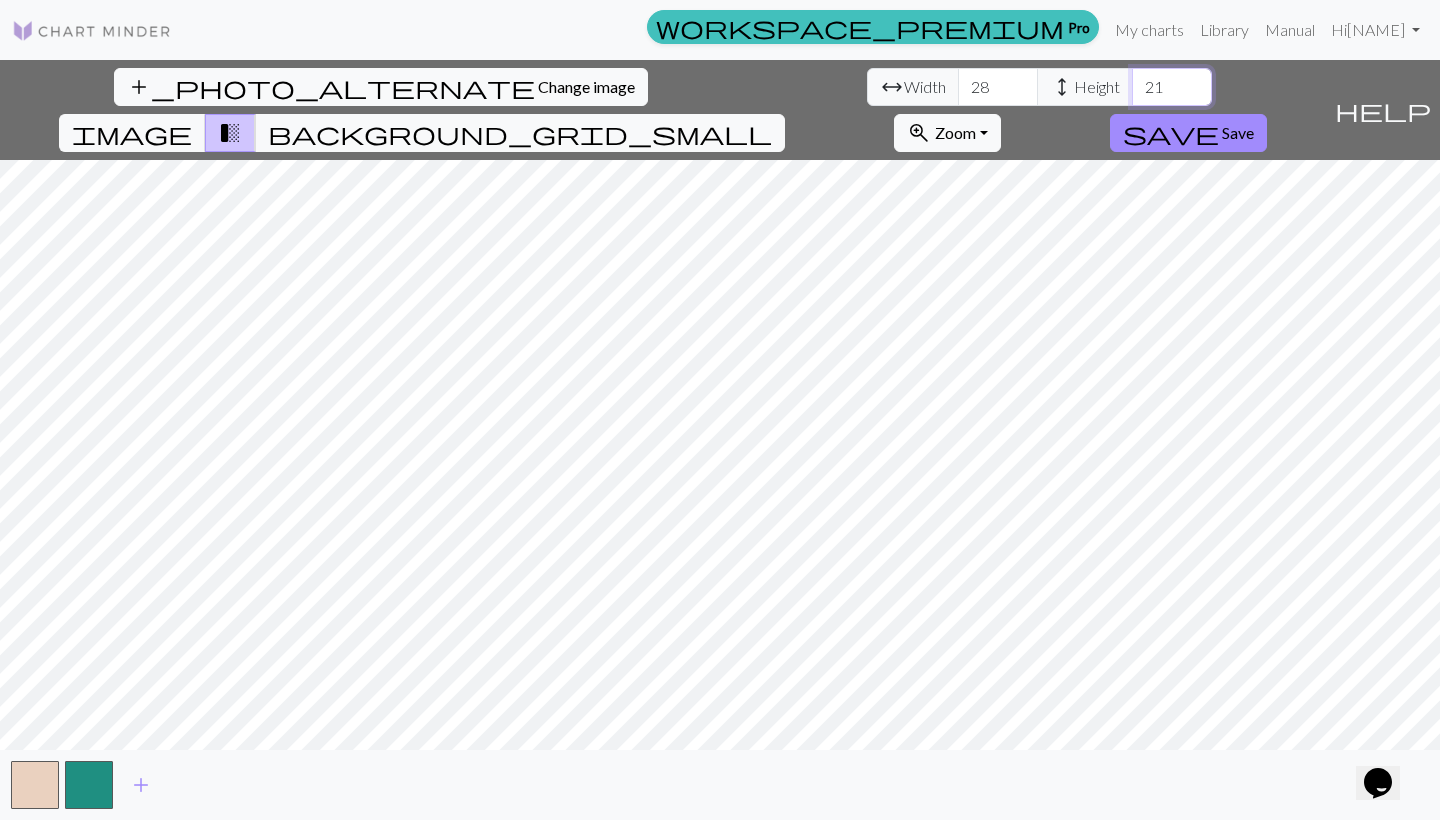 click on "21" at bounding box center [1172, 87] 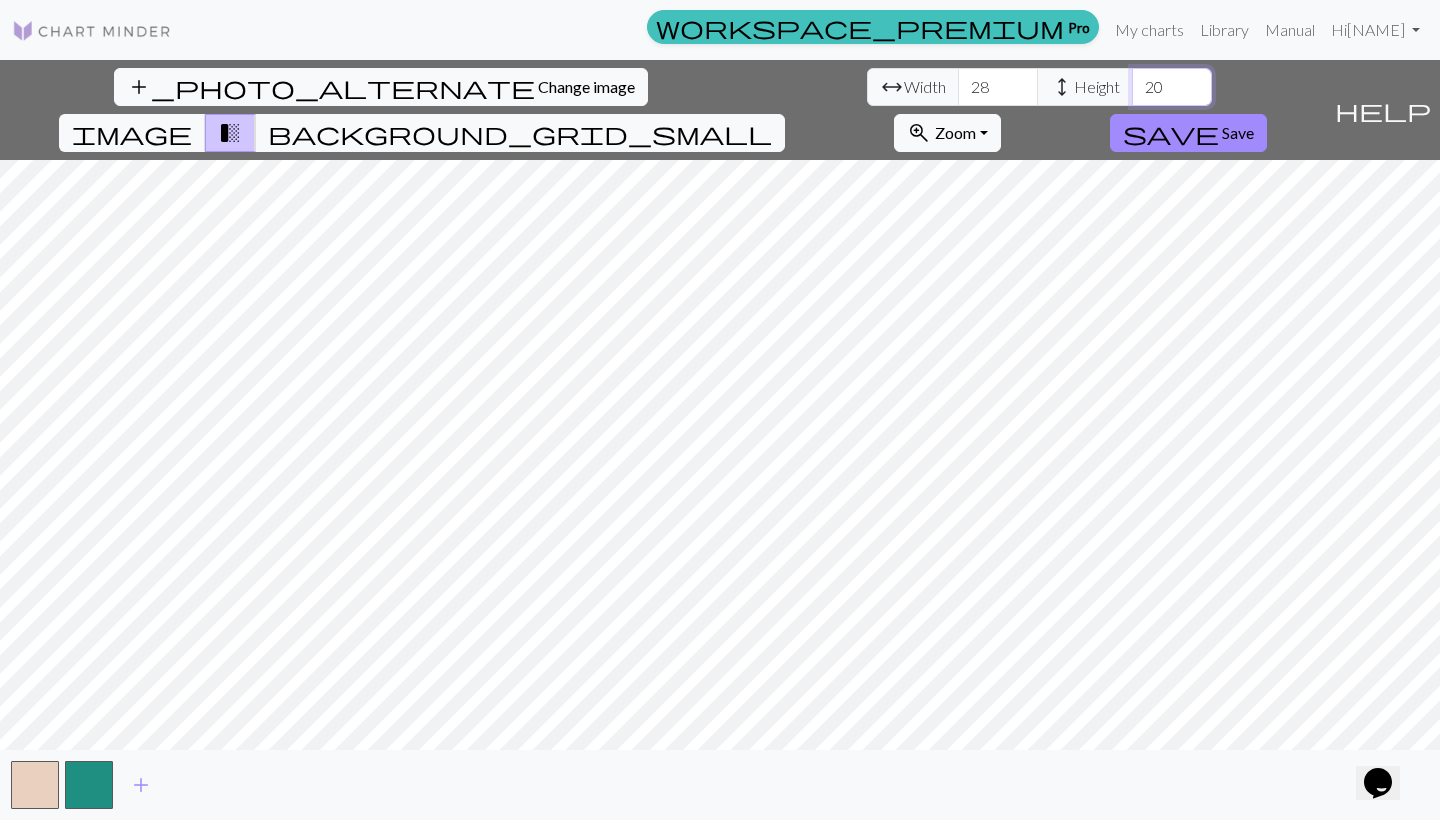 click on "20" at bounding box center [1172, 87] 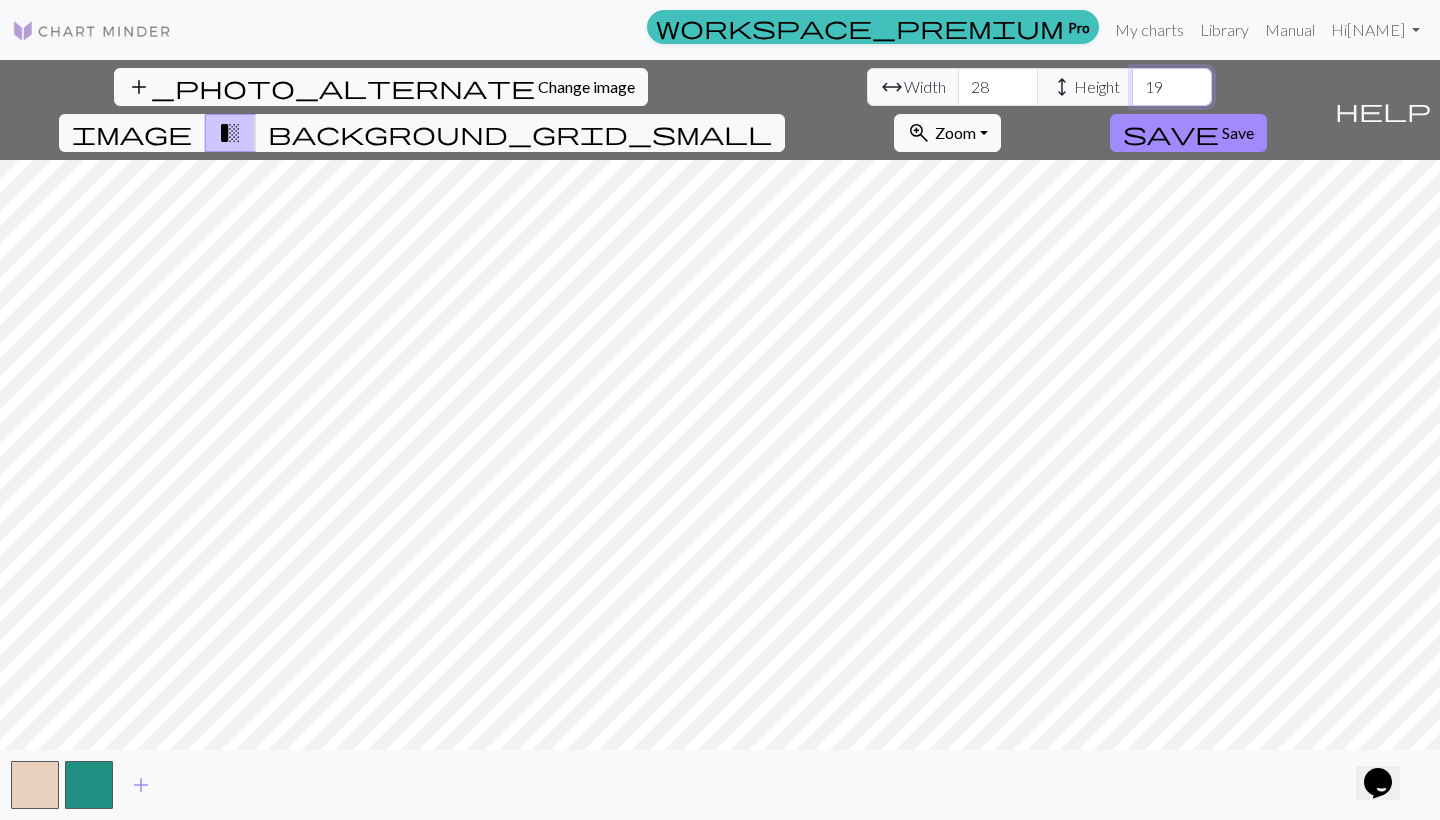 click on "19" at bounding box center (1172, 87) 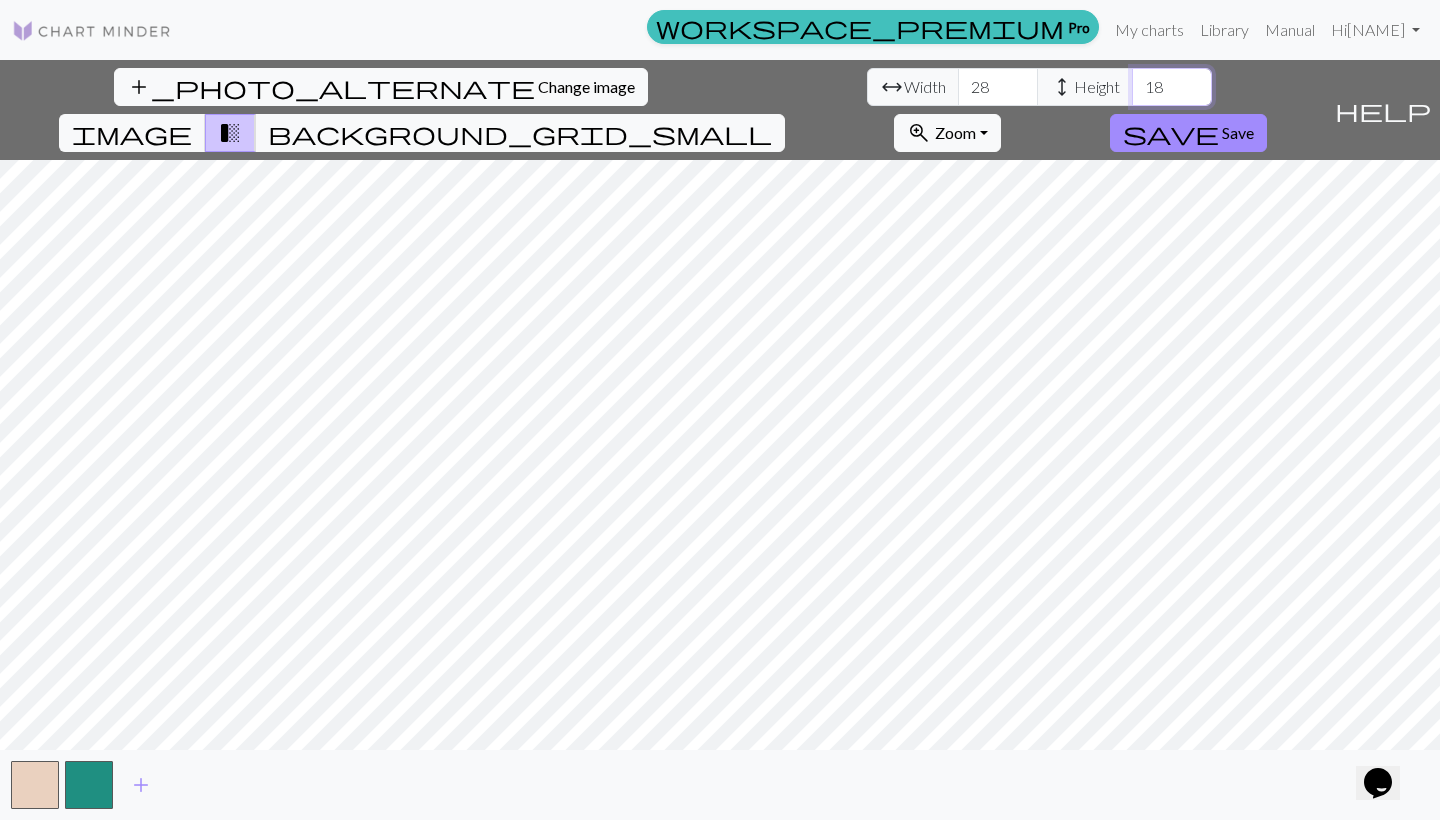 click on "18" at bounding box center [1172, 87] 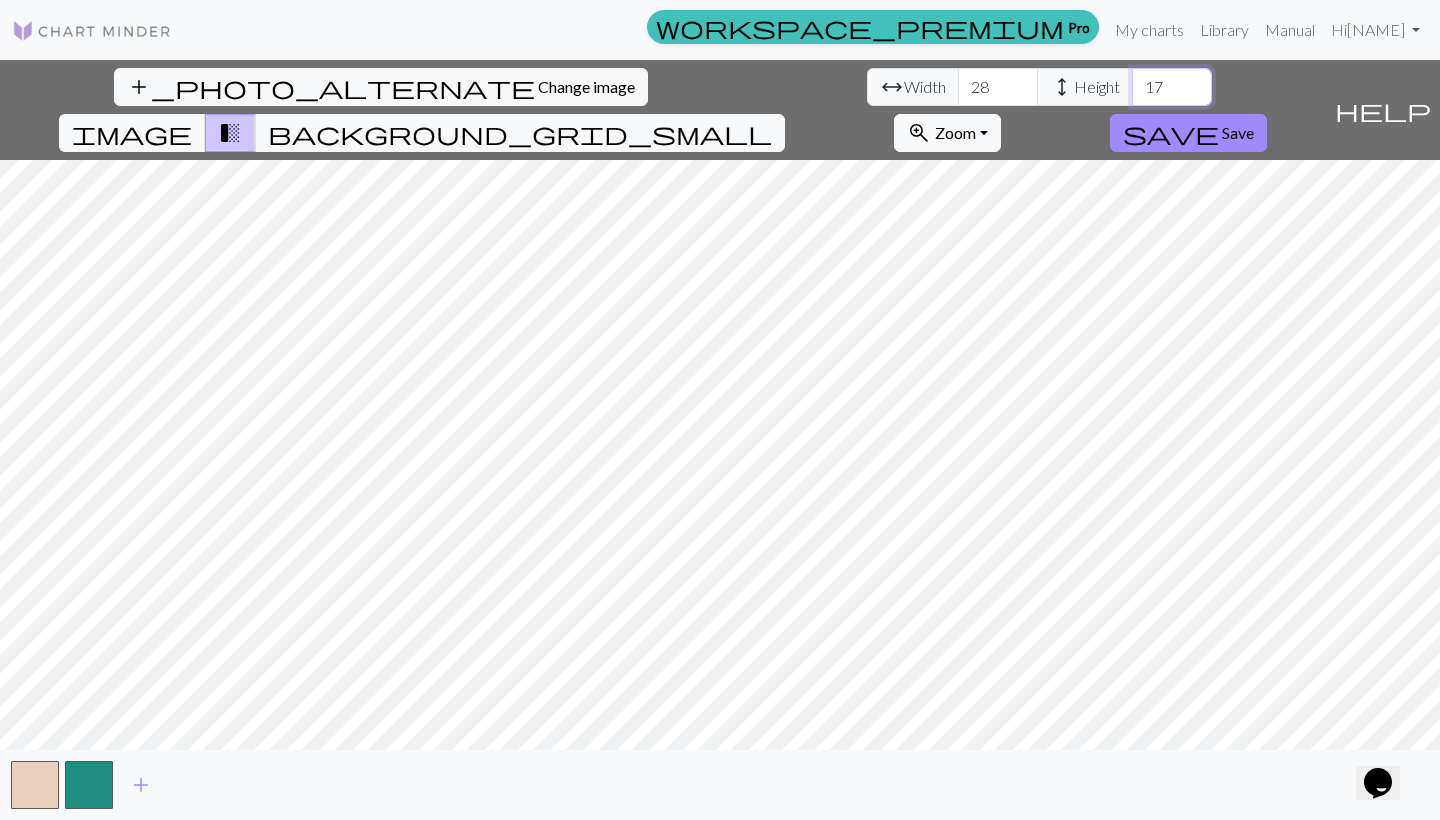click on "17" at bounding box center (1172, 87) 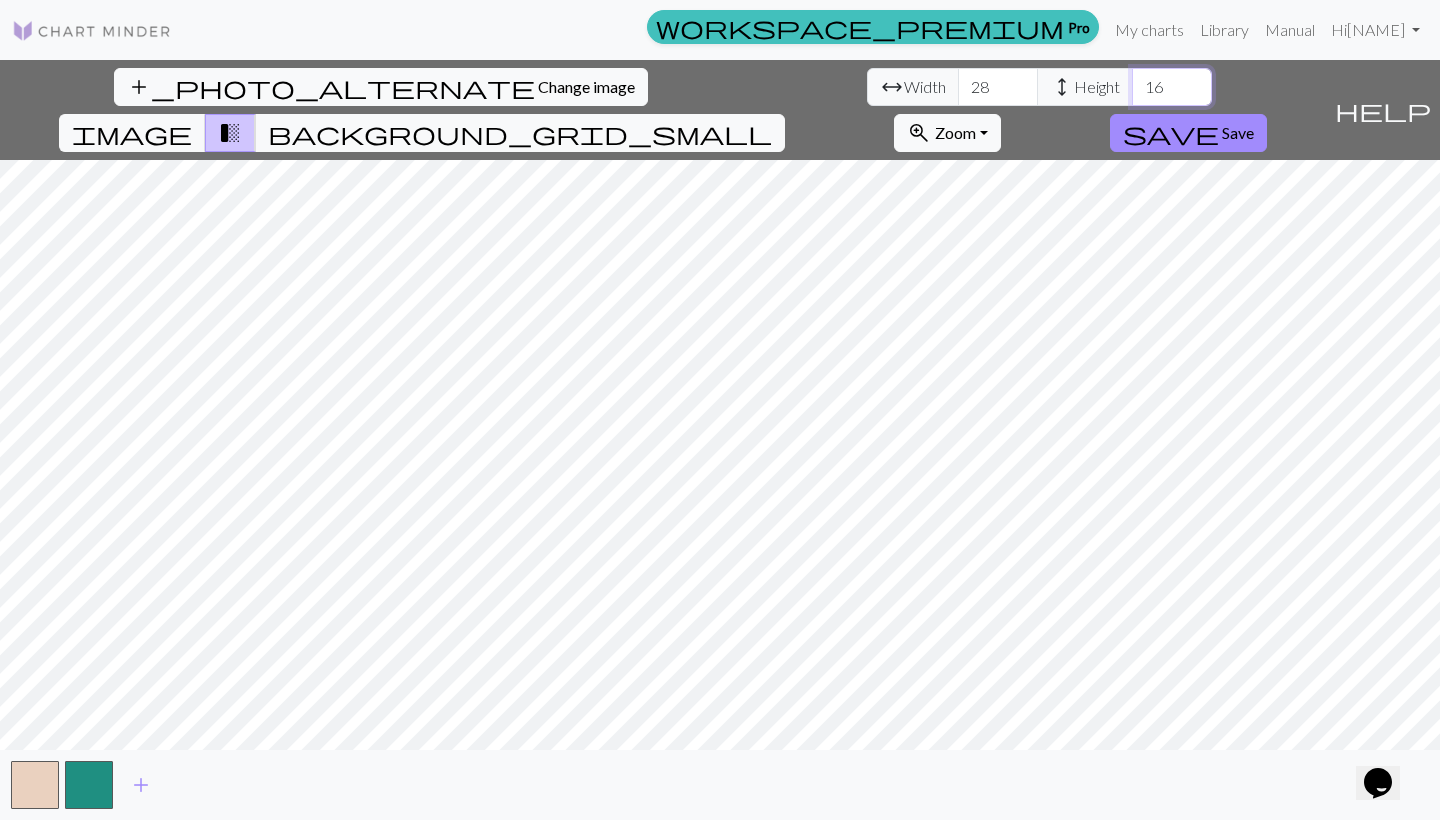 click on "16" at bounding box center (1172, 87) 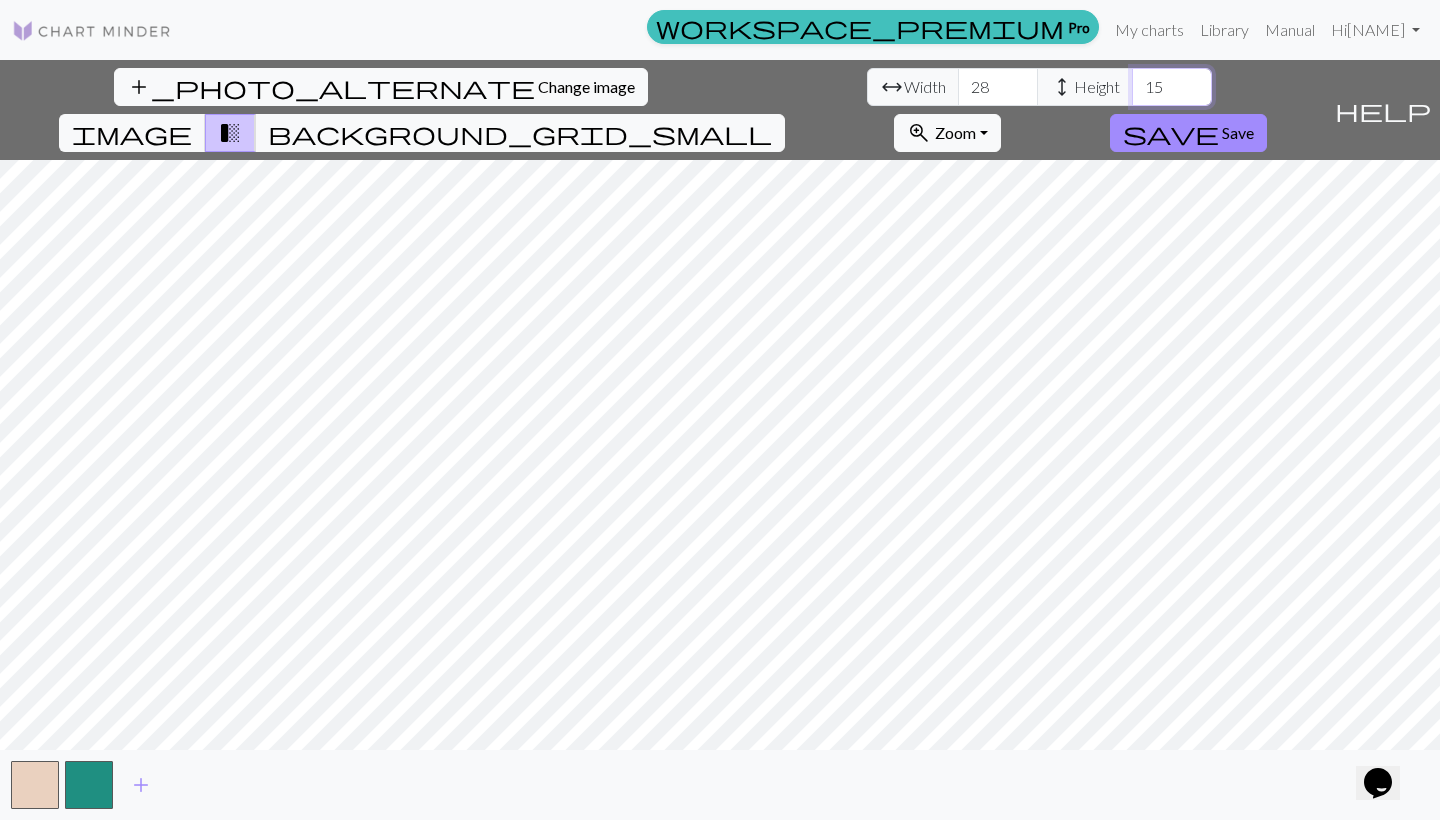click on "15" at bounding box center (1172, 87) 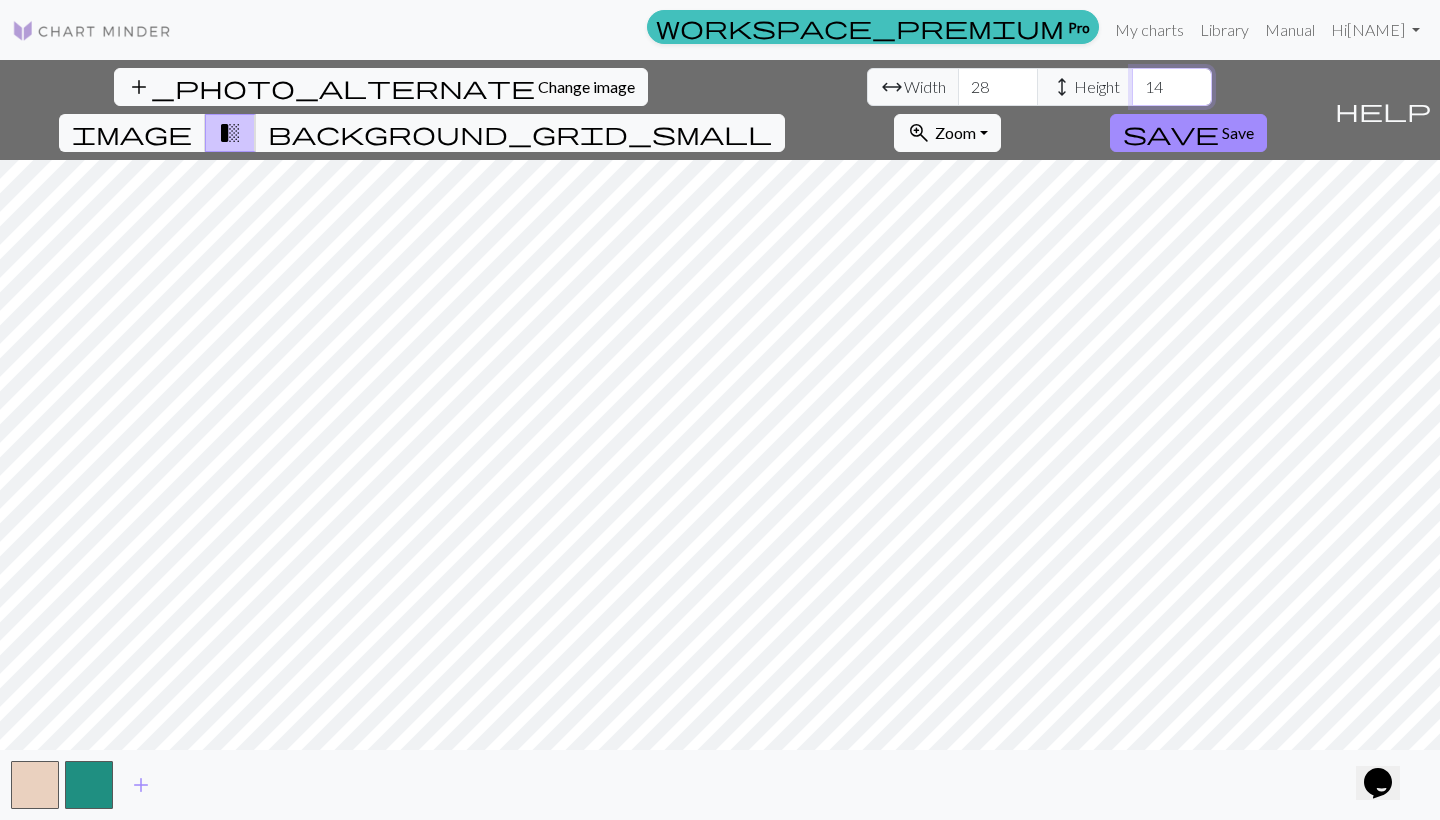 click on "14" at bounding box center (1172, 87) 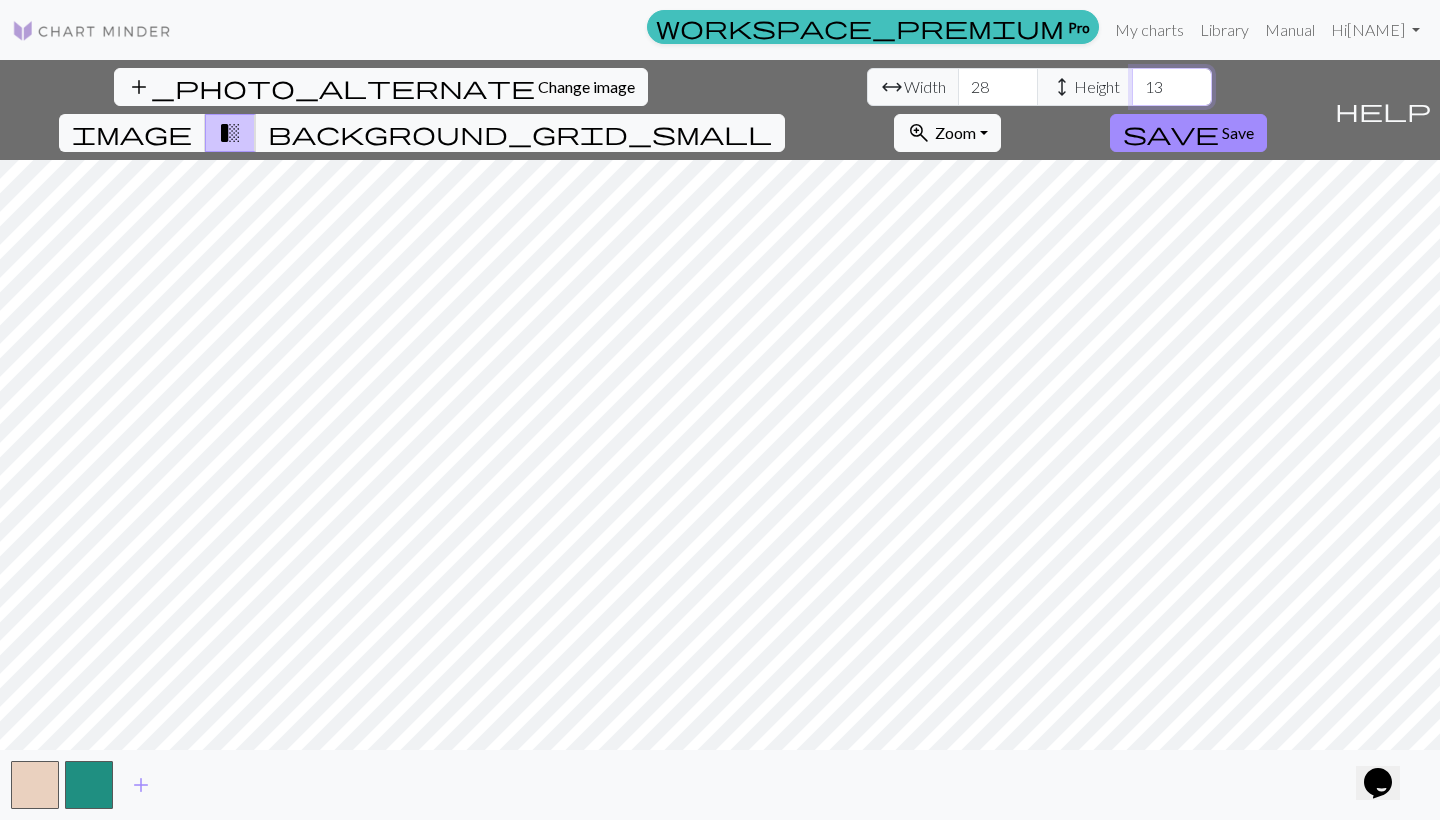 click on "13" at bounding box center (1172, 87) 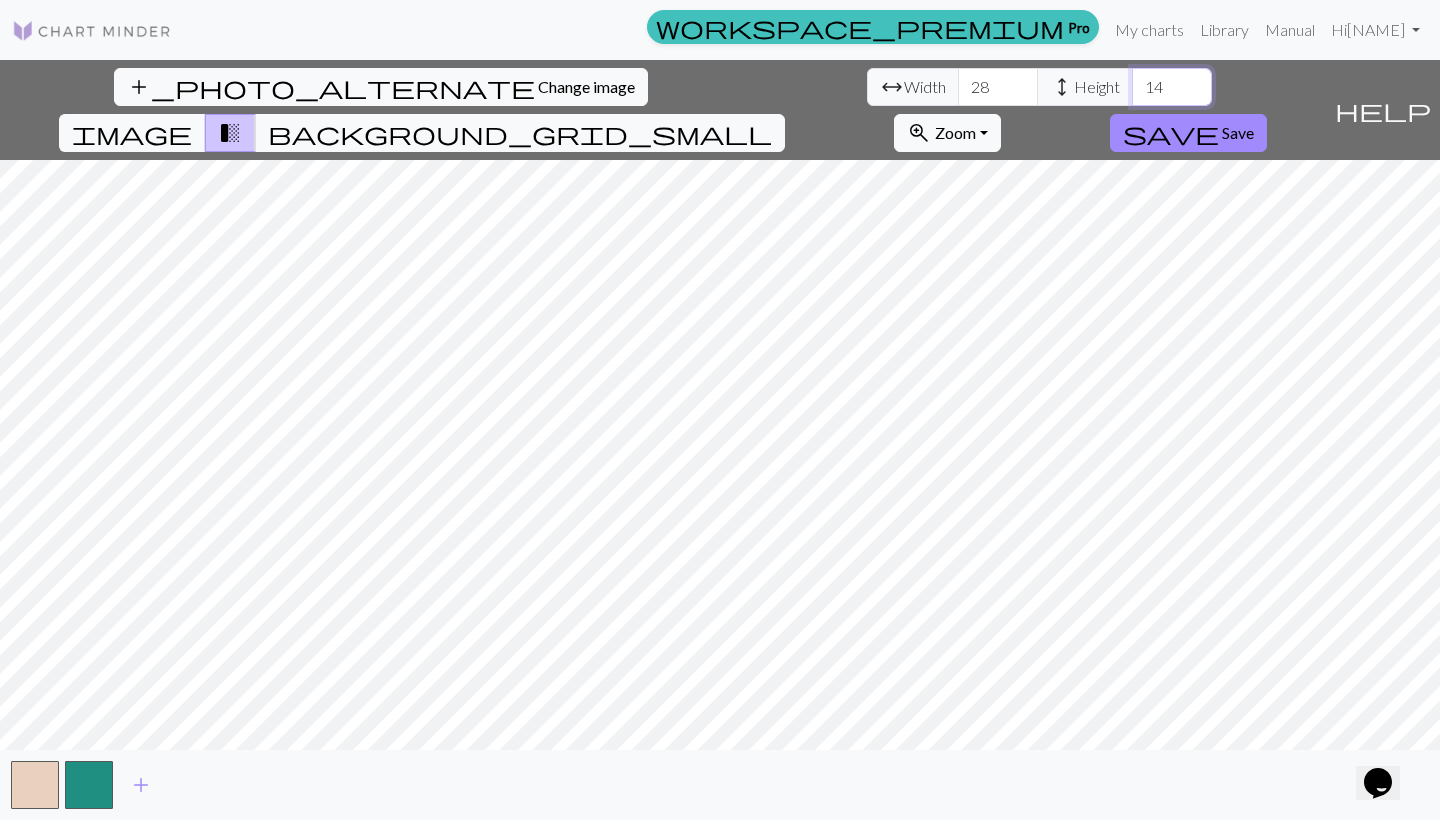 click on "14" at bounding box center [1172, 87] 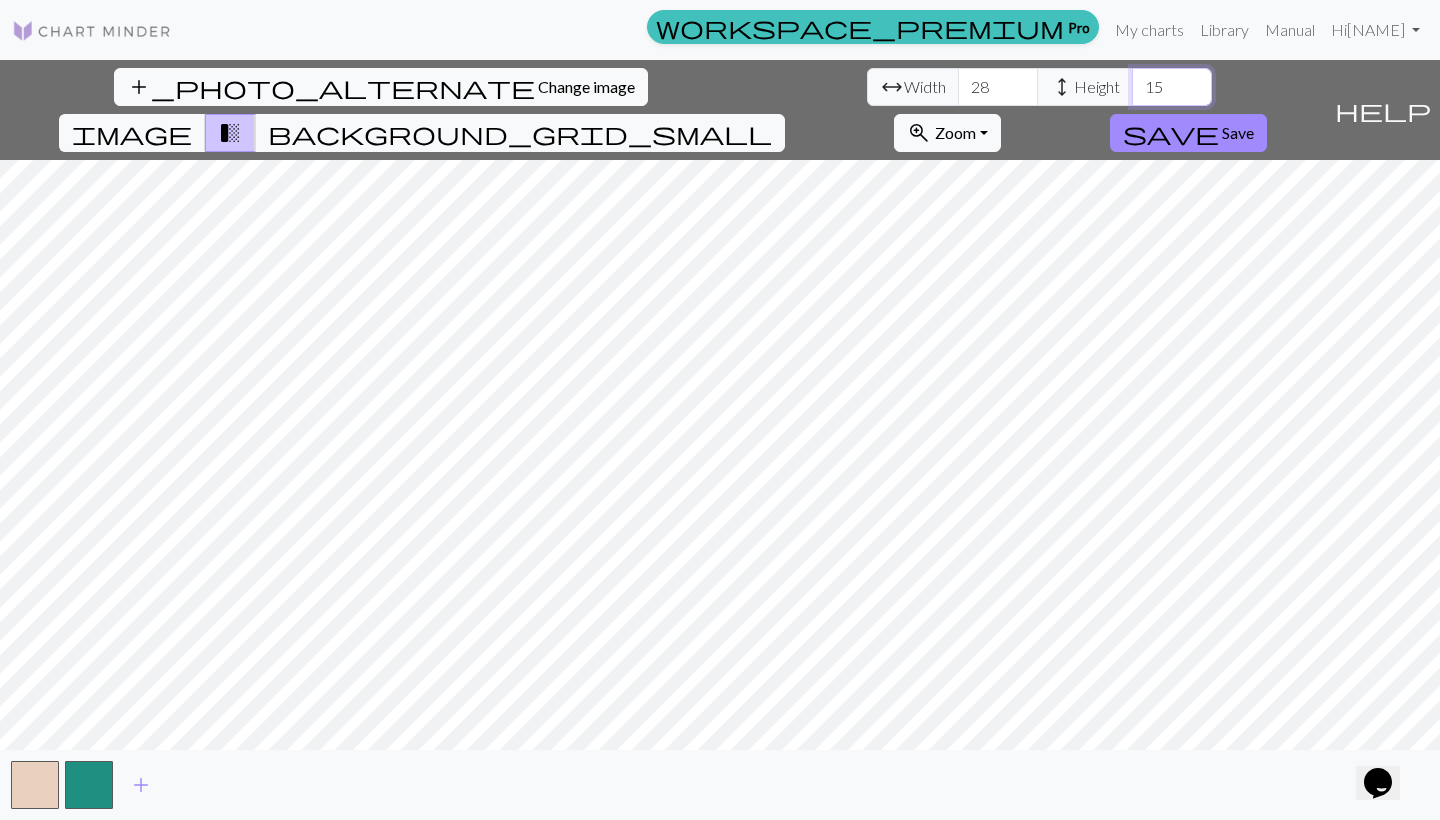 click on "15" at bounding box center [1172, 87] 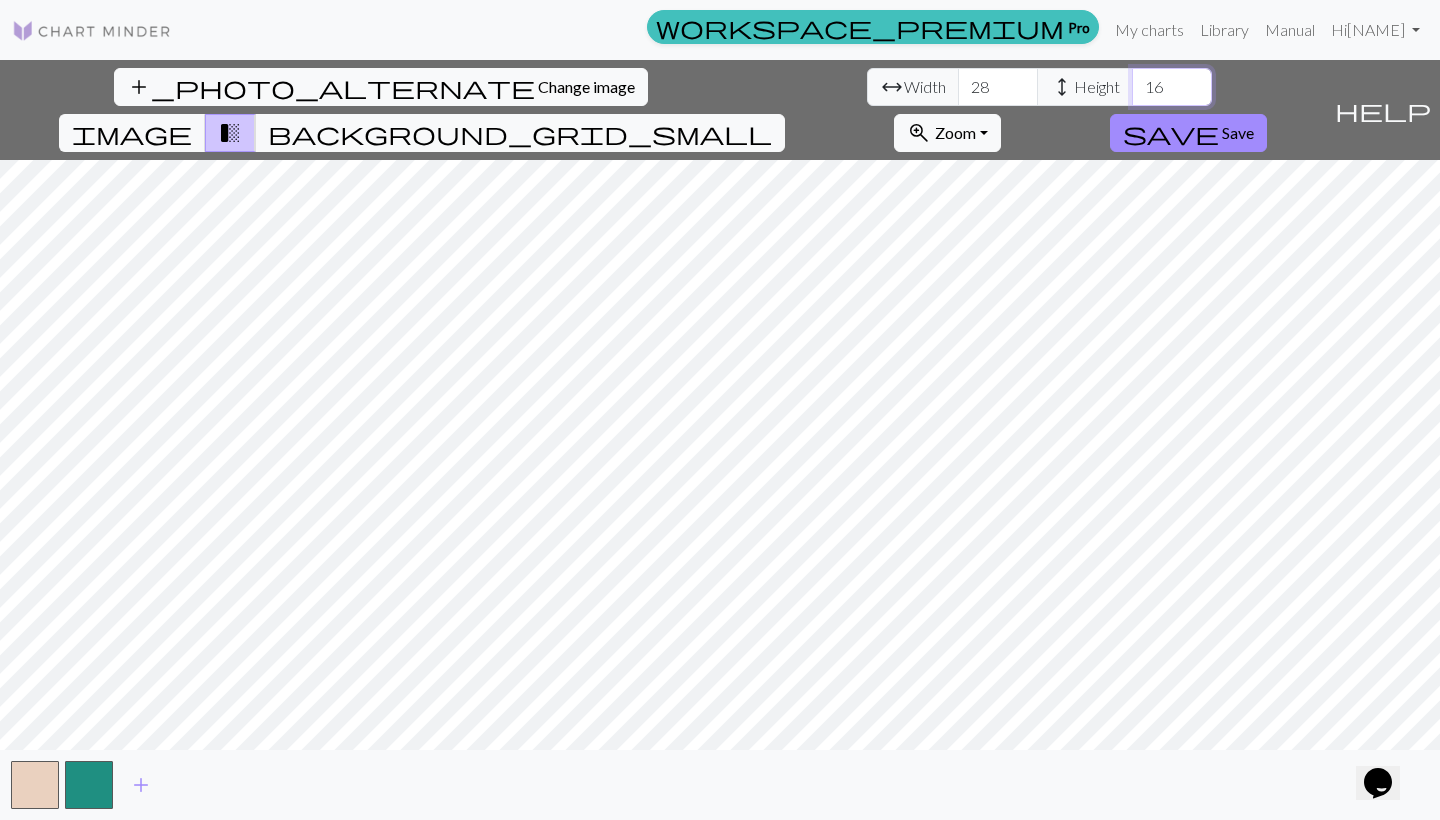 click on "16" at bounding box center (1172, 87) 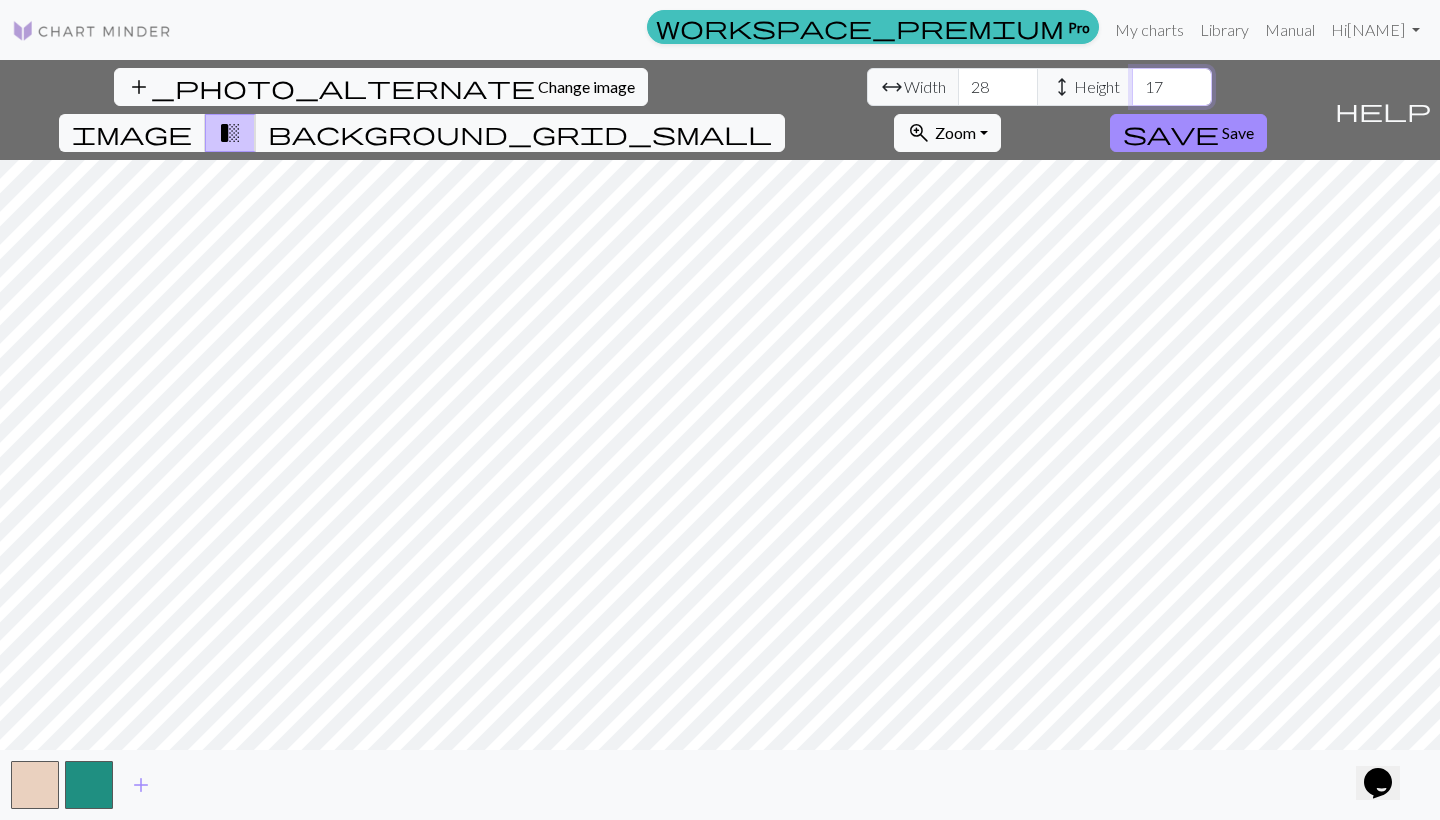 click on "17" at bounding box center [1172, 87] 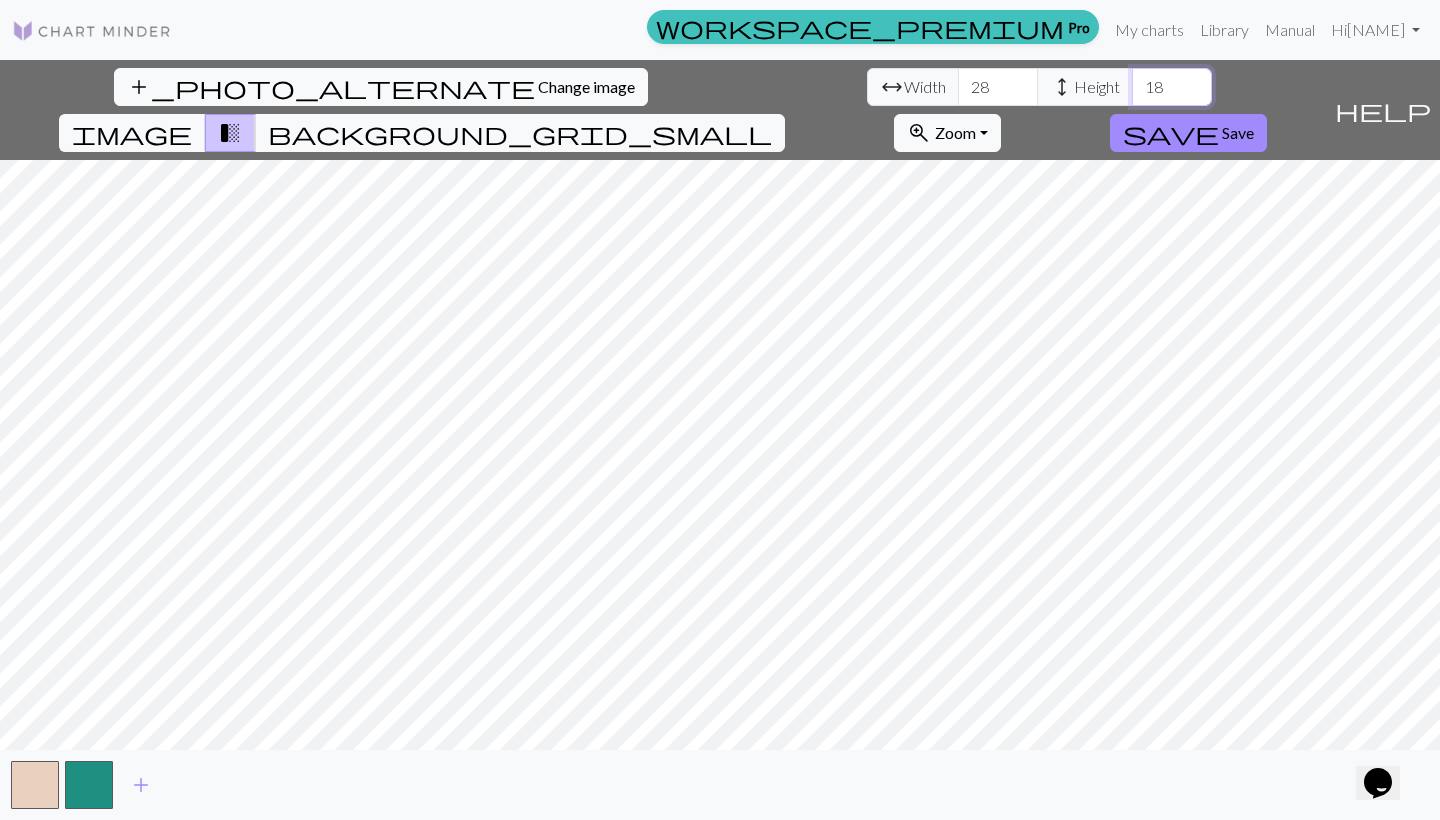click on "18" at bounding box center [1172, 87] 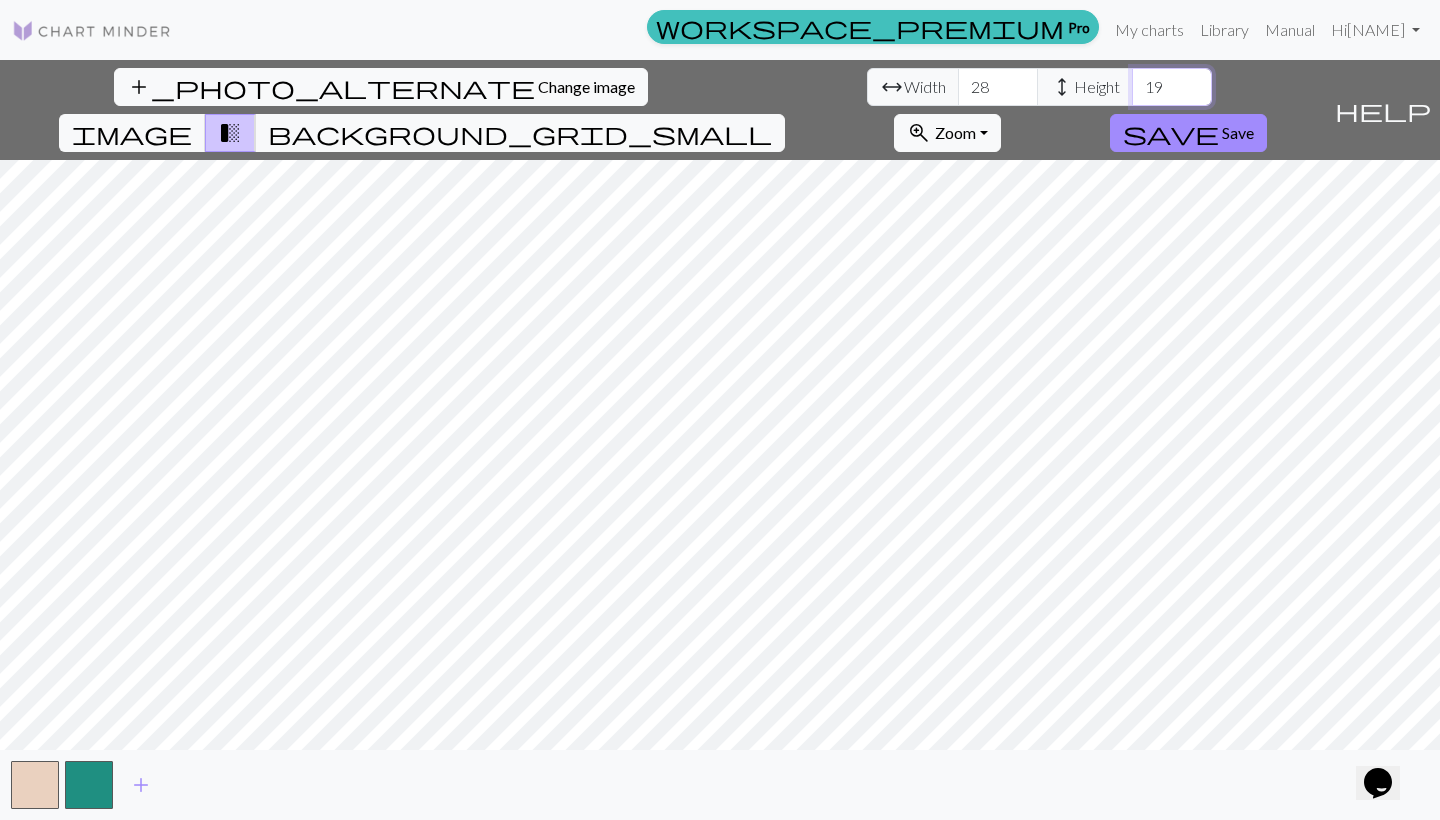click on "19" at bounding box center [1172, 87] 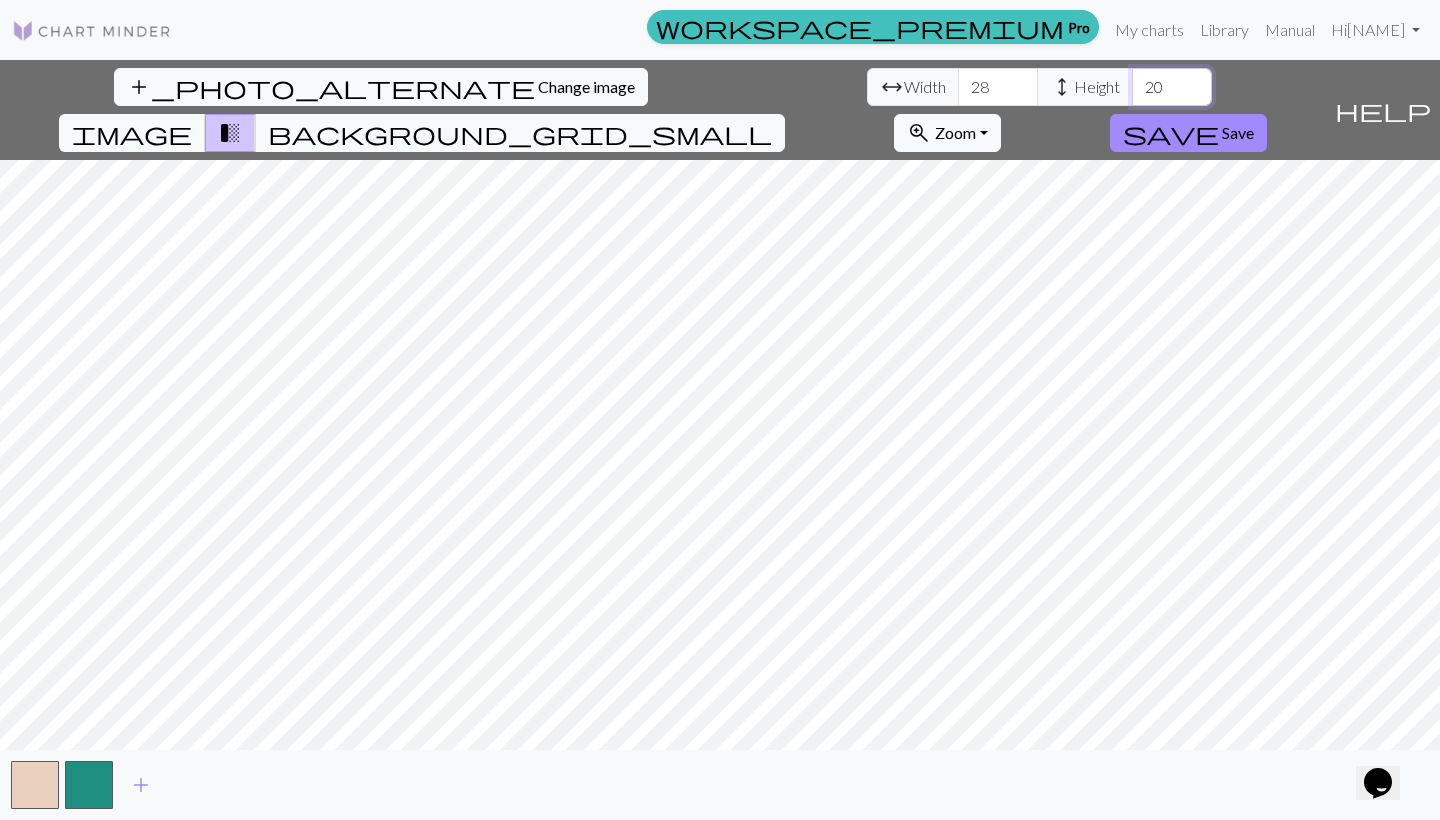 click on "20" at bounding box center [1172, 87] 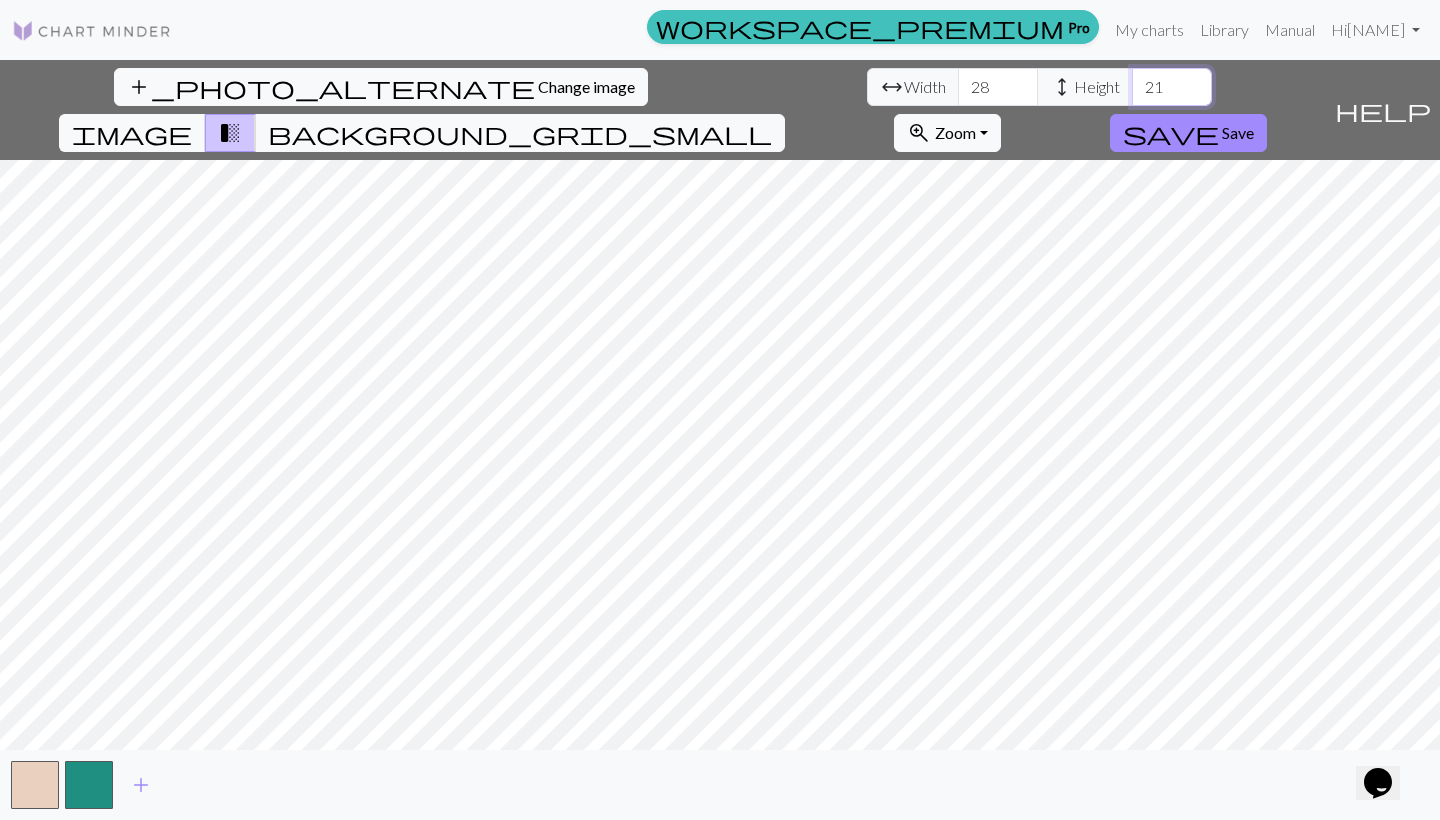 click on "21" at bounding box center [1172, 87] 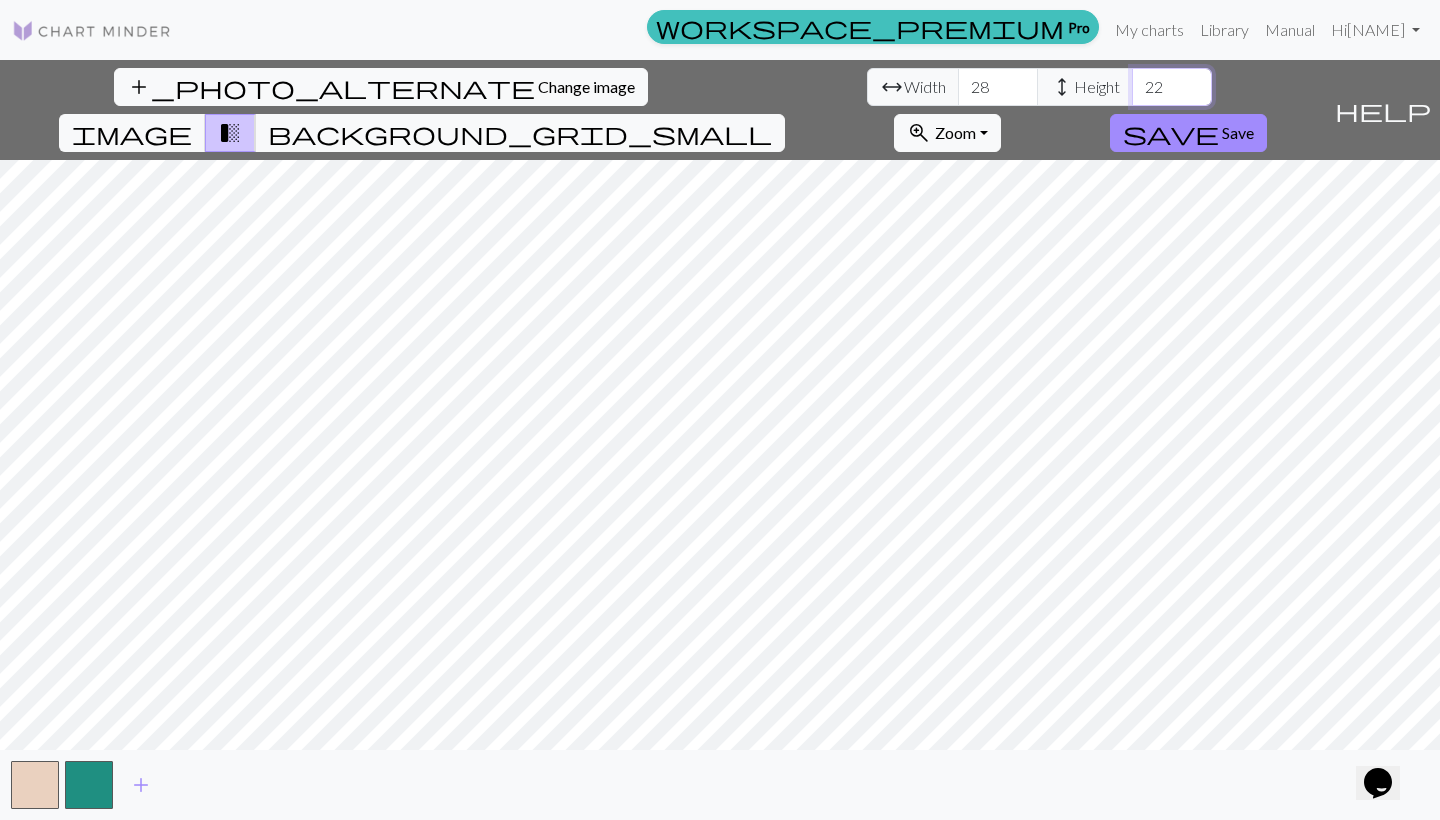 click on "22" at bounding box center [1172, 87] 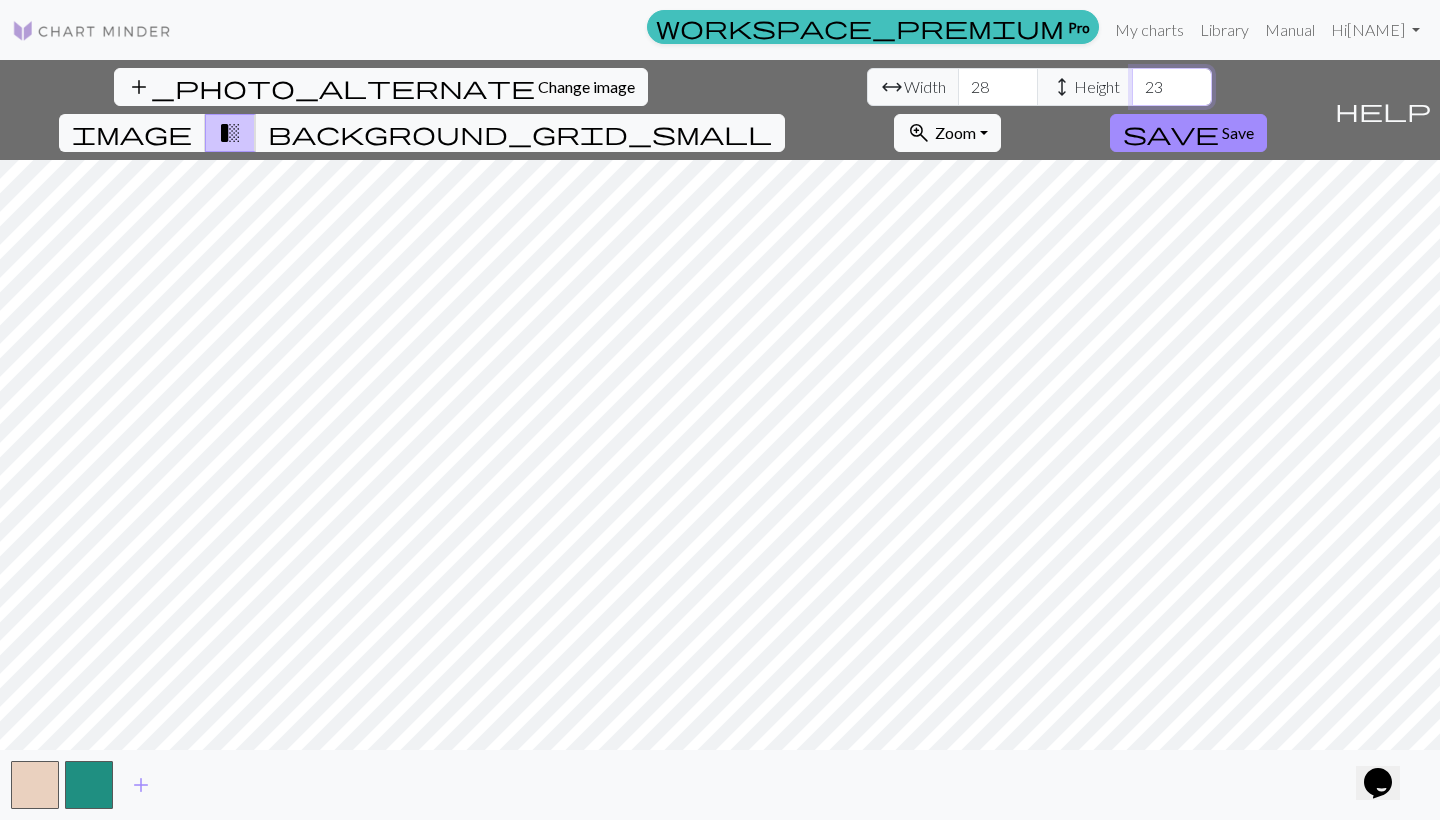 click on "23" at bounding box center (1172, 87) 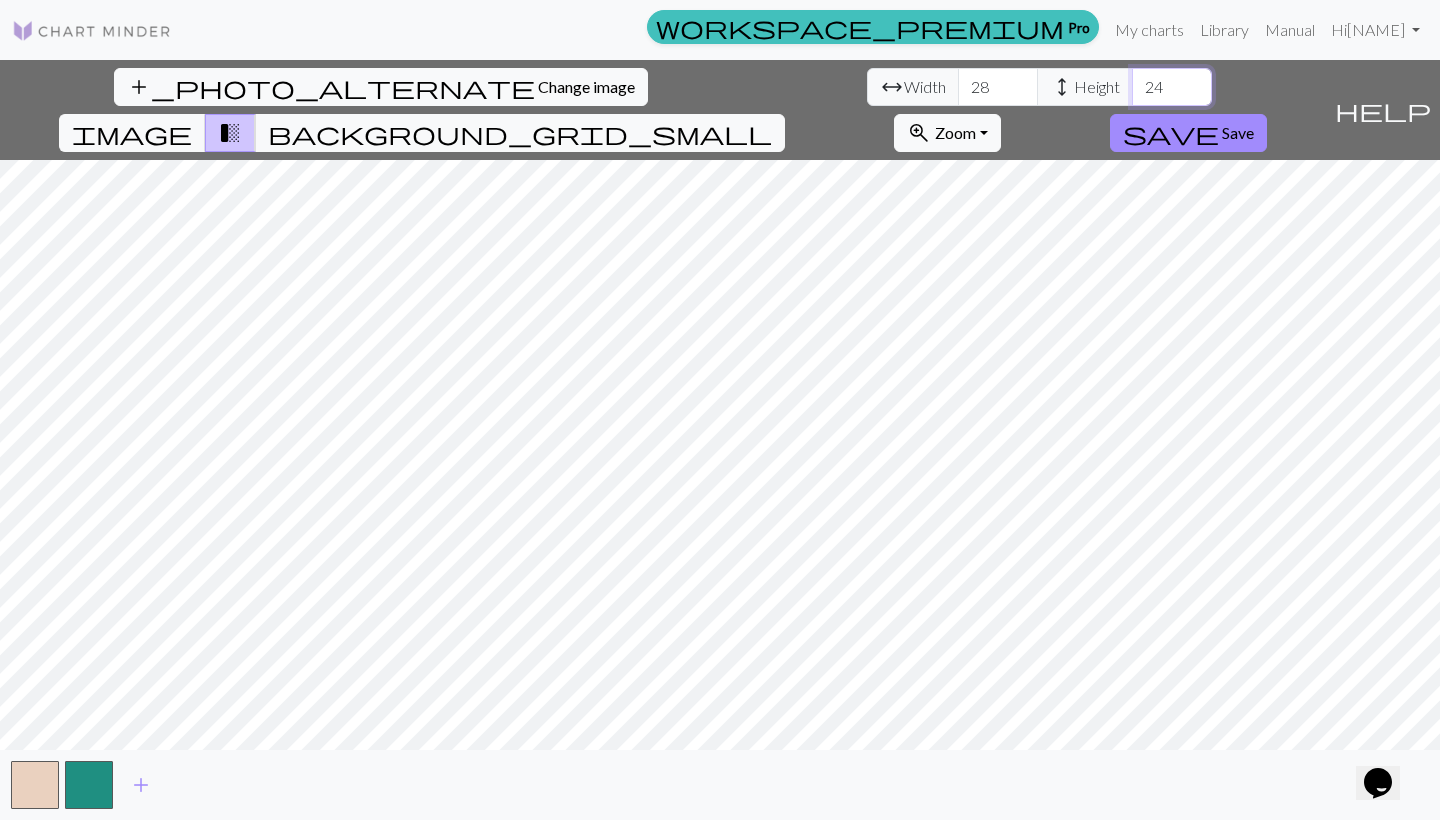 click on "24" at bounding box center [1172, 87] 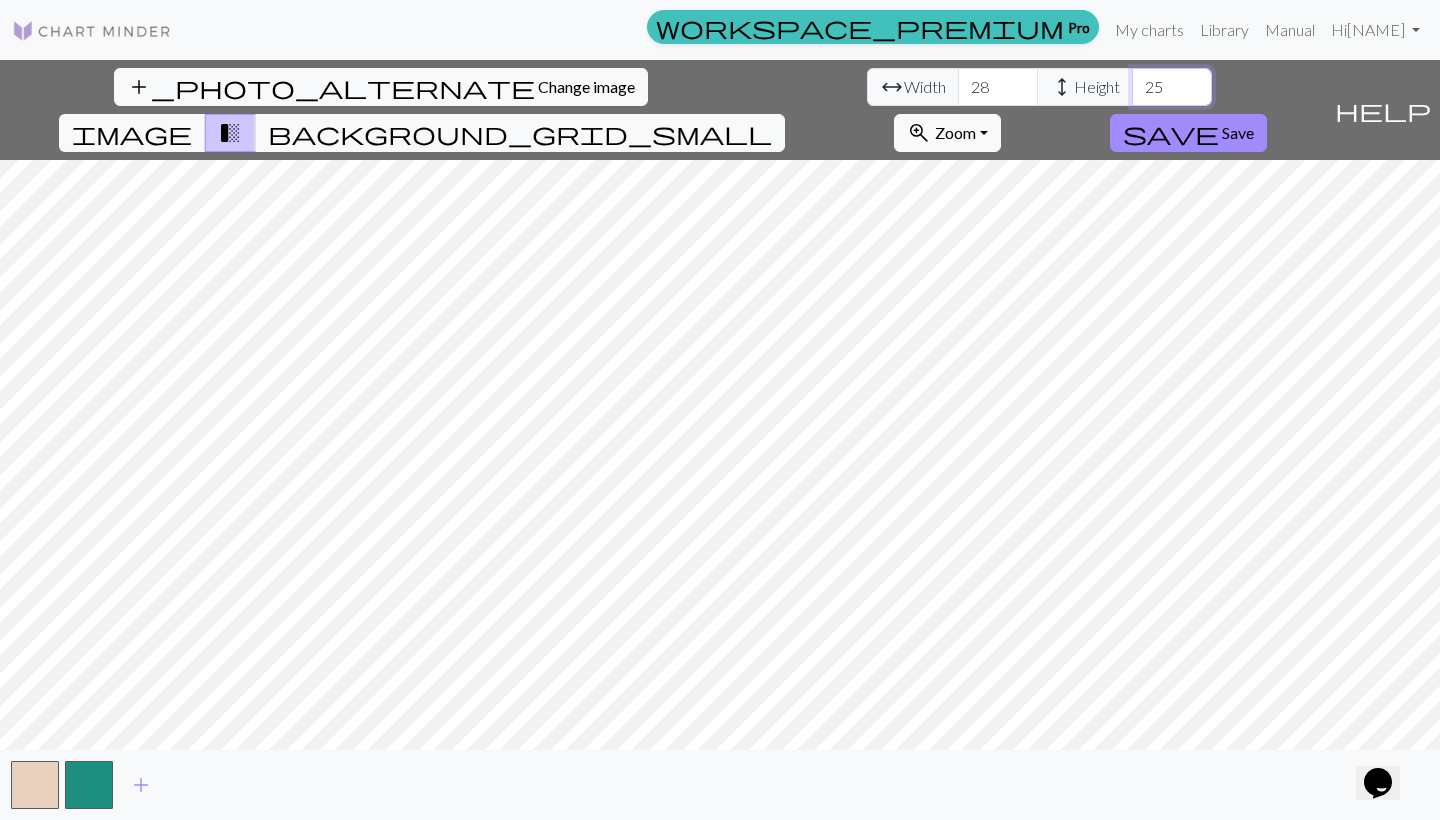 click on "25" at bounding box center (1172, 87) 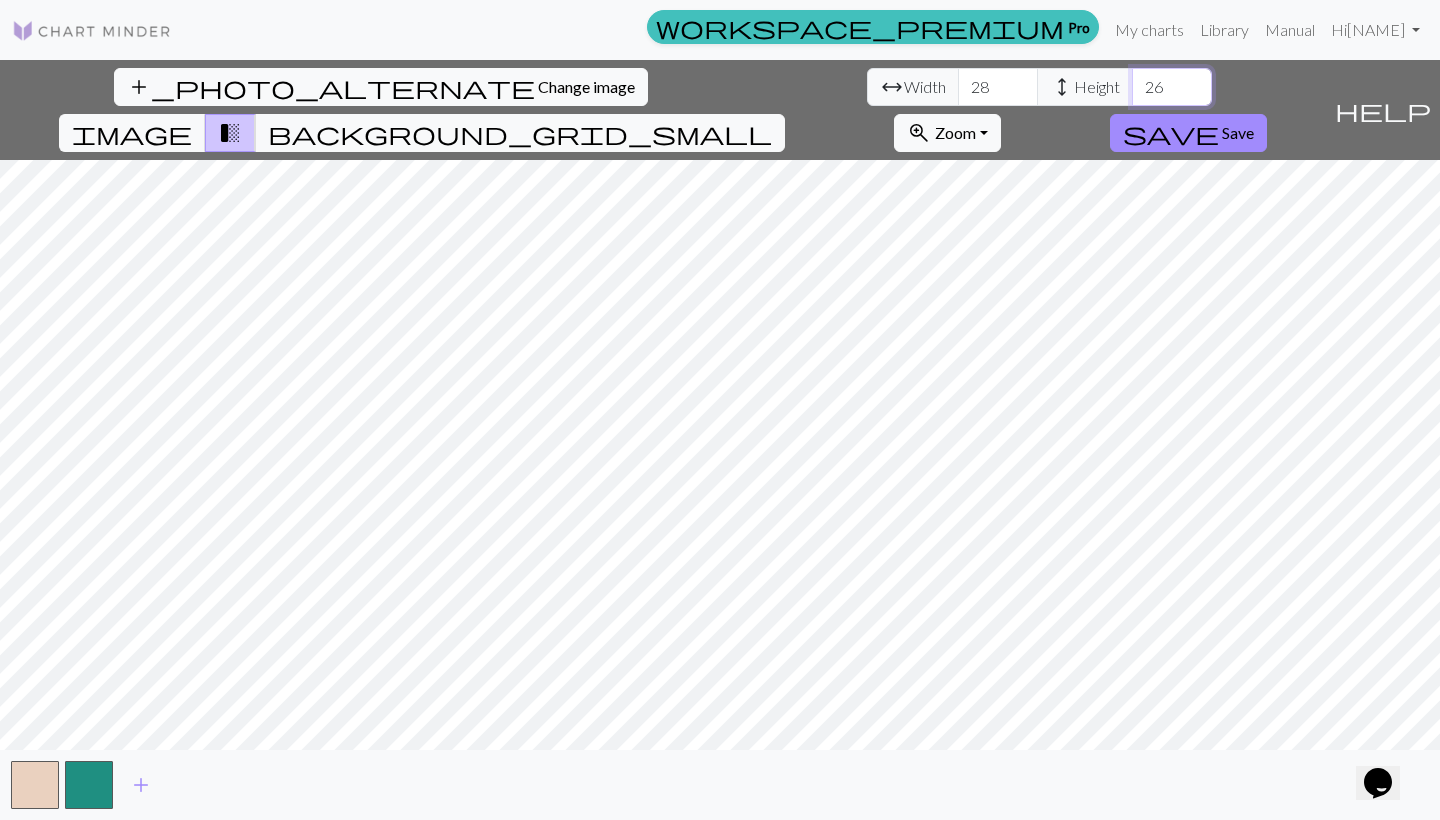 click on "26" at bounding box center [1172, 87] 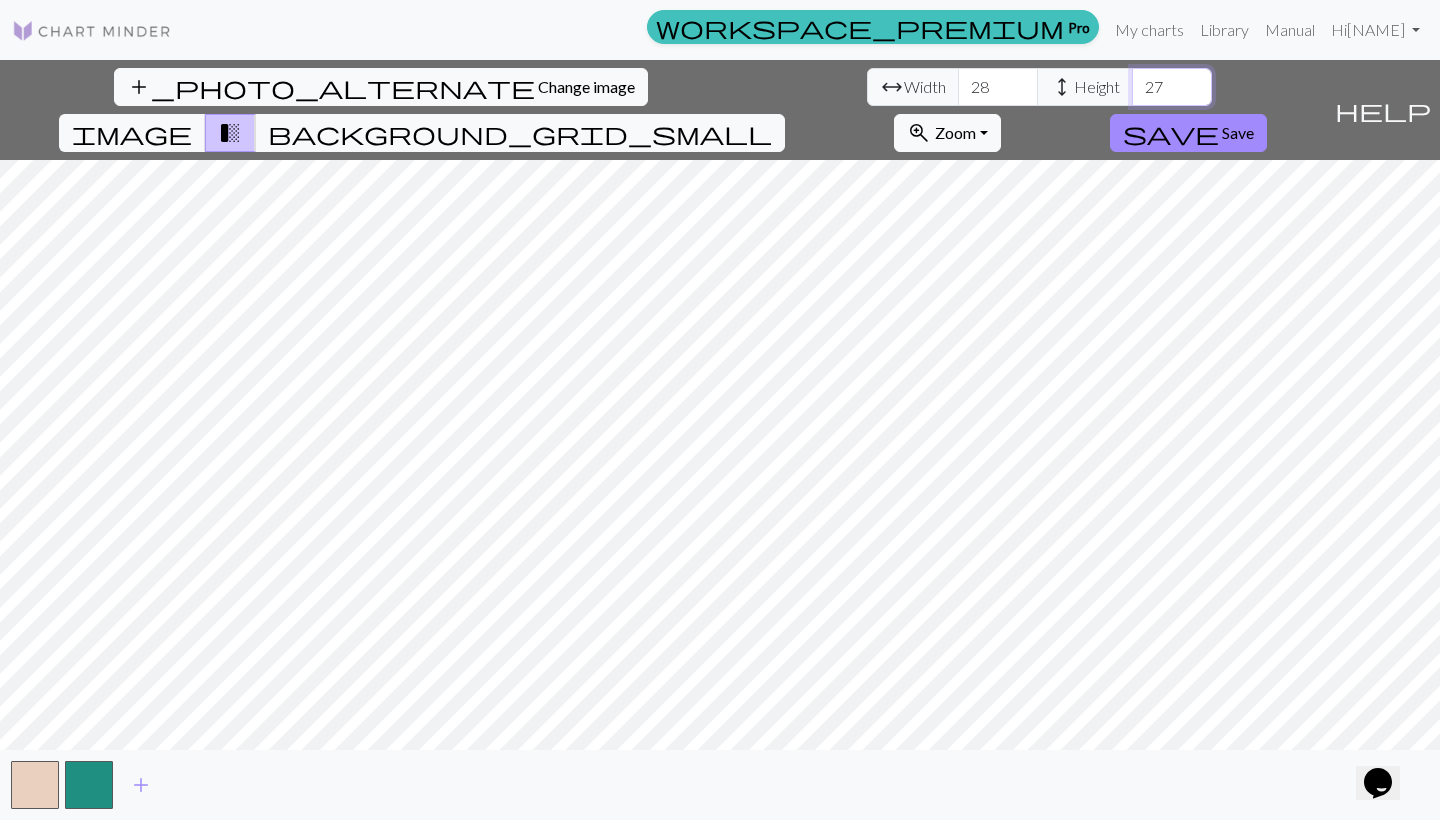 click on "27" at bounding box center (1172, 87) 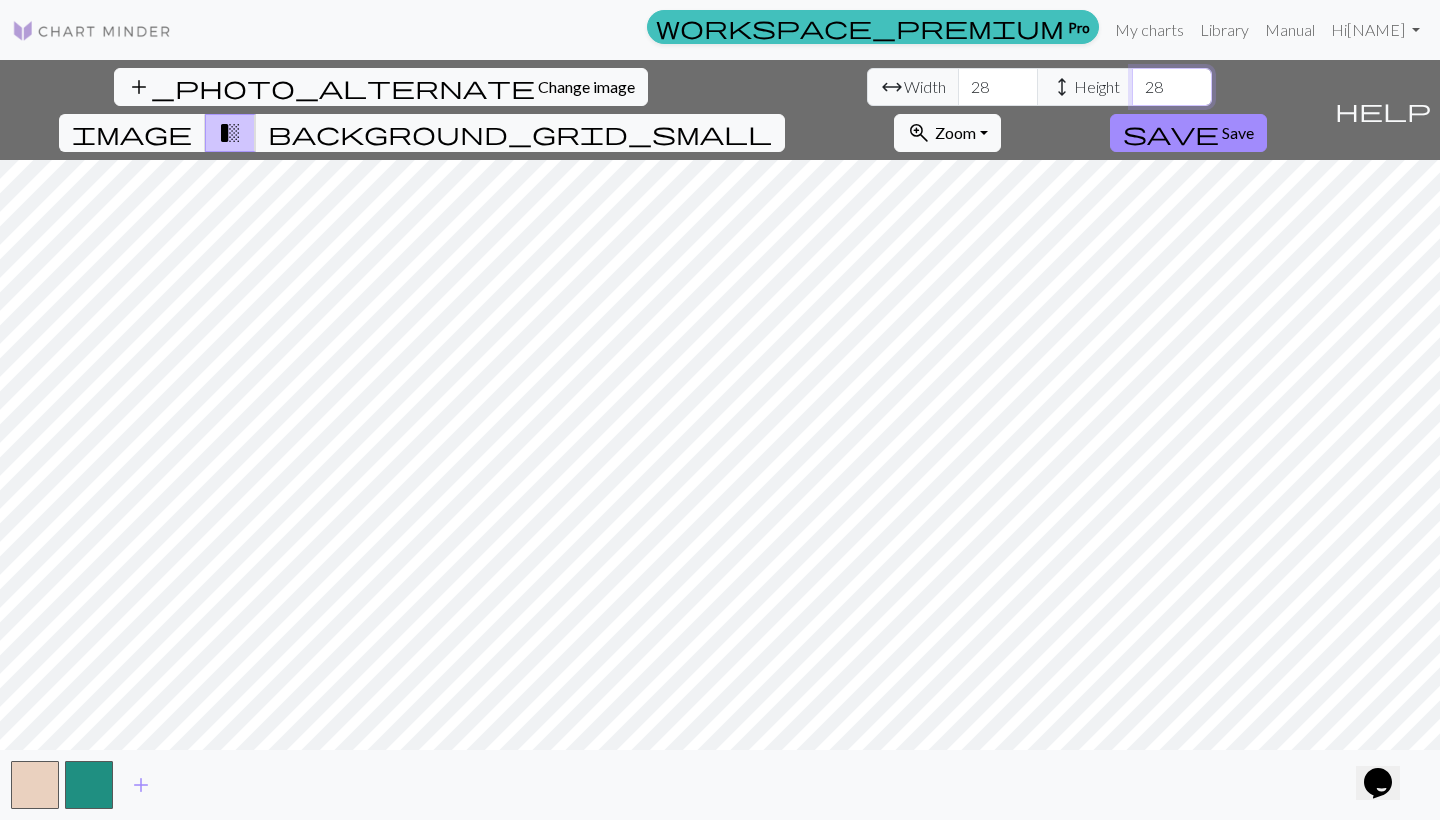 click on "28" at bounding box center [1172, 87] 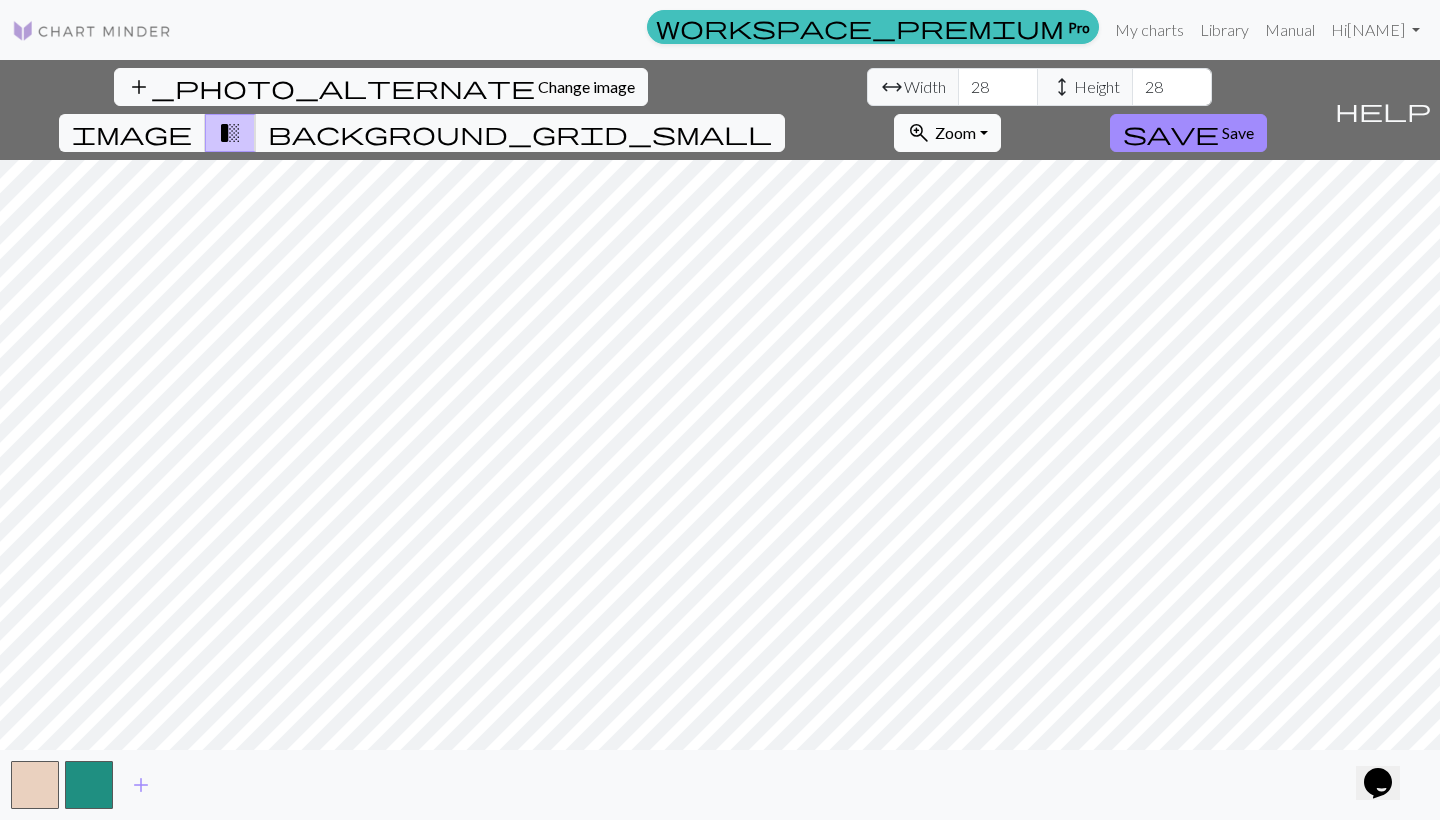 click on "Zoom" at bounding box center [955, 132] 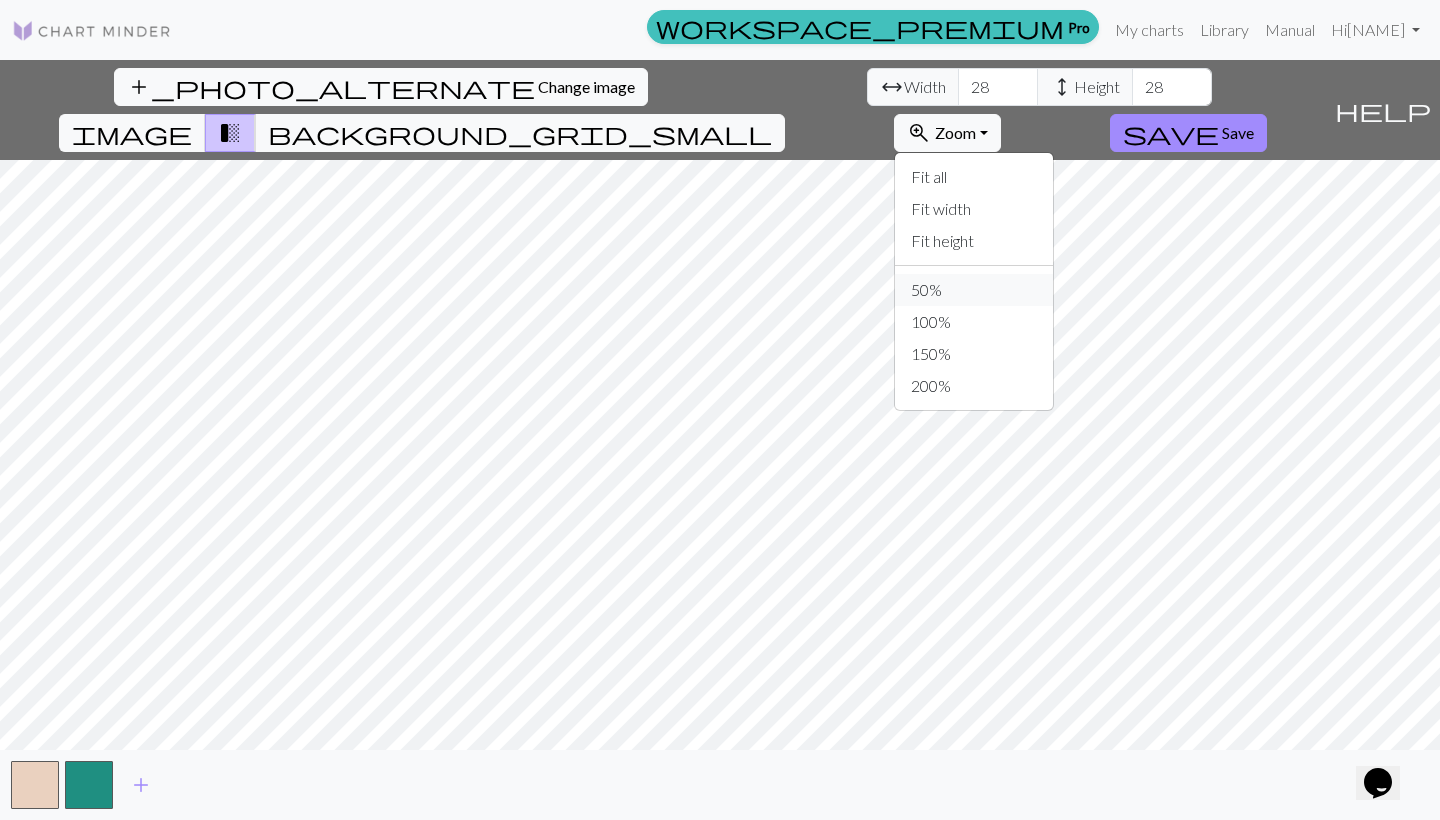 click on "50%" at bounding box center [974, 290] 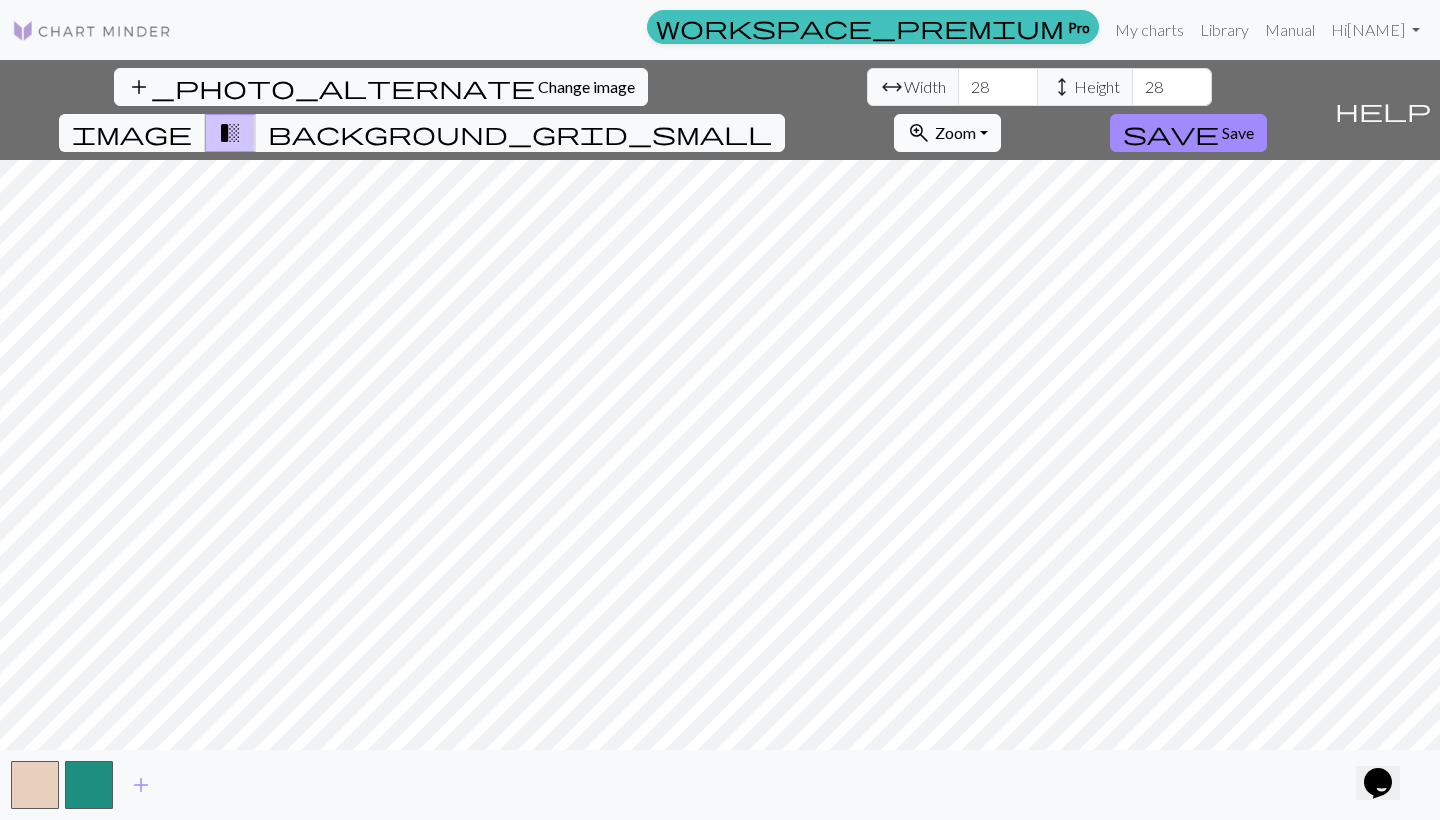 click on "Zoom" at bounding box center [955, 132] 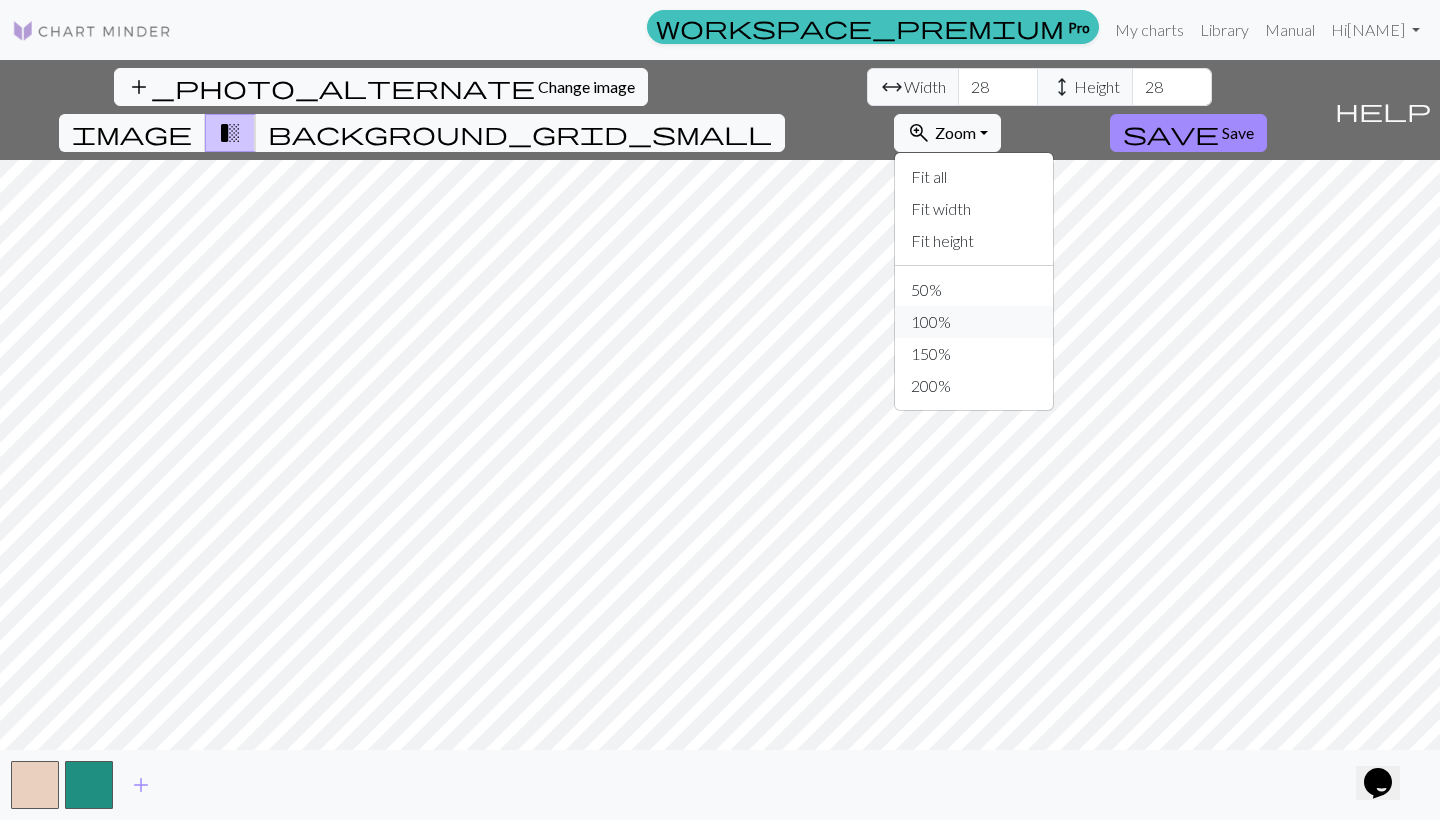 click on "100%" at bounding box center (974, 322) 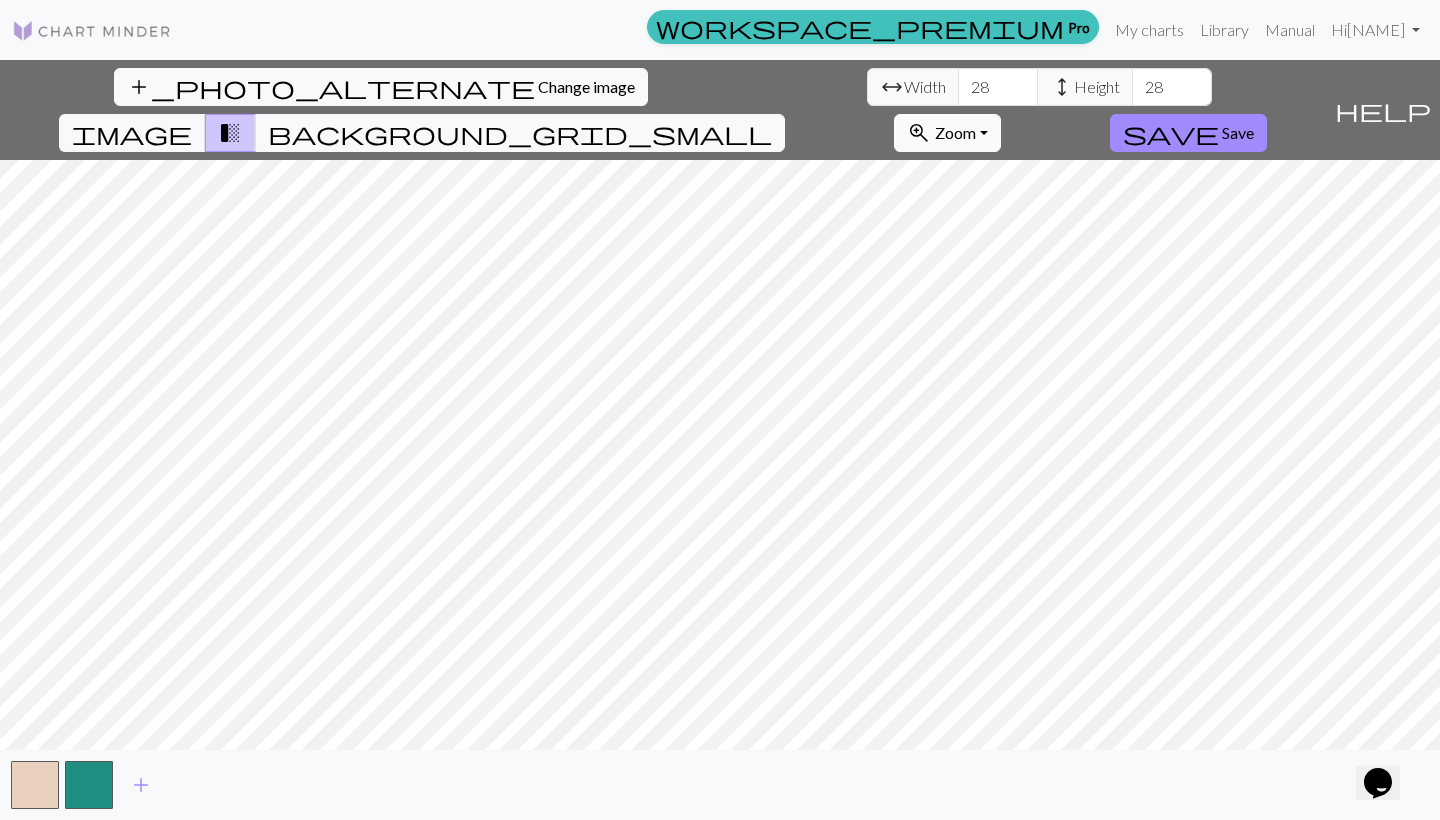 click on "zoom_in Zoom Zoom" at bounding box center (947, 133) 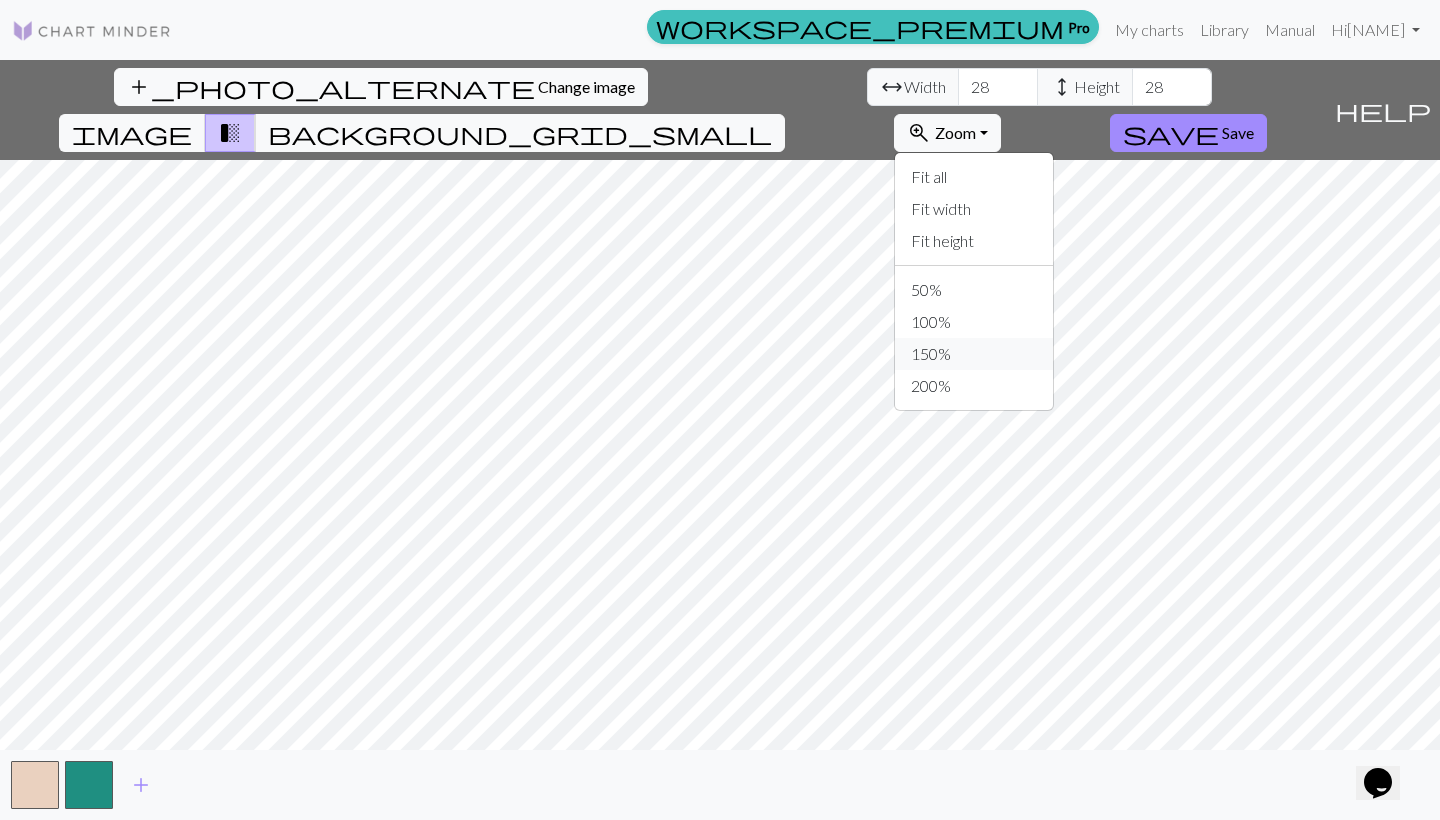 click on "150%" at bounding box center (974, 354) 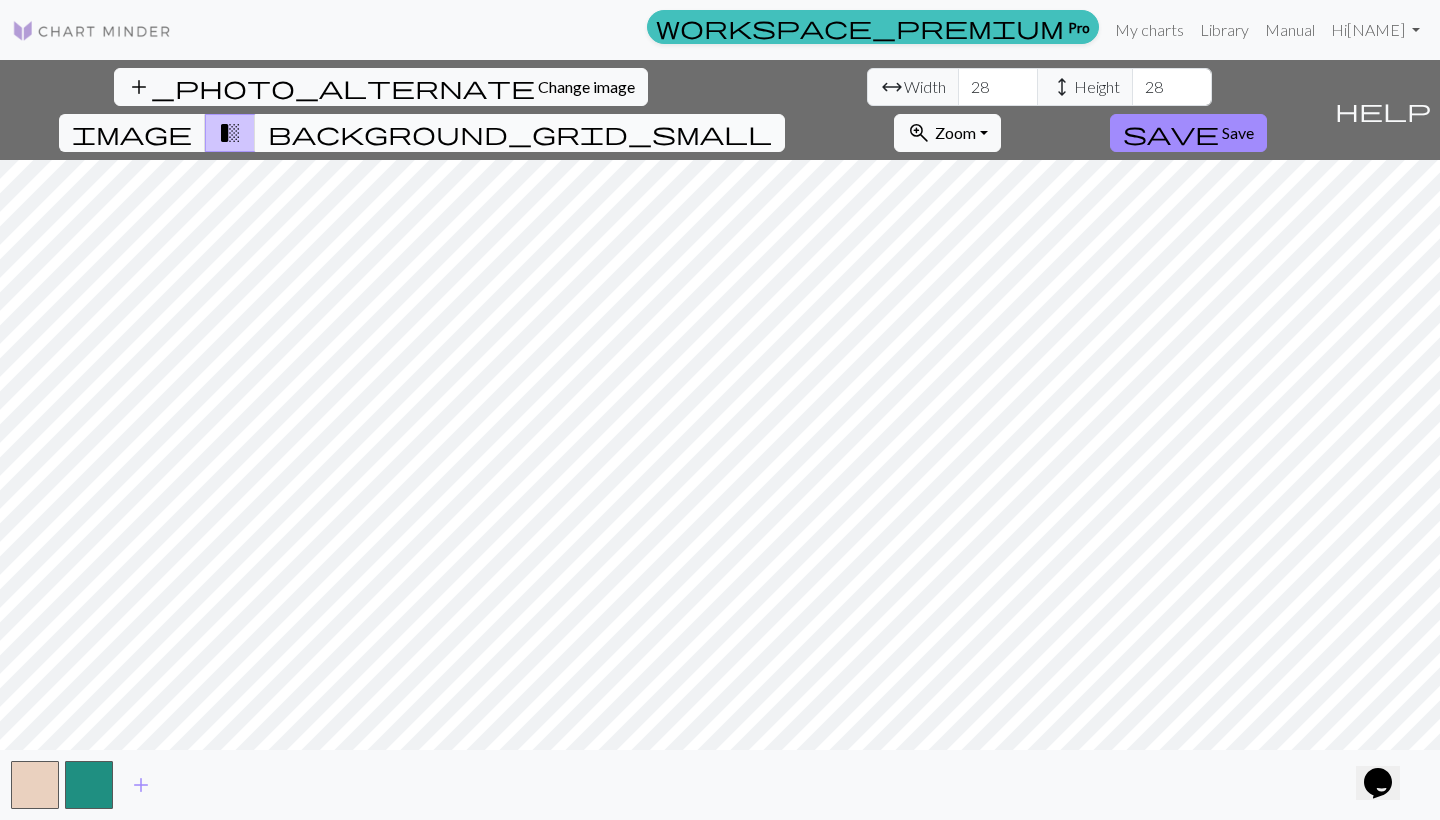 click on "background_grid_small" at bounding box center [520, 133] 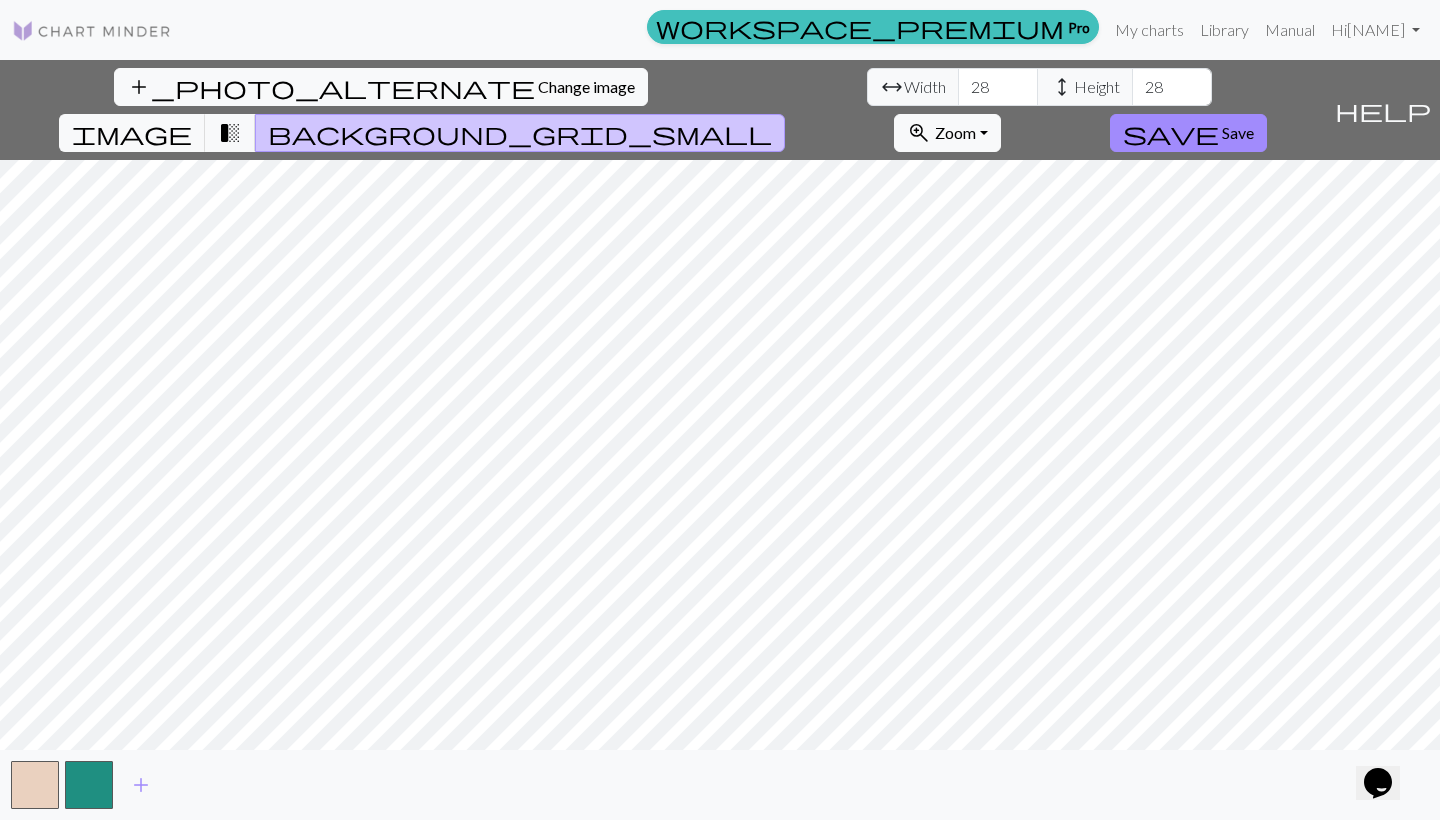 click on "background_grid_small" at bounding box center (520, 133) 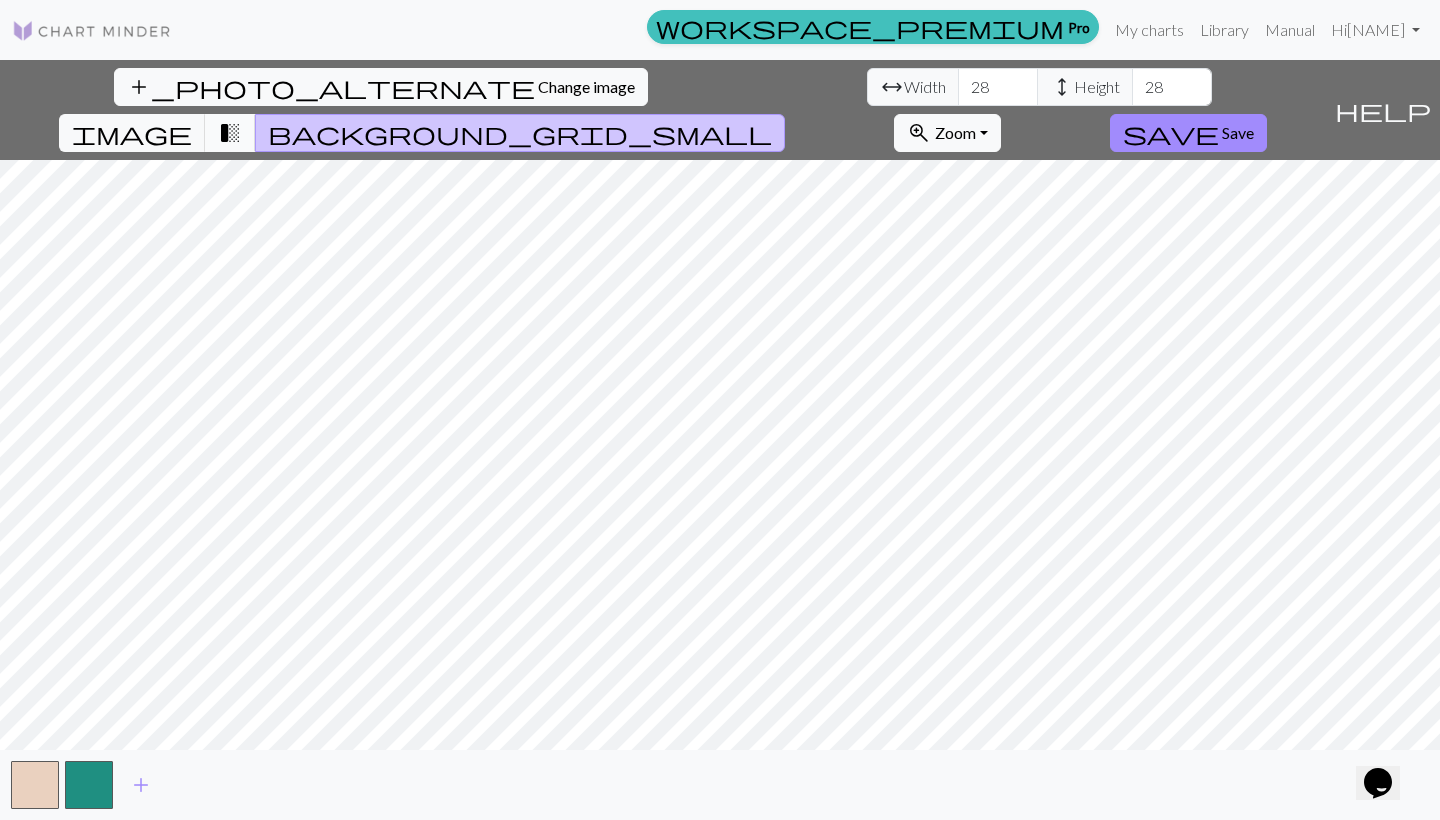 click on "transition_fade" at bounding box center [230, 133] 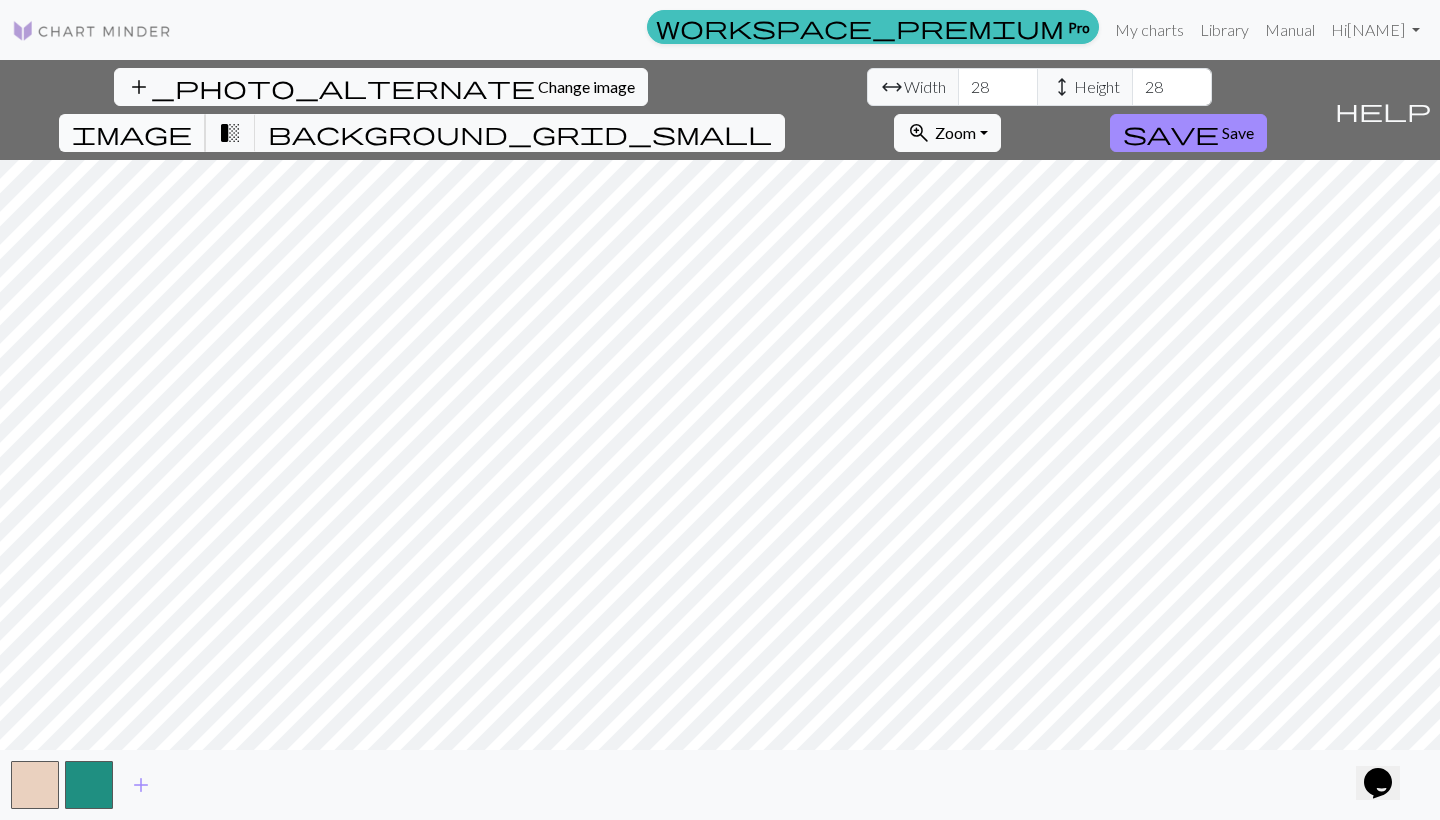 click on "image" at bounding box center [132, 133] 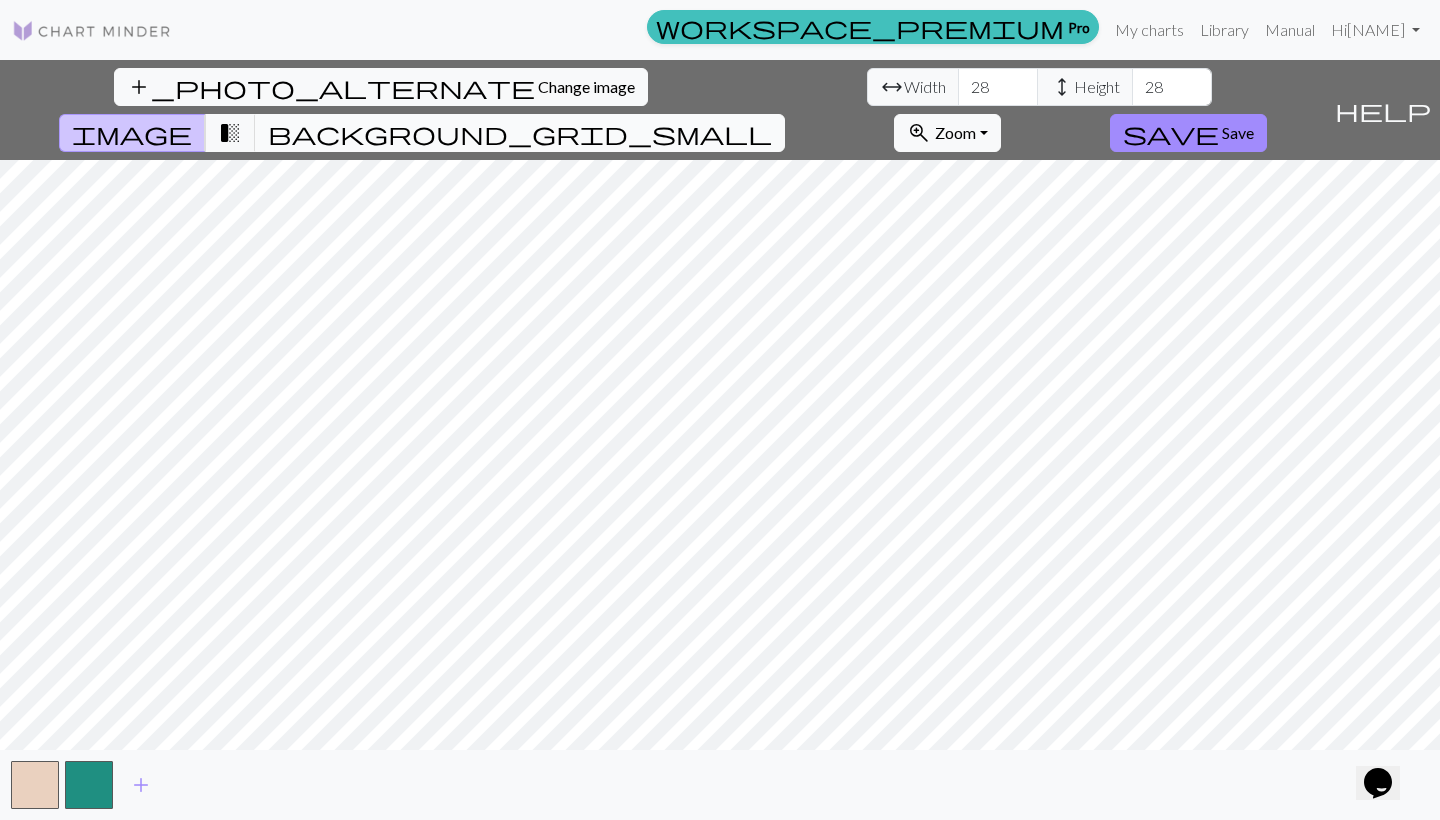 click on "background_grid_small" at bounding box center (520, 133) 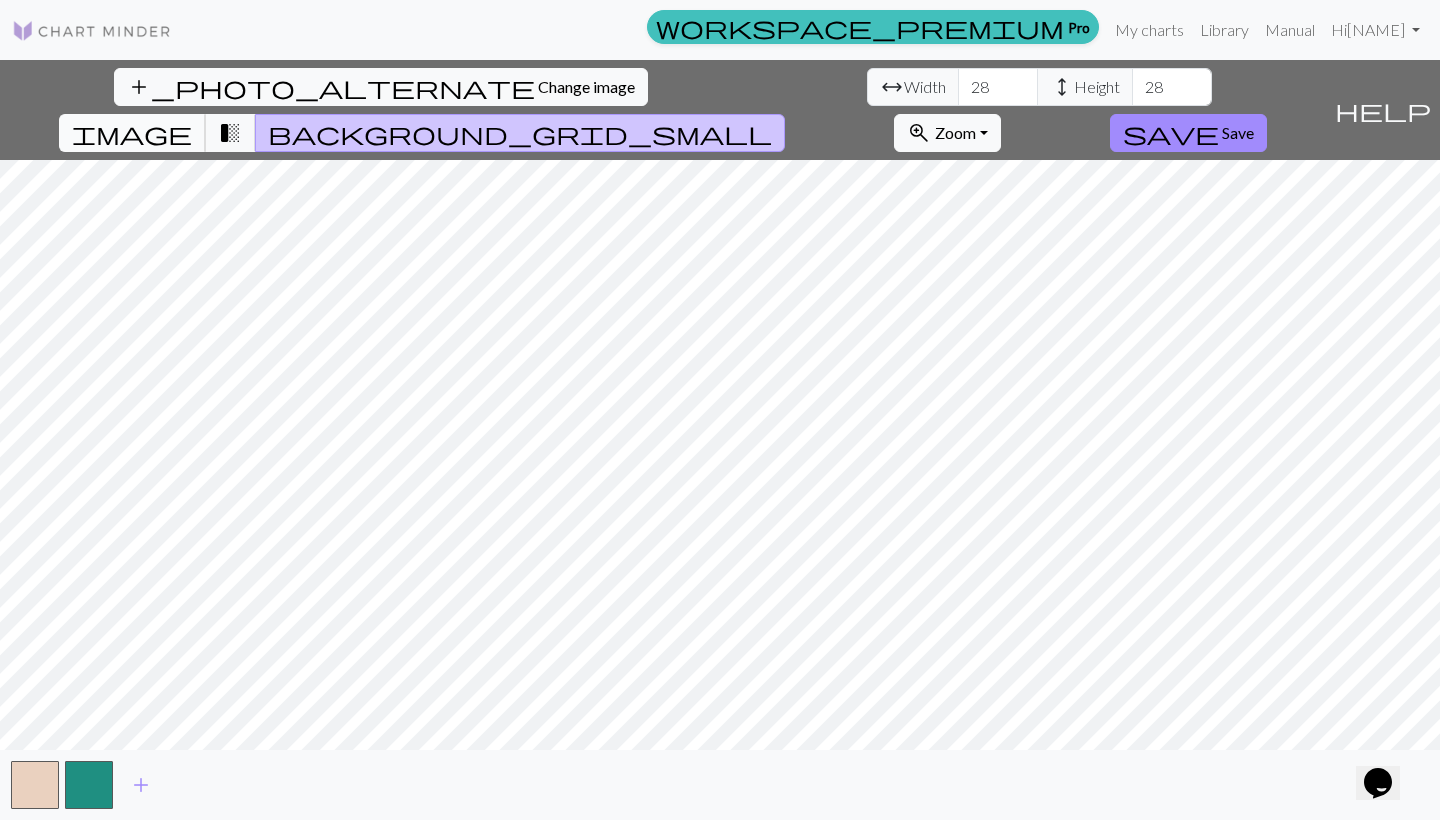 click on "image" at bounding box center [132, 133] 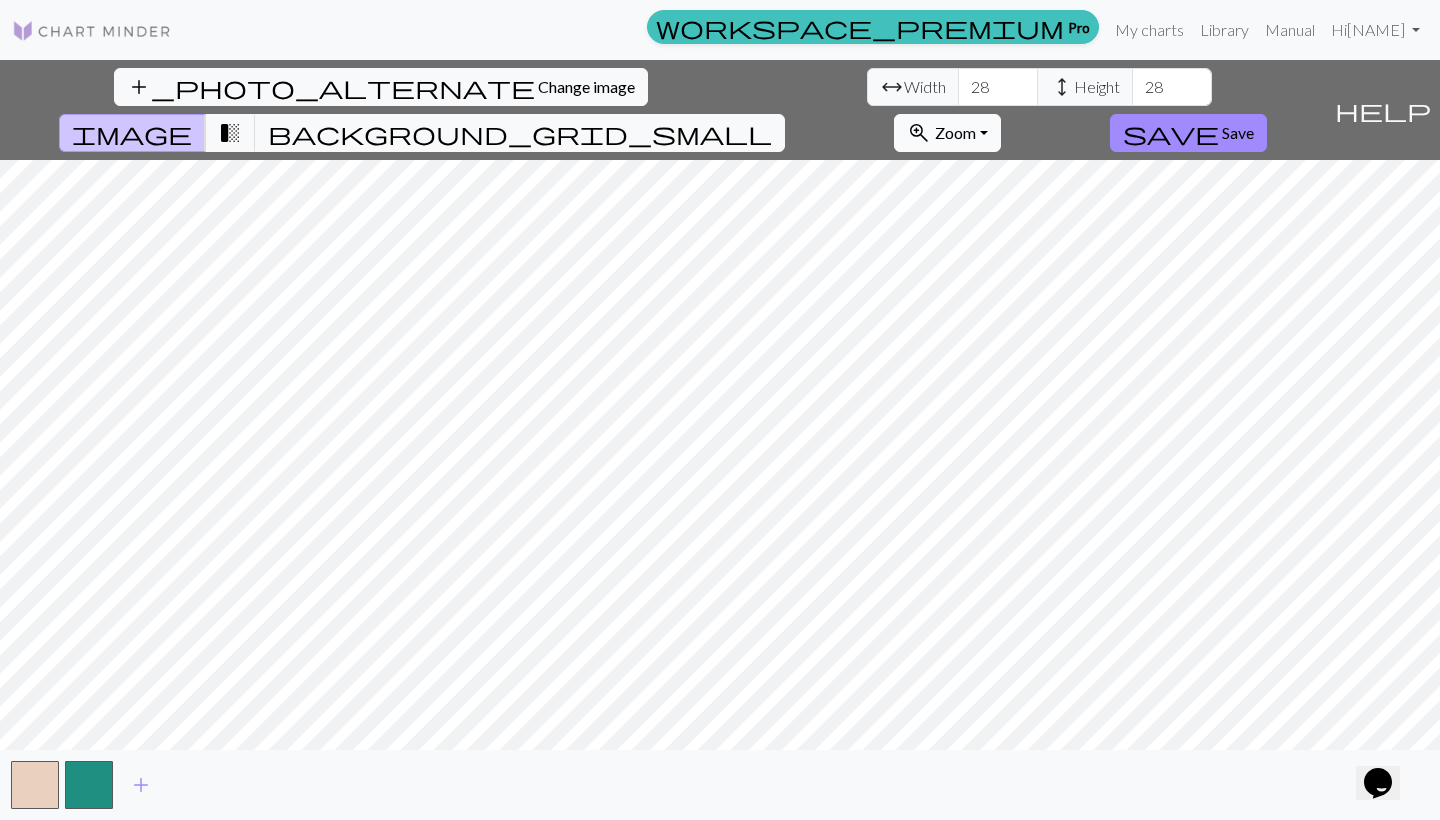 click on "zoom_in Zoom Zoom" at bounding box center [947, 133] 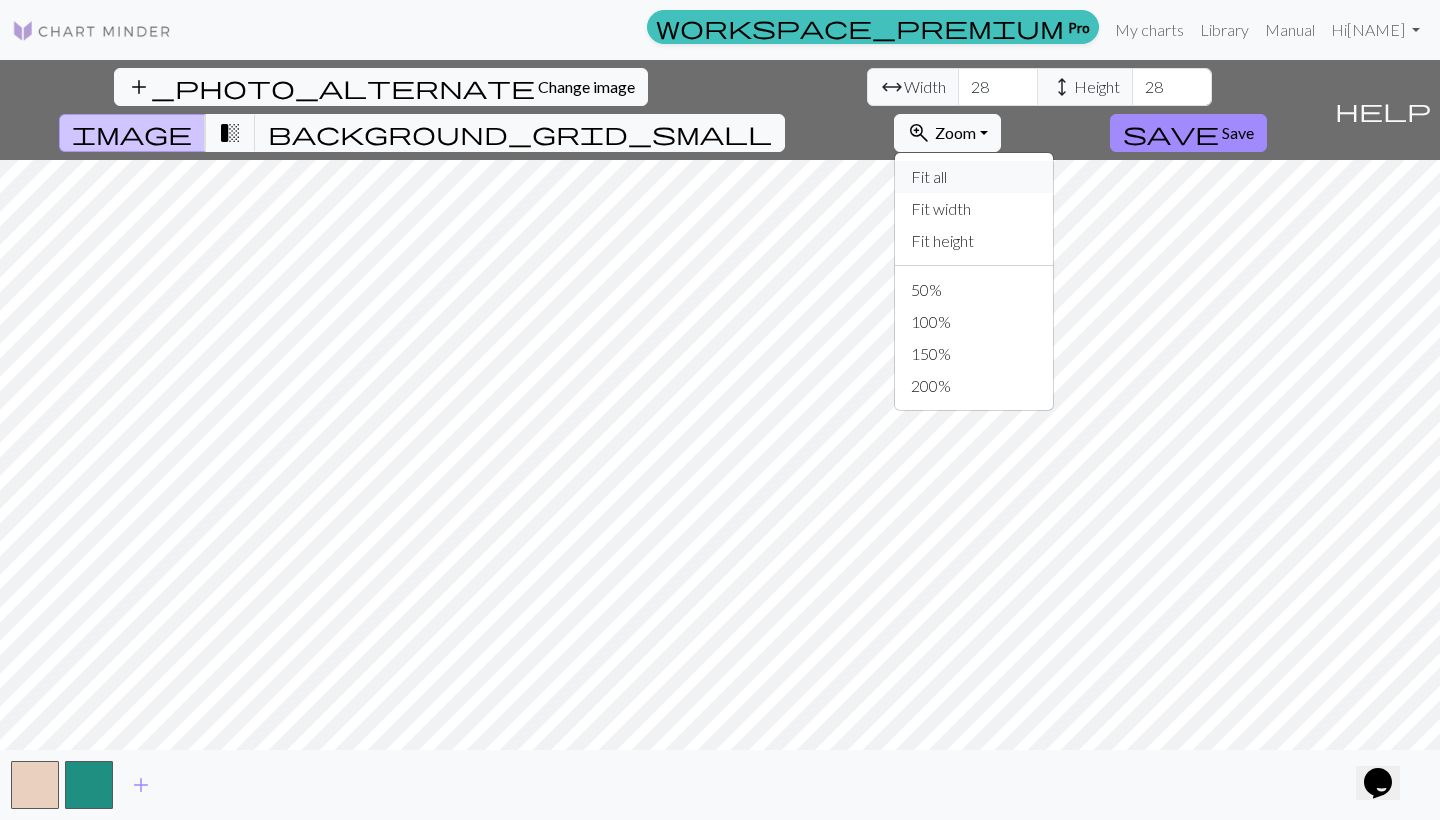 click on "Fit all" at bounding box center (974, 177) 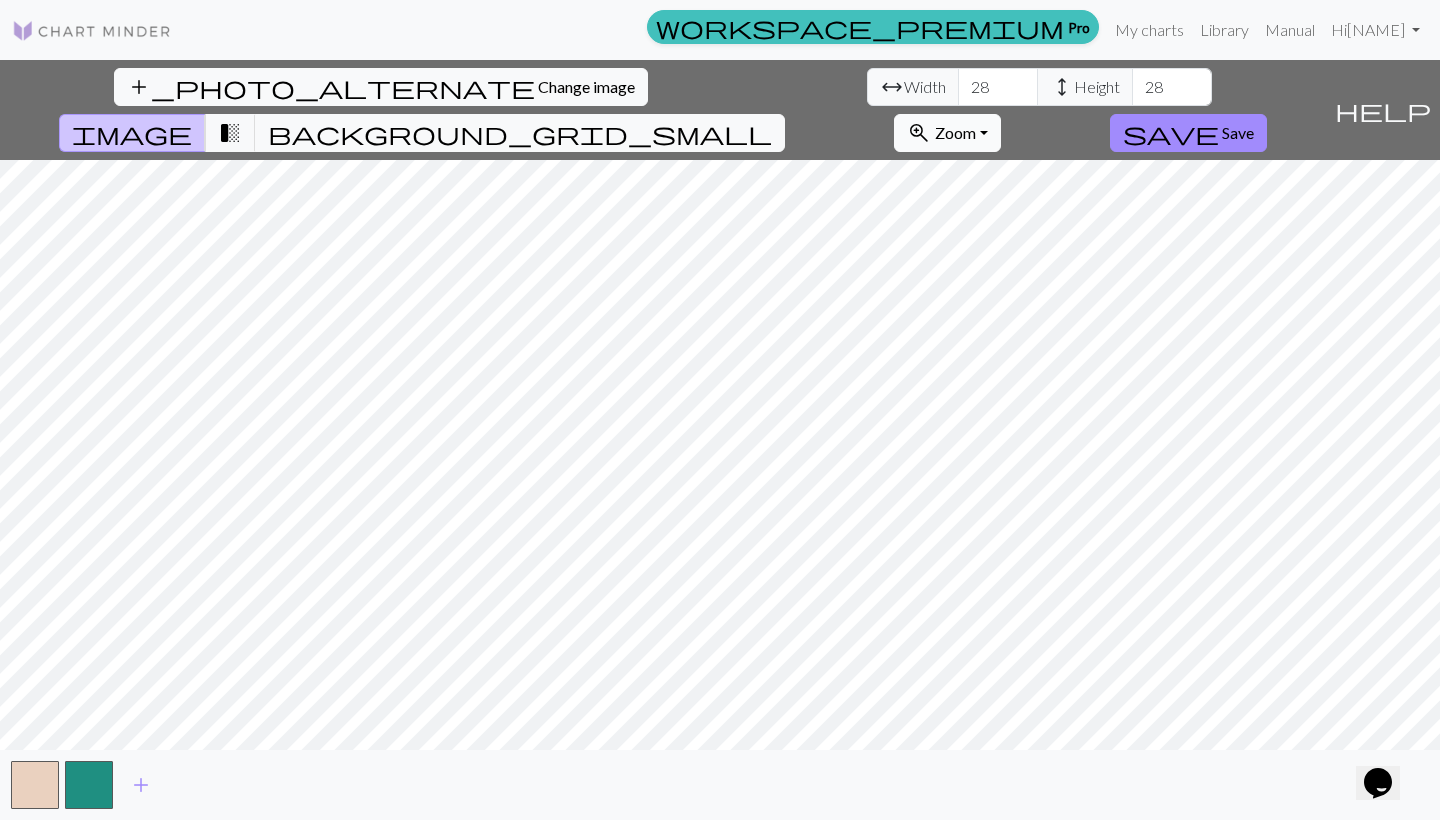 click on "zoom_in Zoom Zoom" at bounding box center [947, 133] 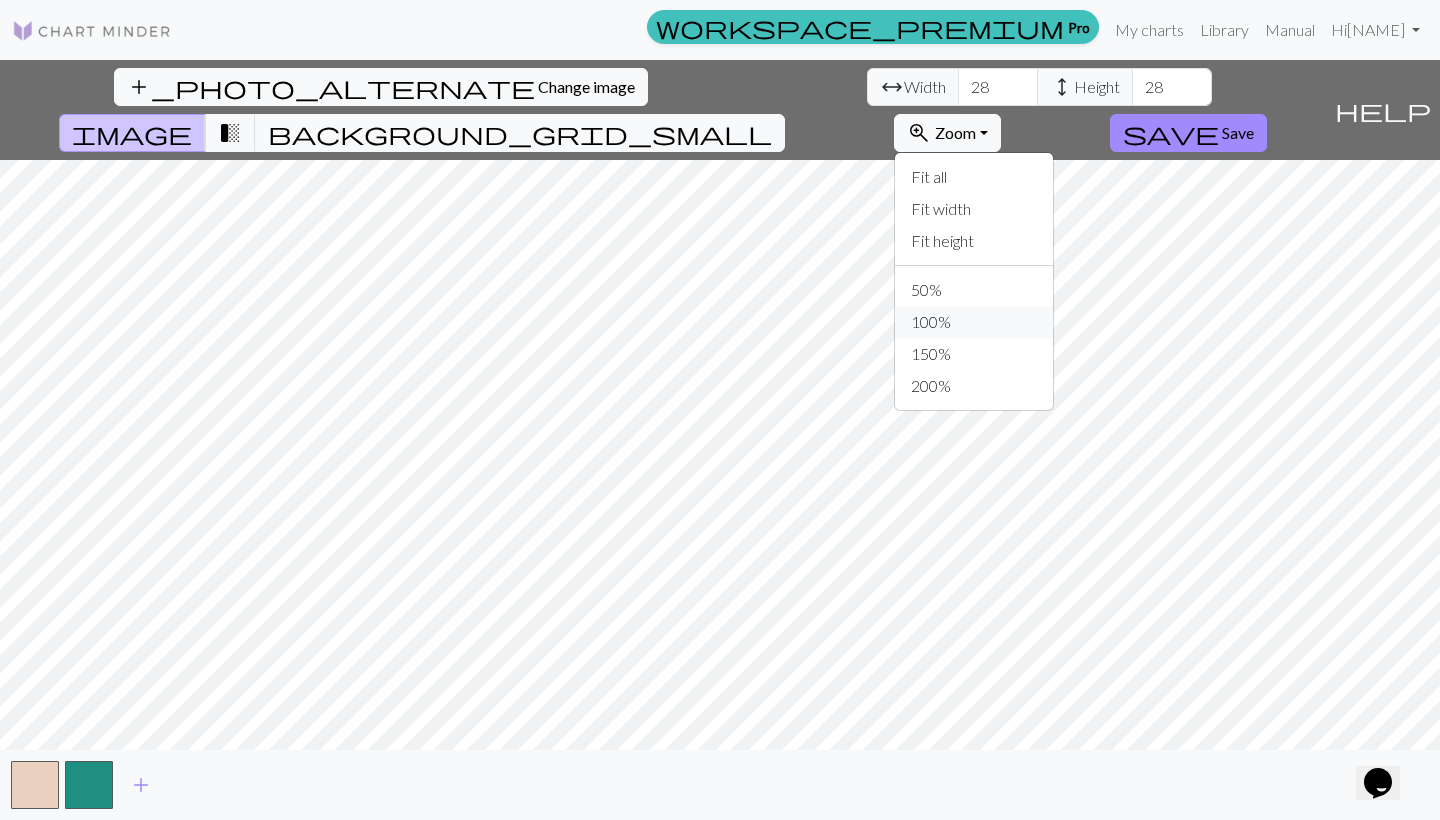 click on "100%" at bounding box center [974, 322] 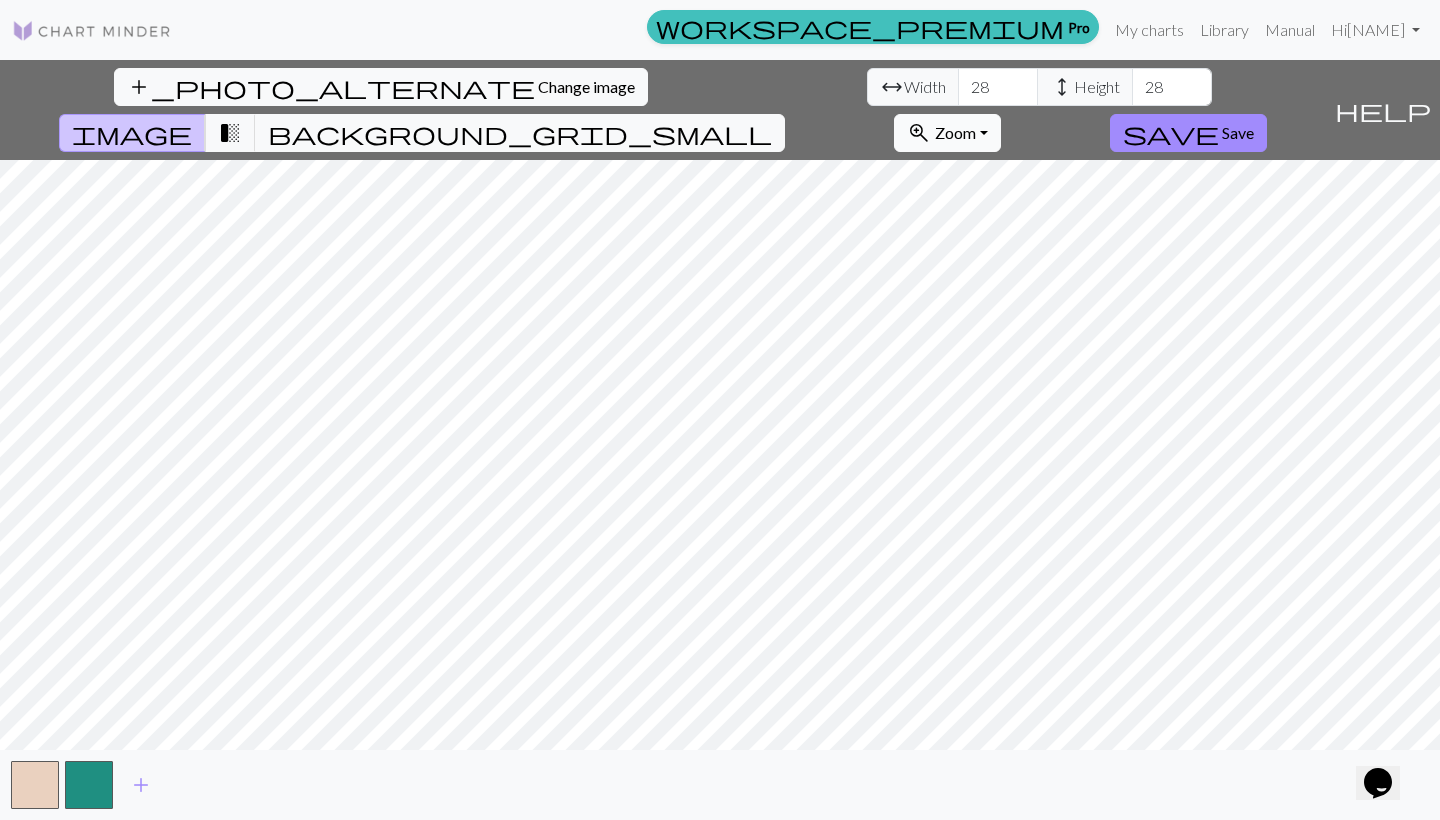 click on "zoom_in Zoom Zoom" at bounding box center (947, 133) 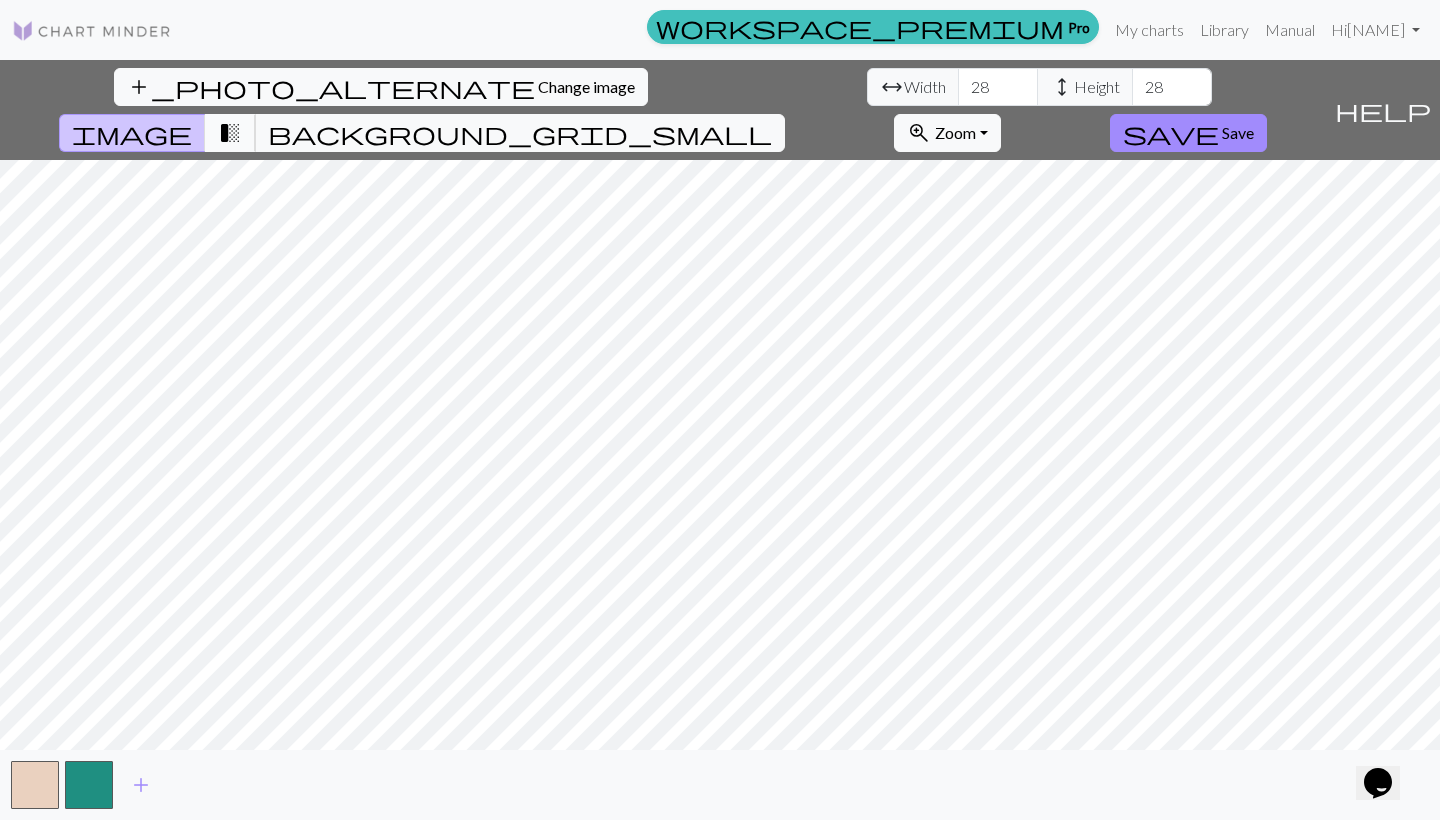 click on "transition_fade" at bounding box center [230, 133] 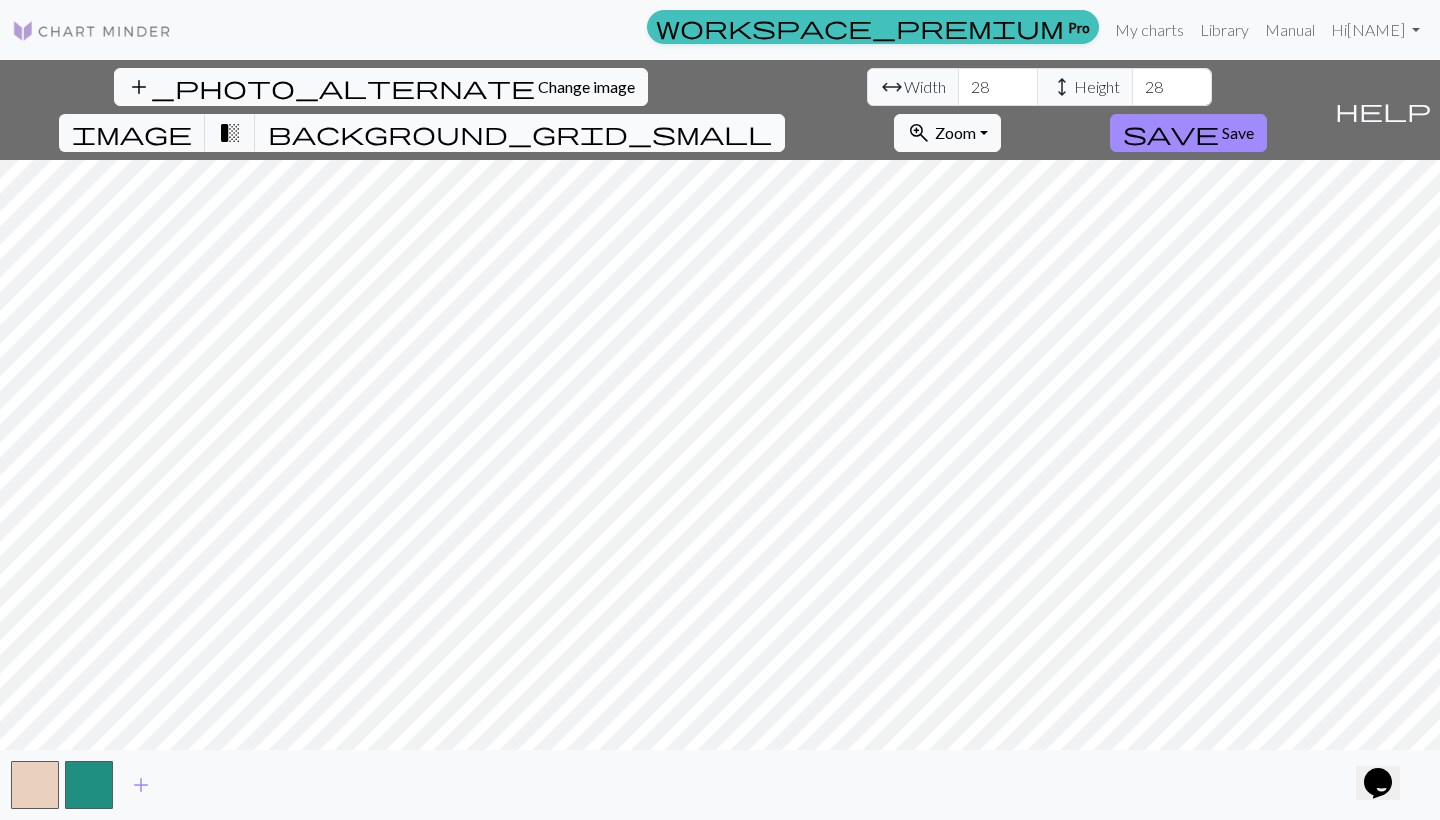 click on "background_grid_small" at bounding box center [520, 133] 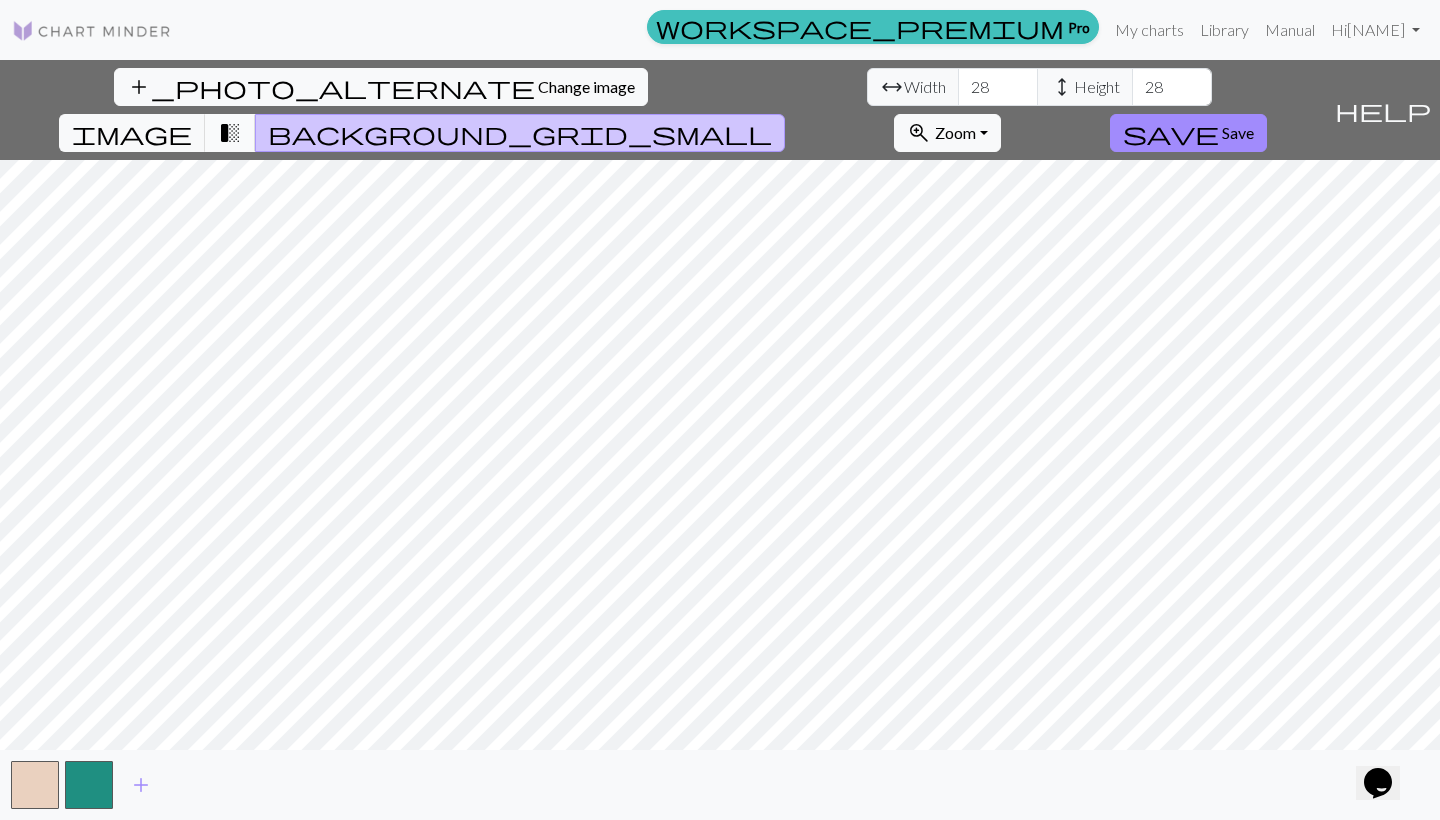 click on "transition_fade" at bounding box center (230, 133) 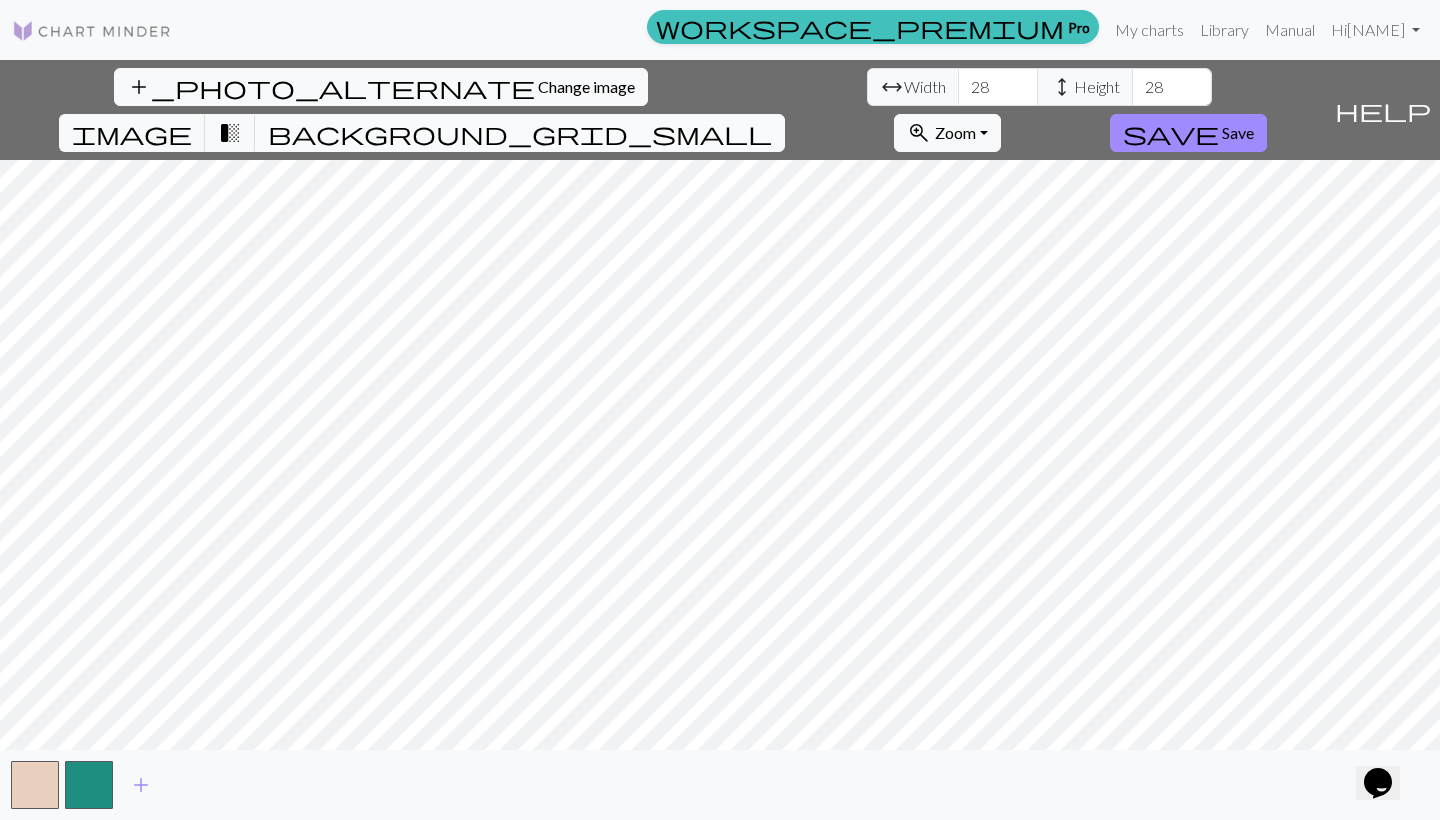 click on "background_grid_small" at bounding box center (520, 133) 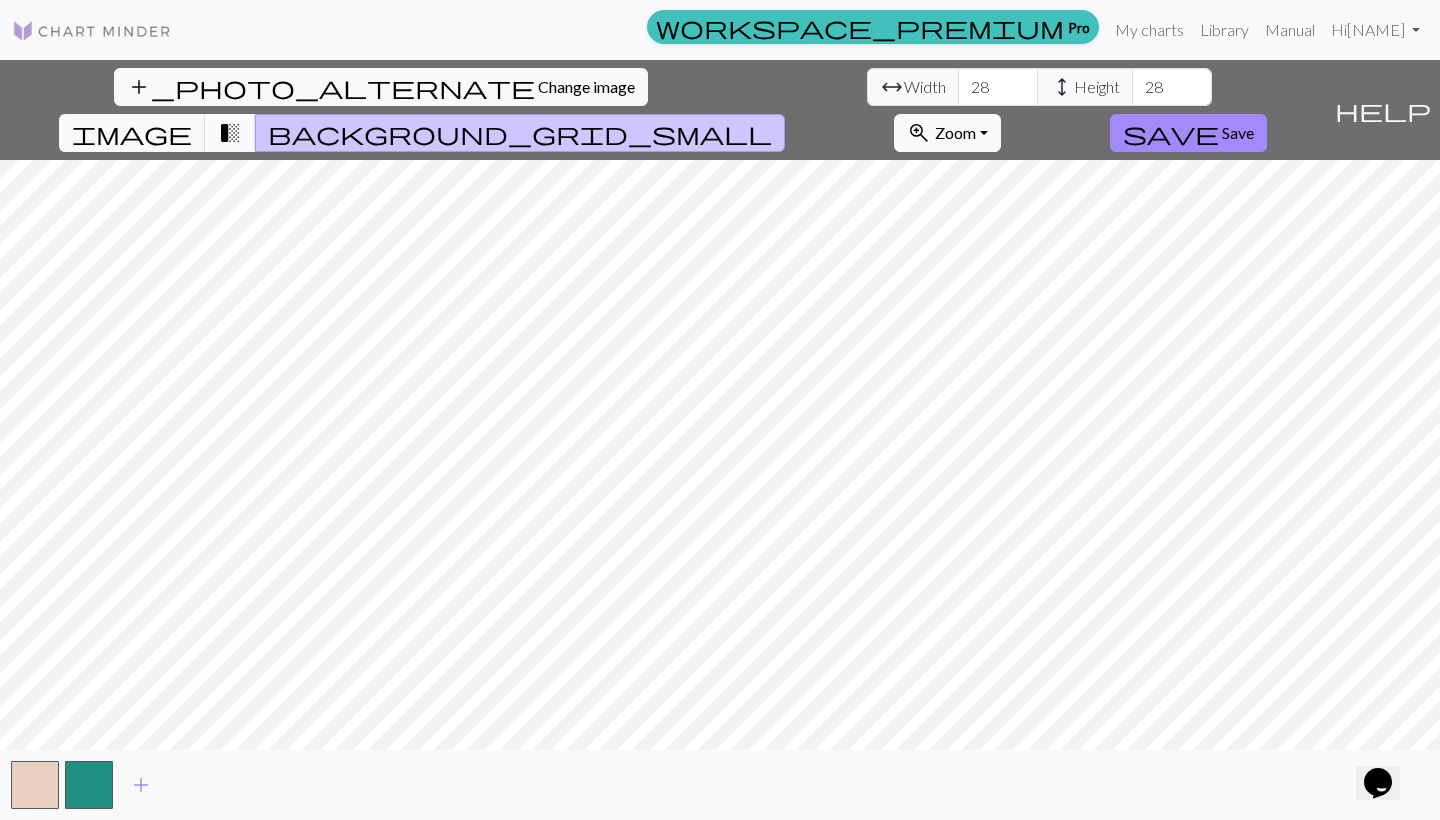 click on "transition_fade" at bounding box center [230, 133] 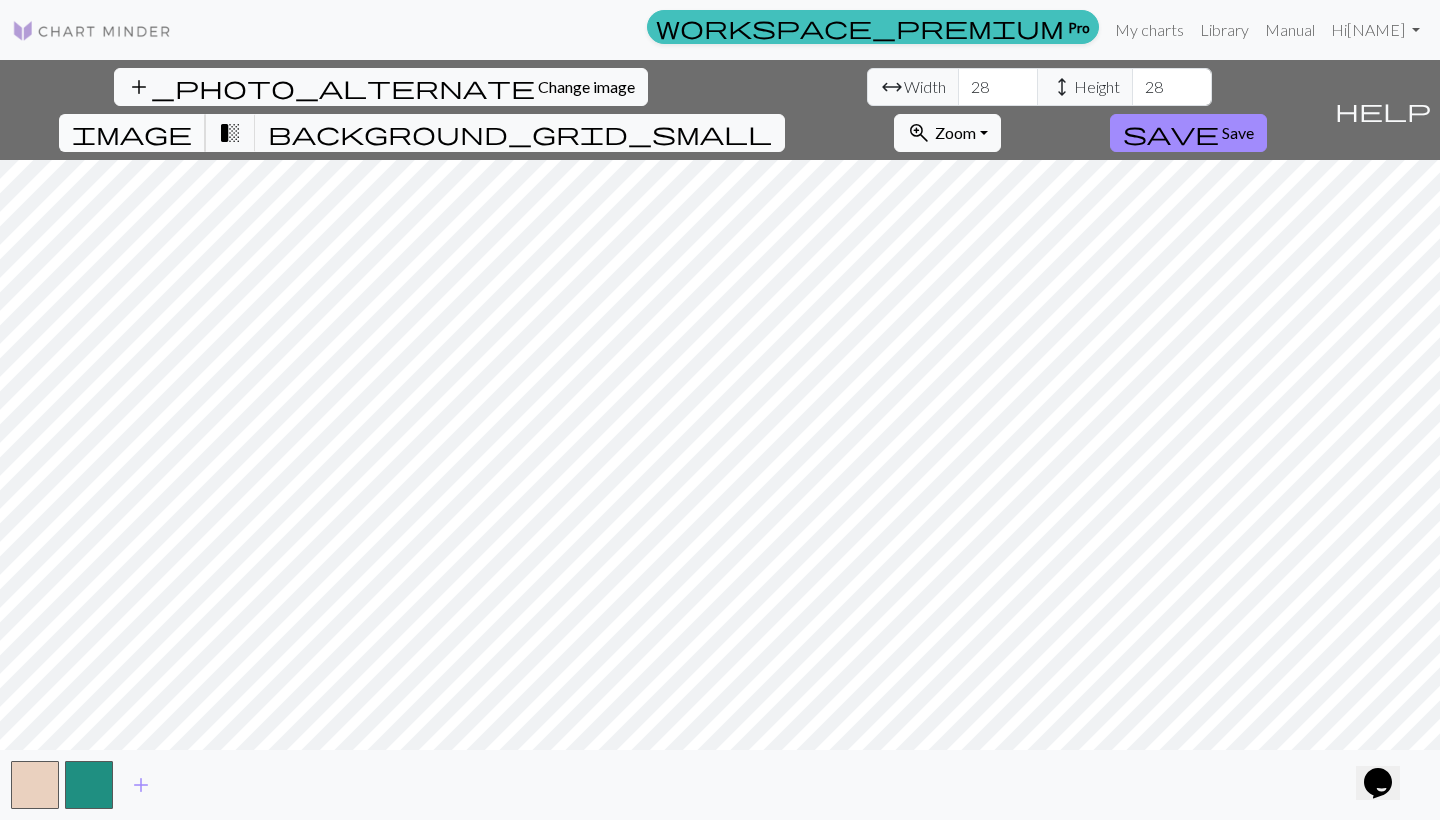 click on "image" at bounding box center (132, 133) 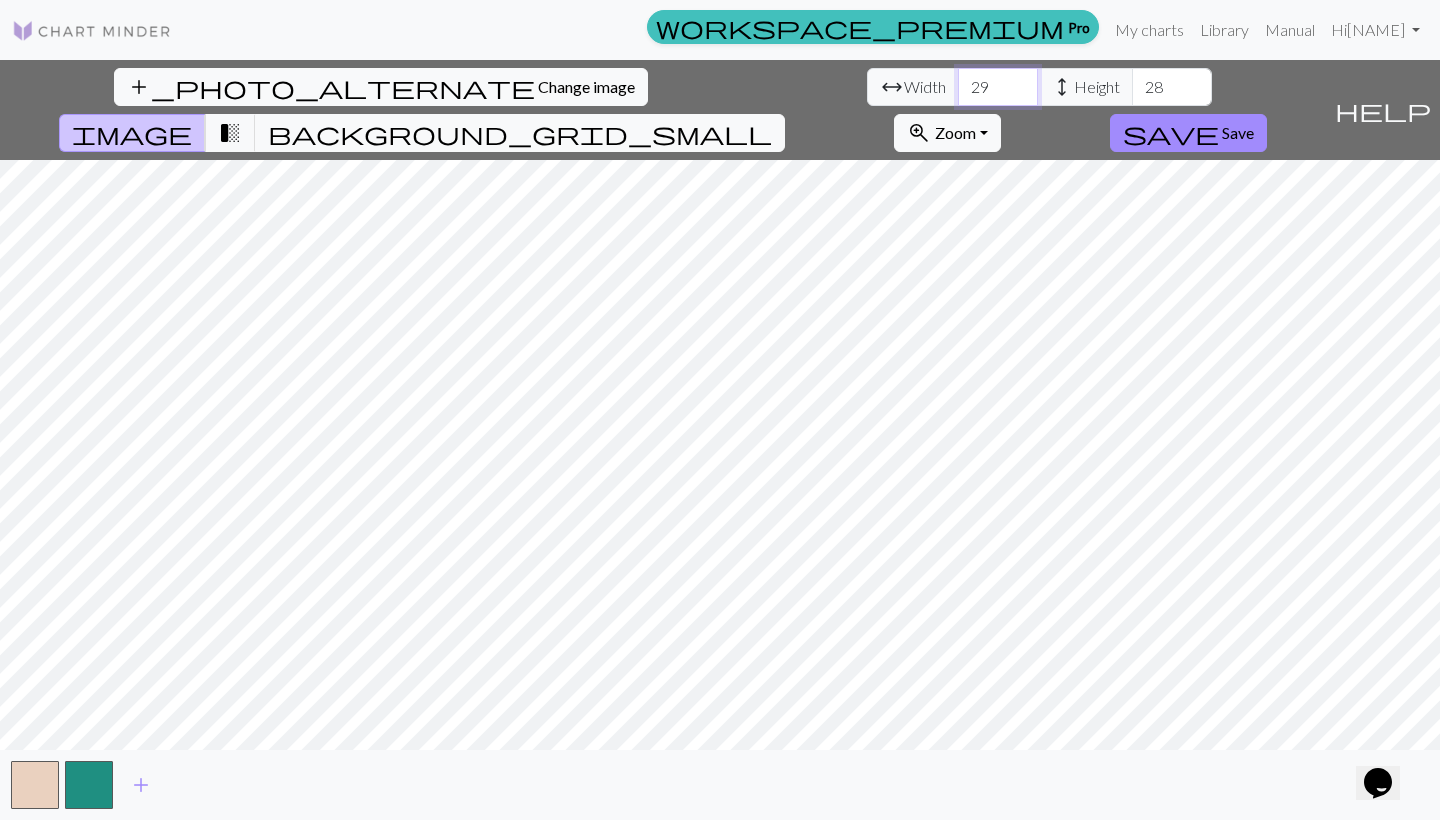click on "29" at bounding box center (998, 87) 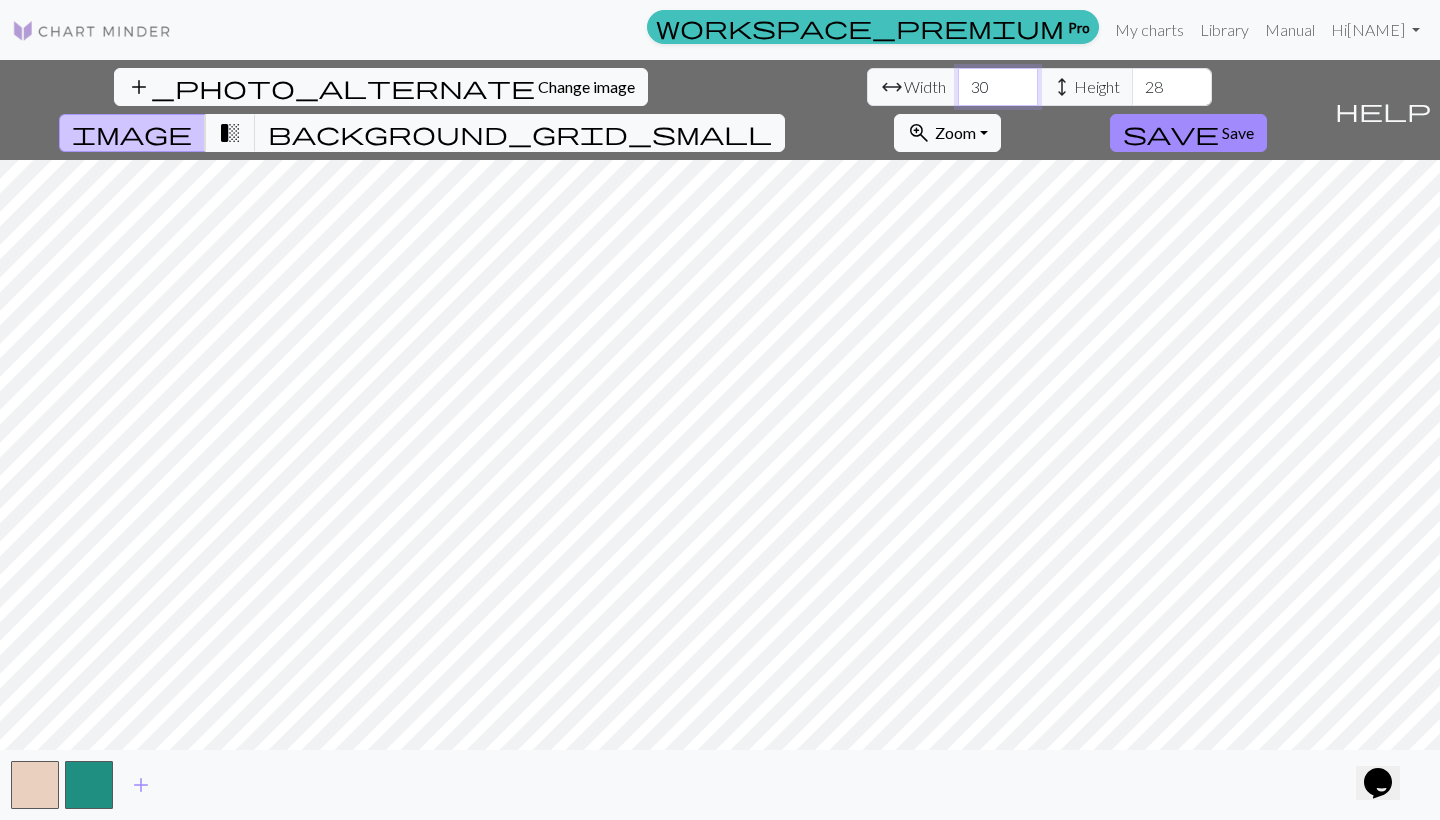 click on "30" at bounding box center [998, 87] 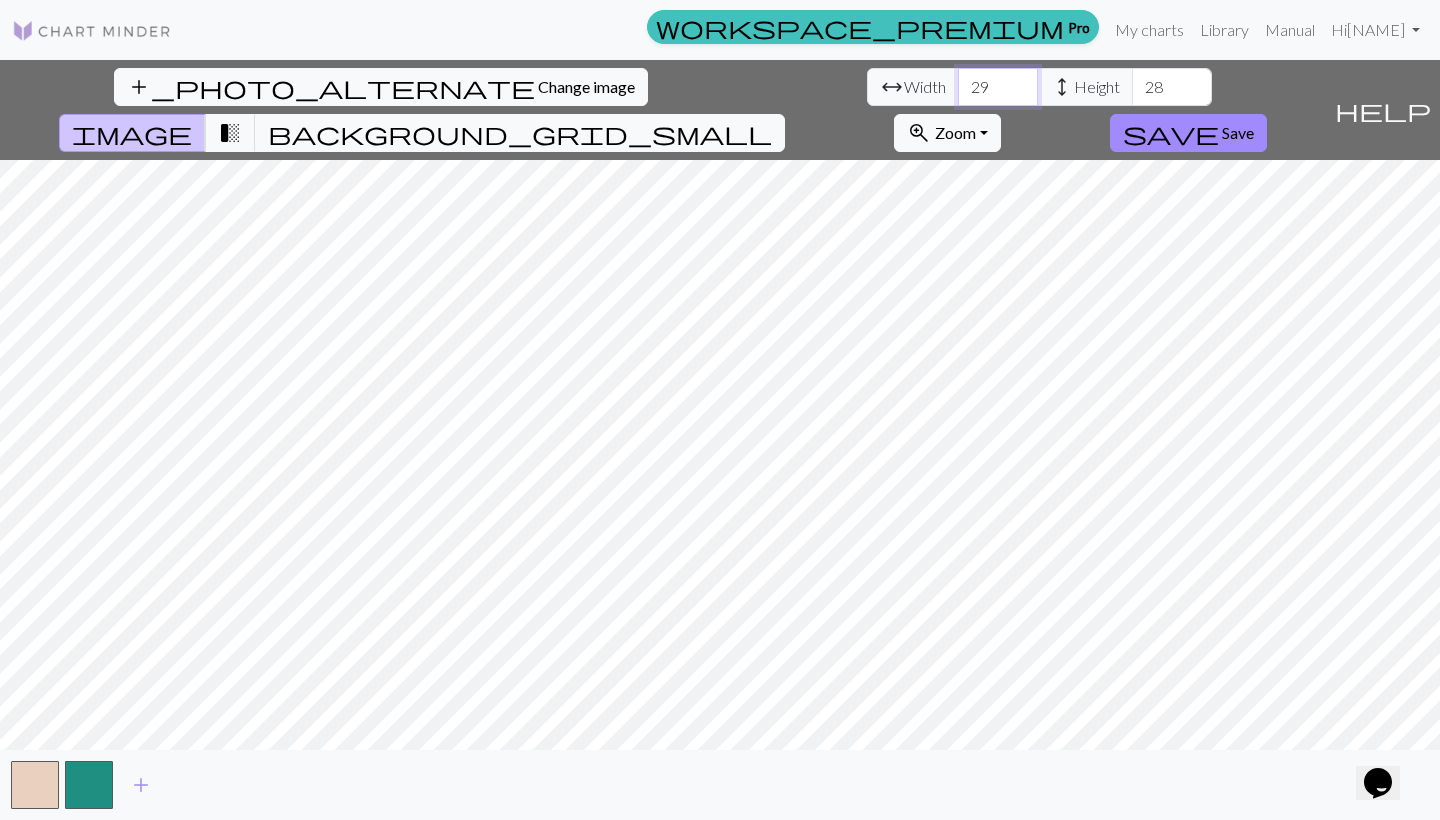 click on "29" at bounding box center (998, 87) 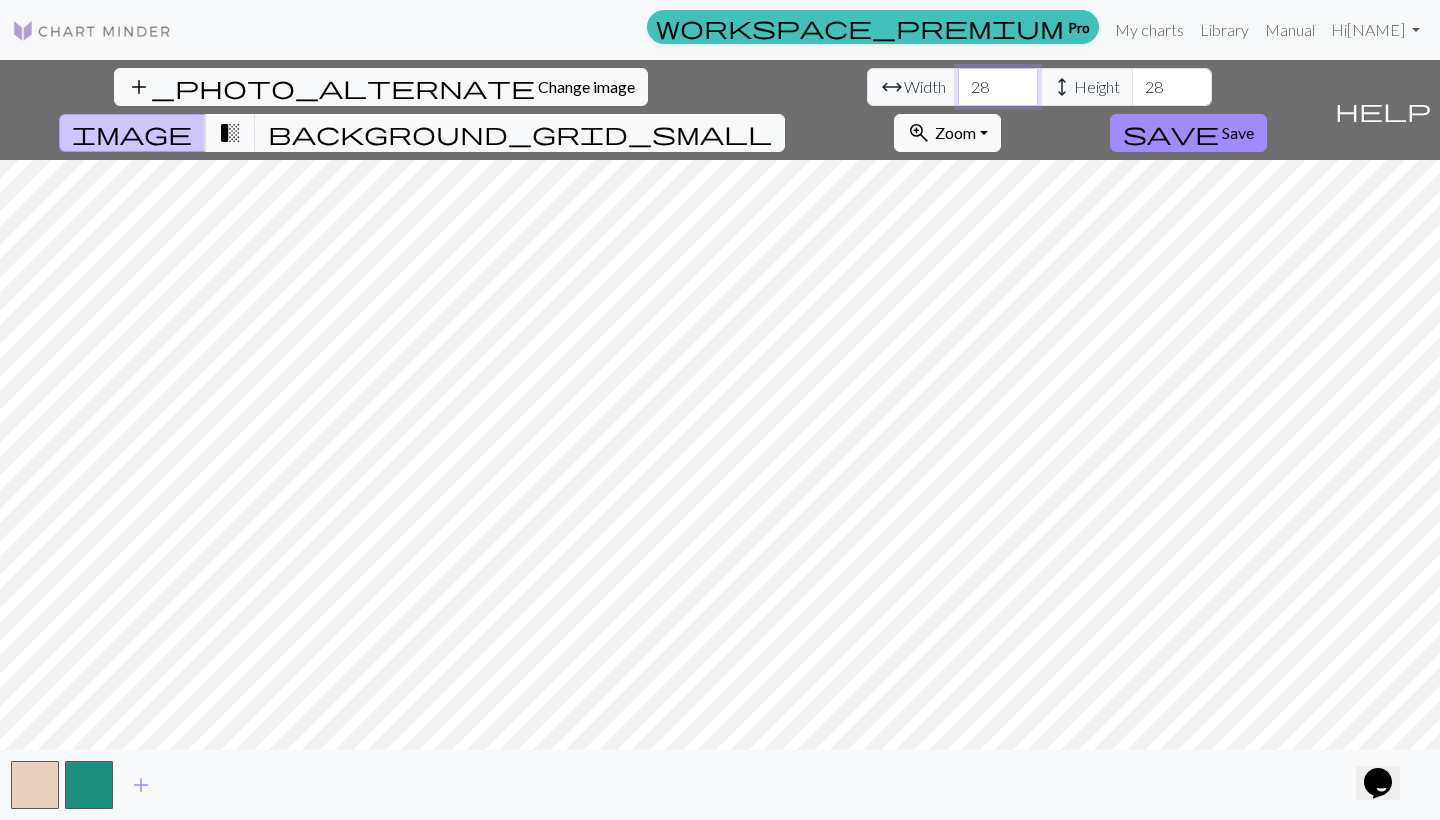 click on "28" at bounding box center (998, 87) 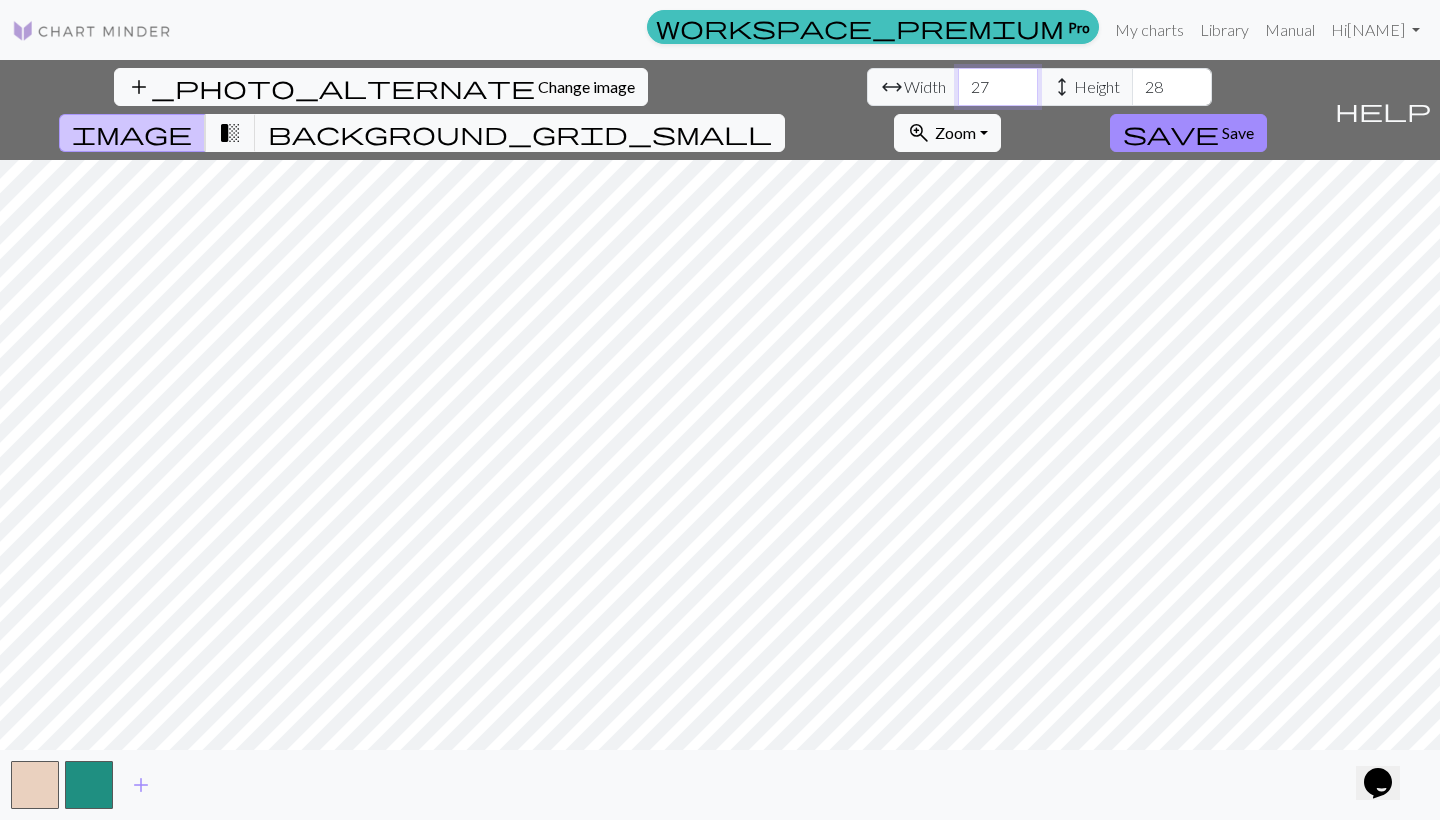 click on "27" at bounding box center (998, 87) 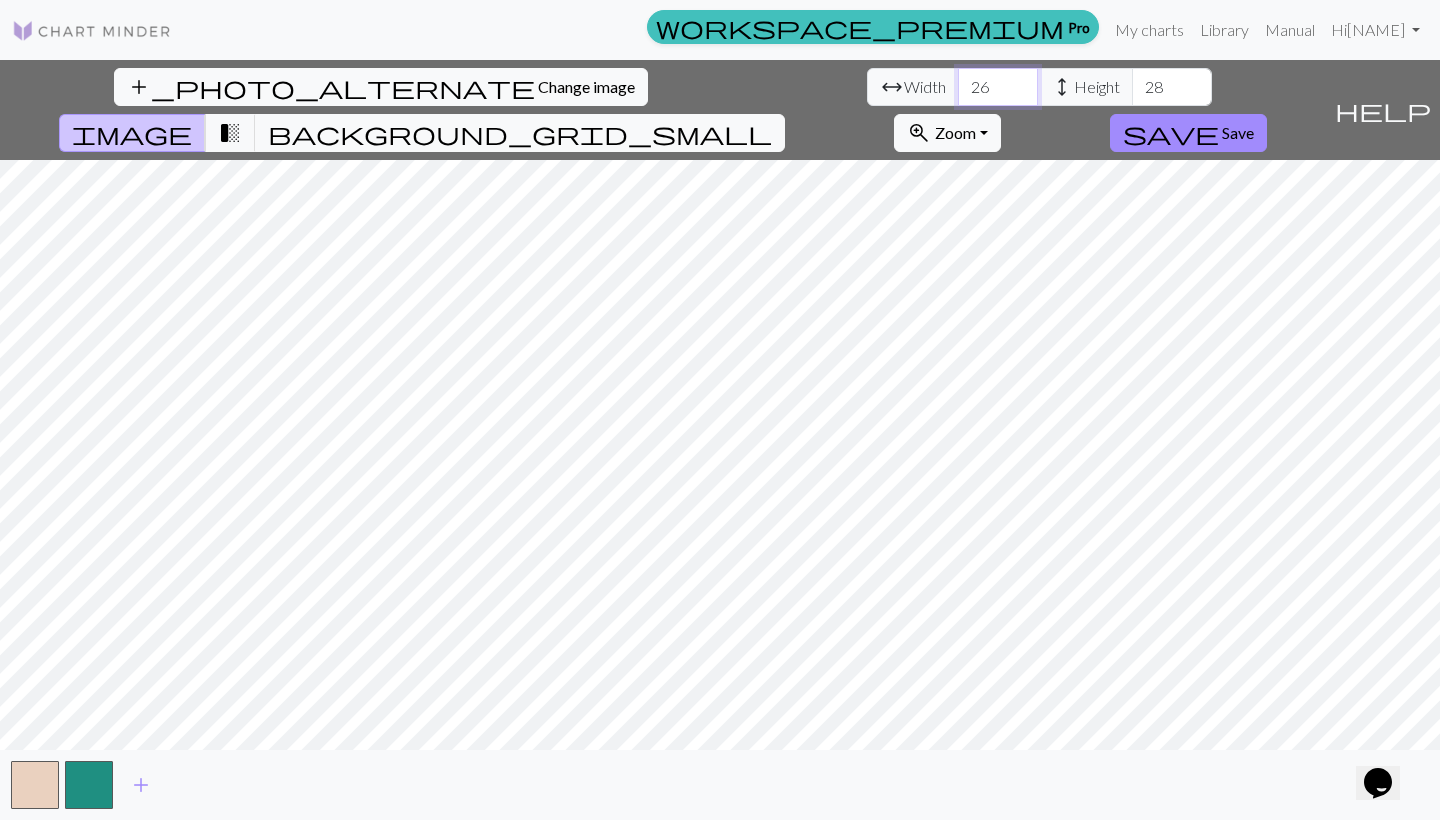 click on "26" at bounding box center (998, 87) 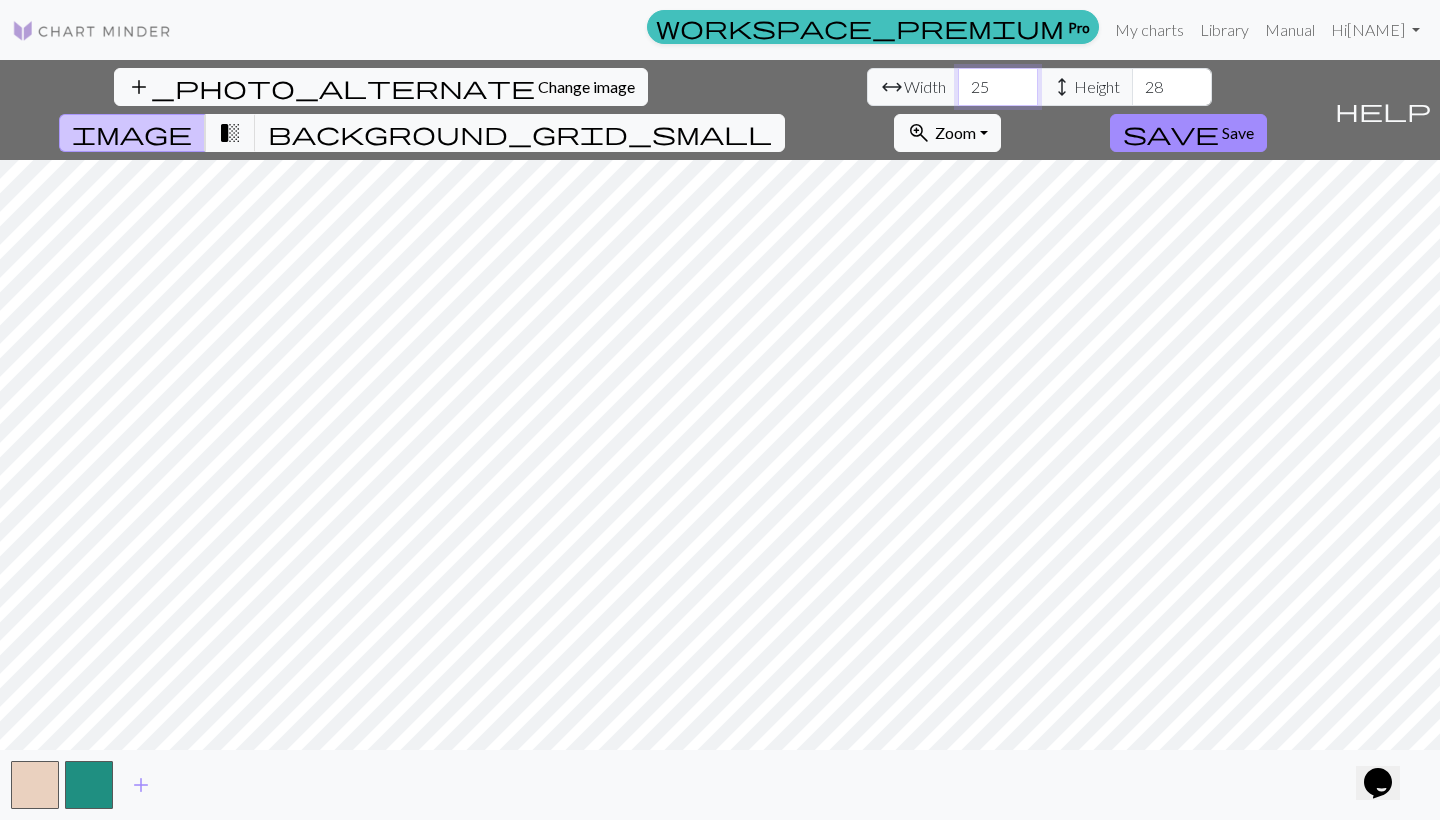 click on "25" at bounding box center [998, 87] 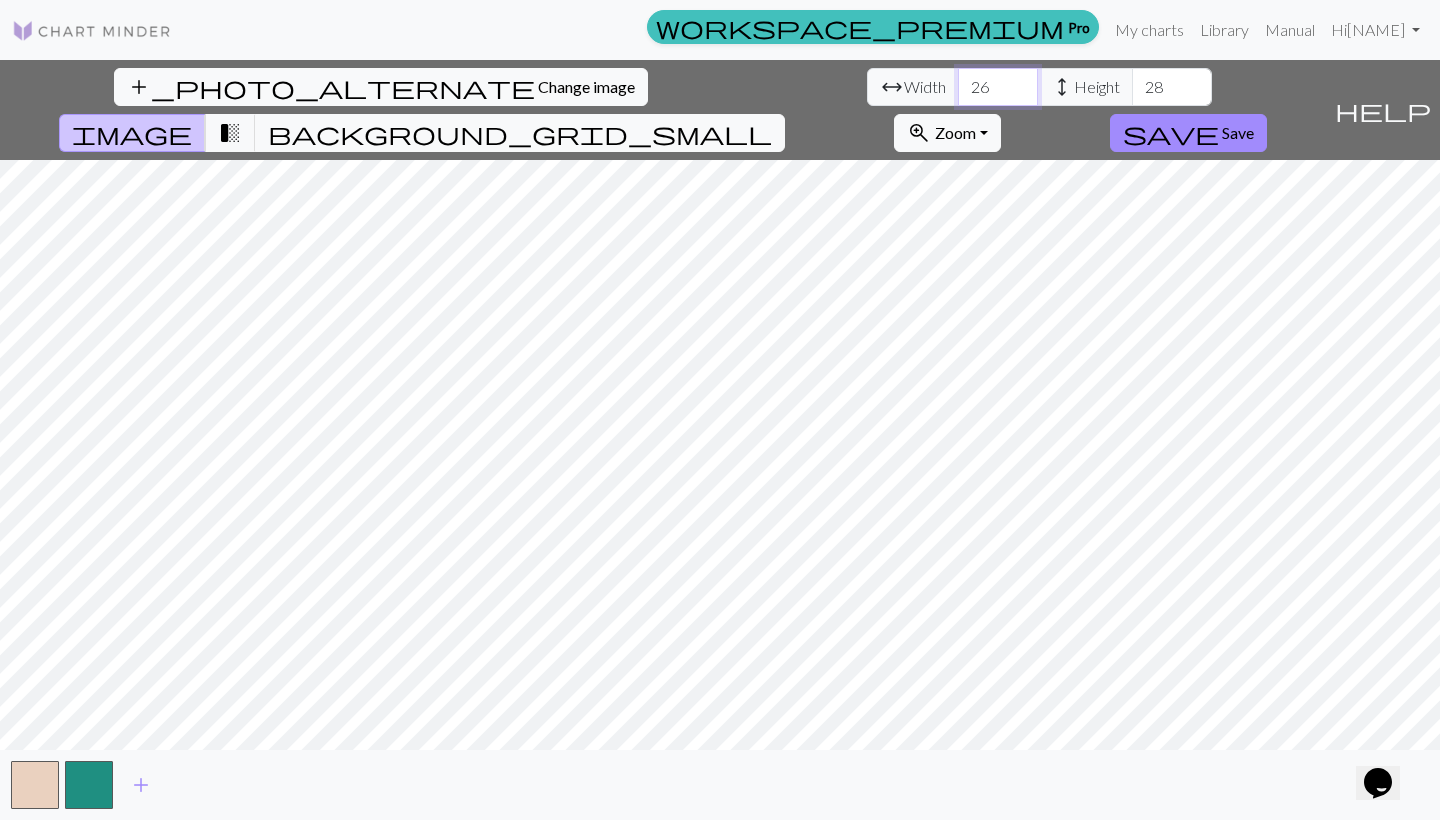 click on "26" at bounding box center [998, 87] 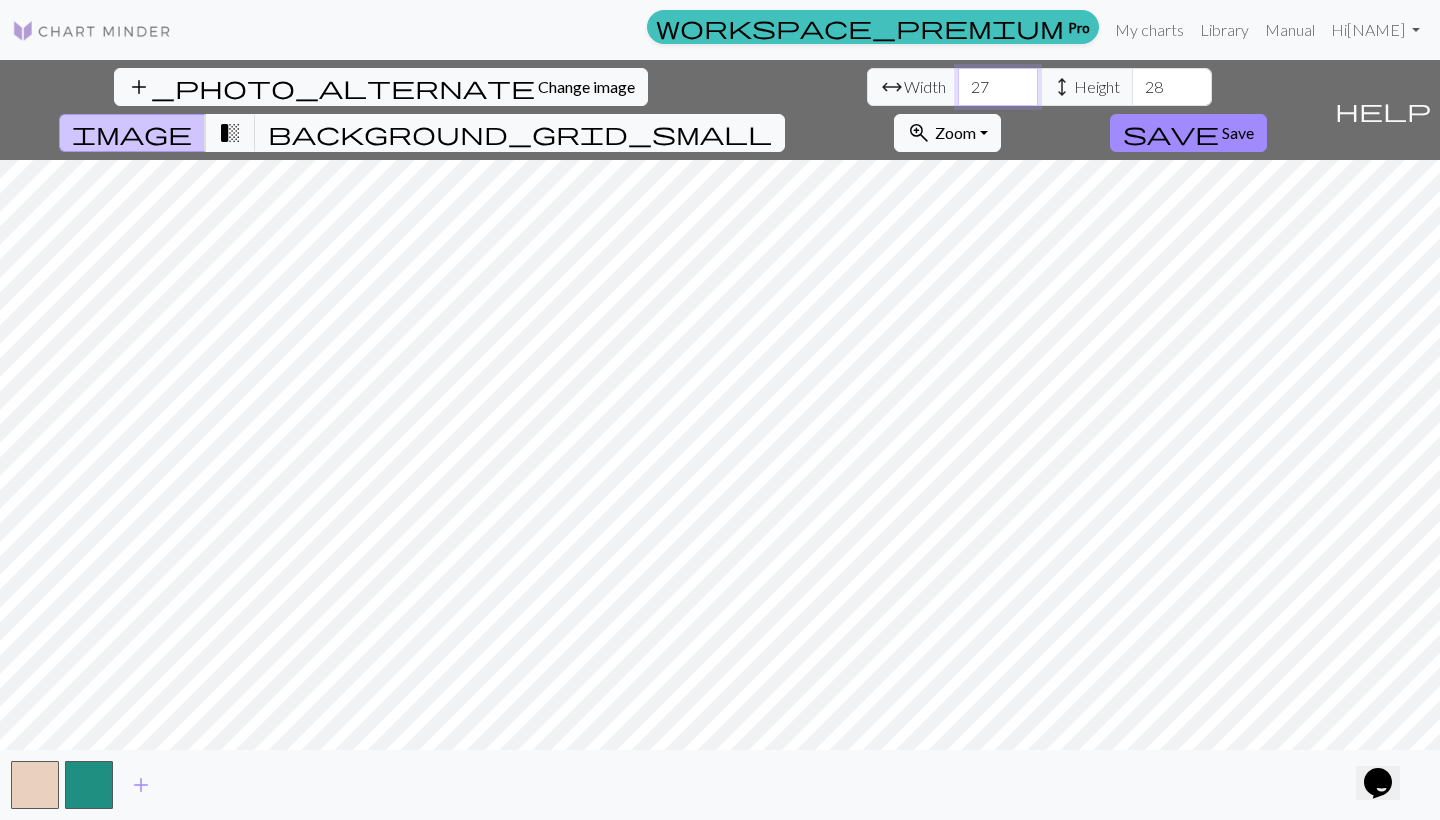 click on "27" at bounding box center (998, 87) 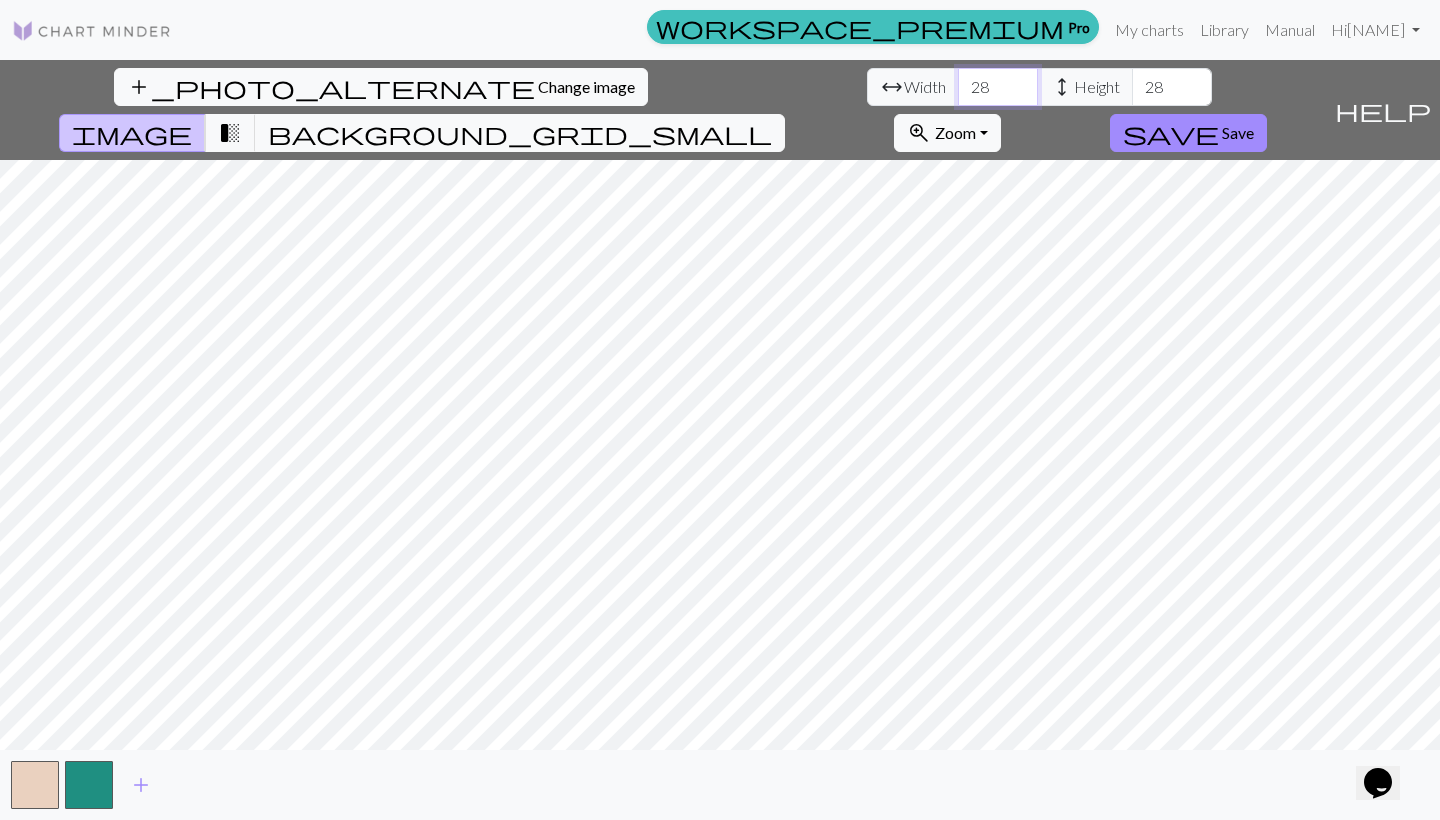 click on "28" at bounding box center [998, 87] 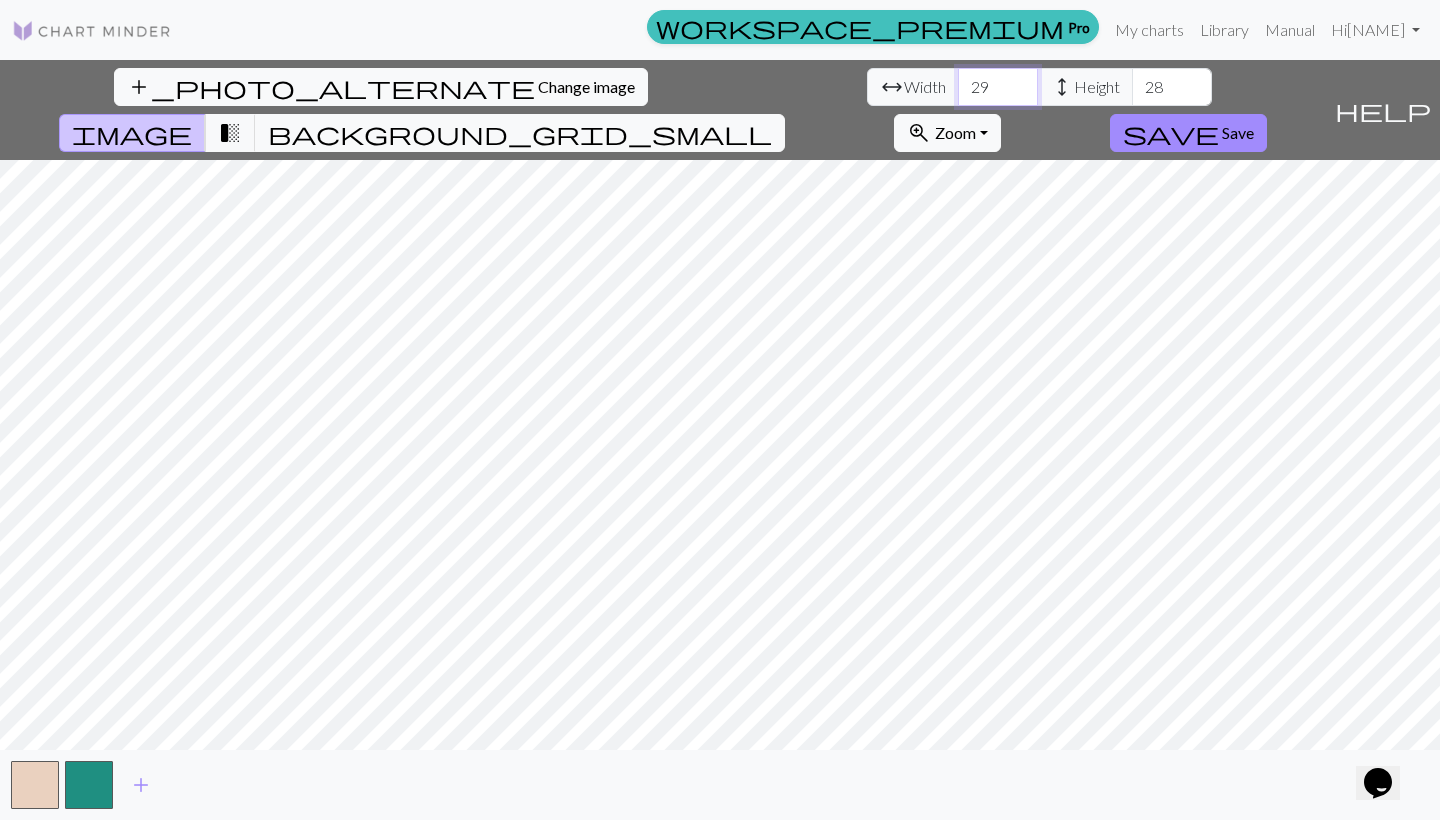 click on "29" at bounding box center (998, 87) 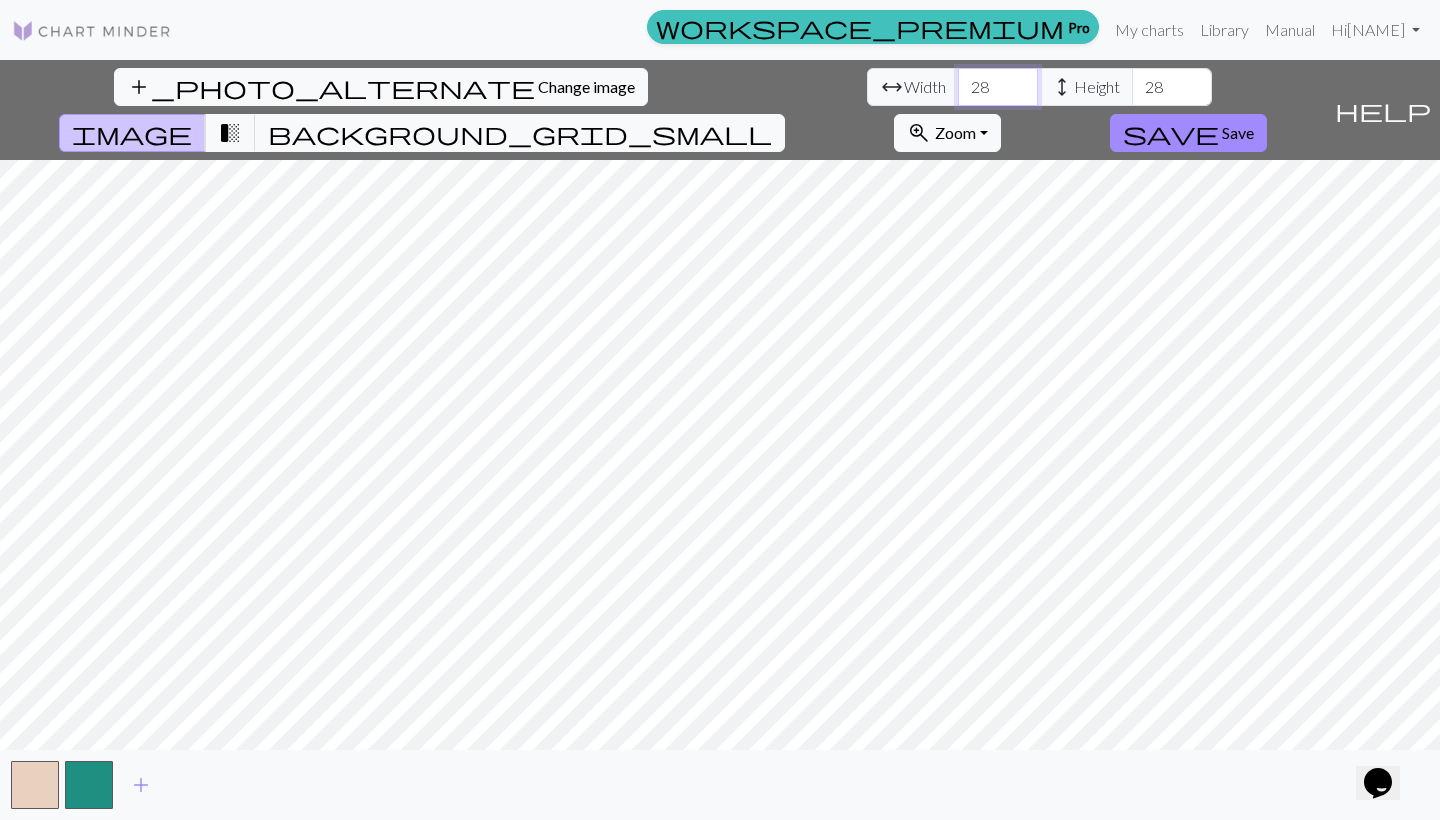 click on "28" at bounding box center [998, 87] 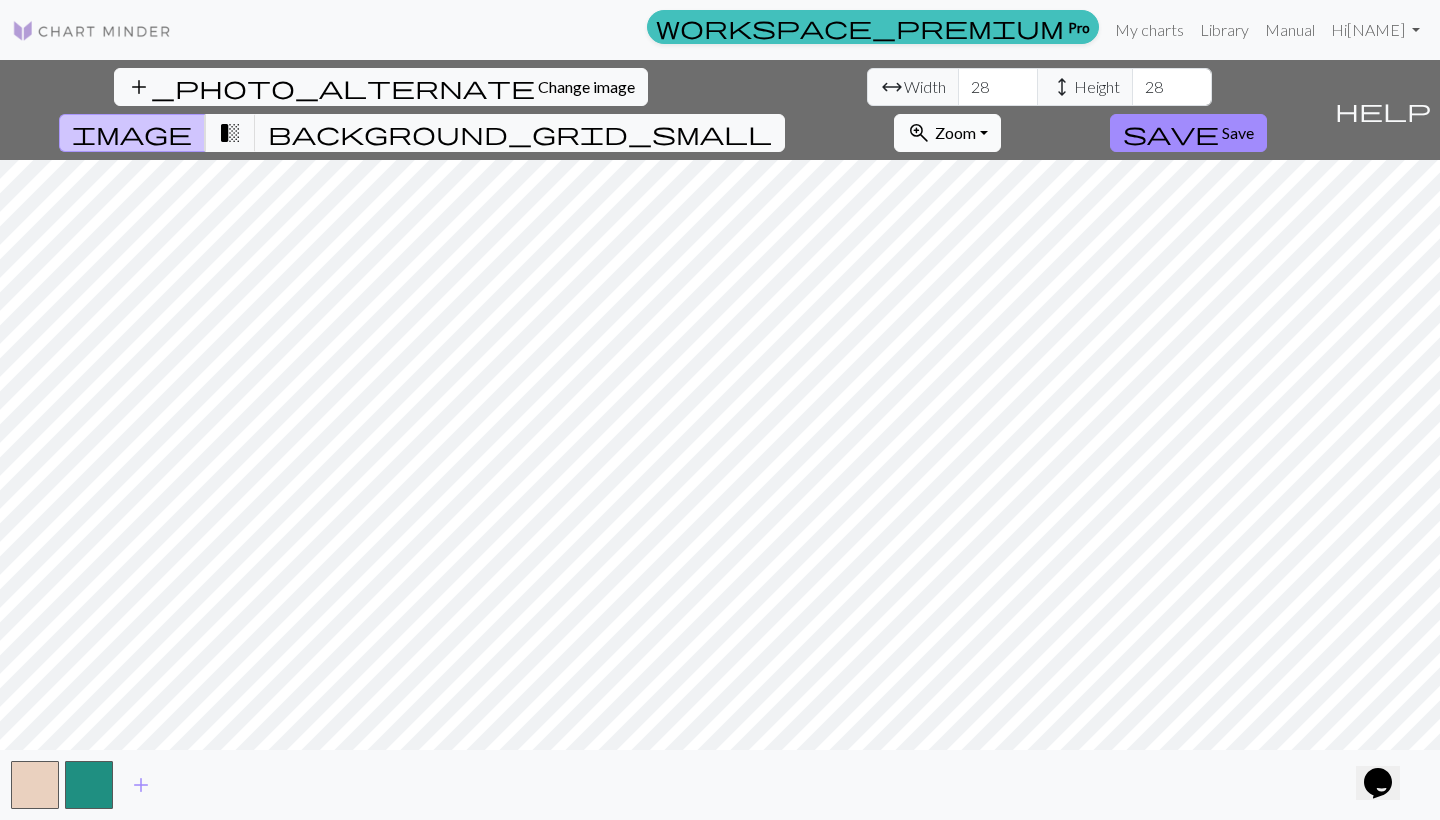 click on "Zoom" at bounding box center (955, 132) 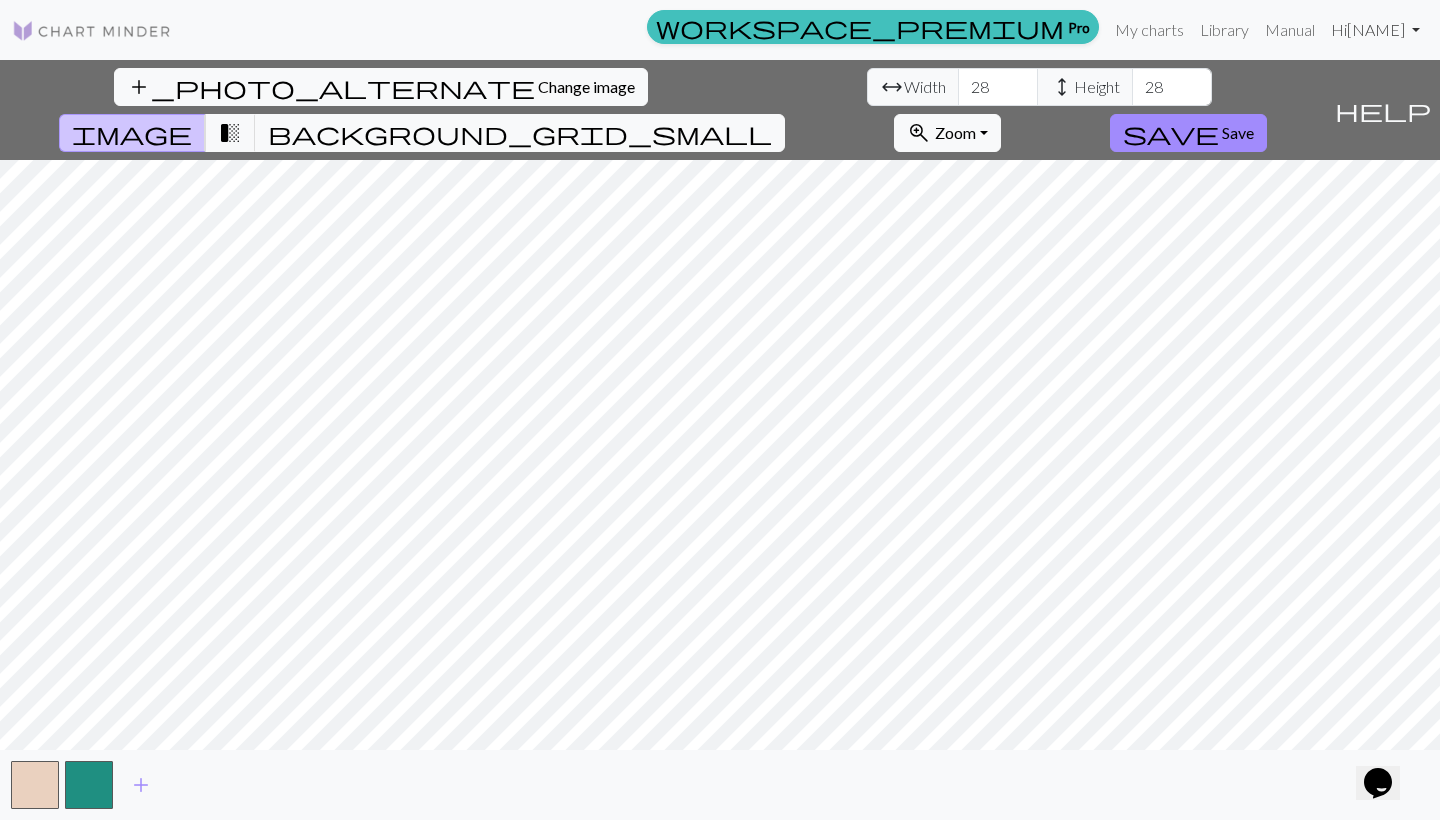 click on "Hi  [NAME]" at bounding box center (1375, 30) 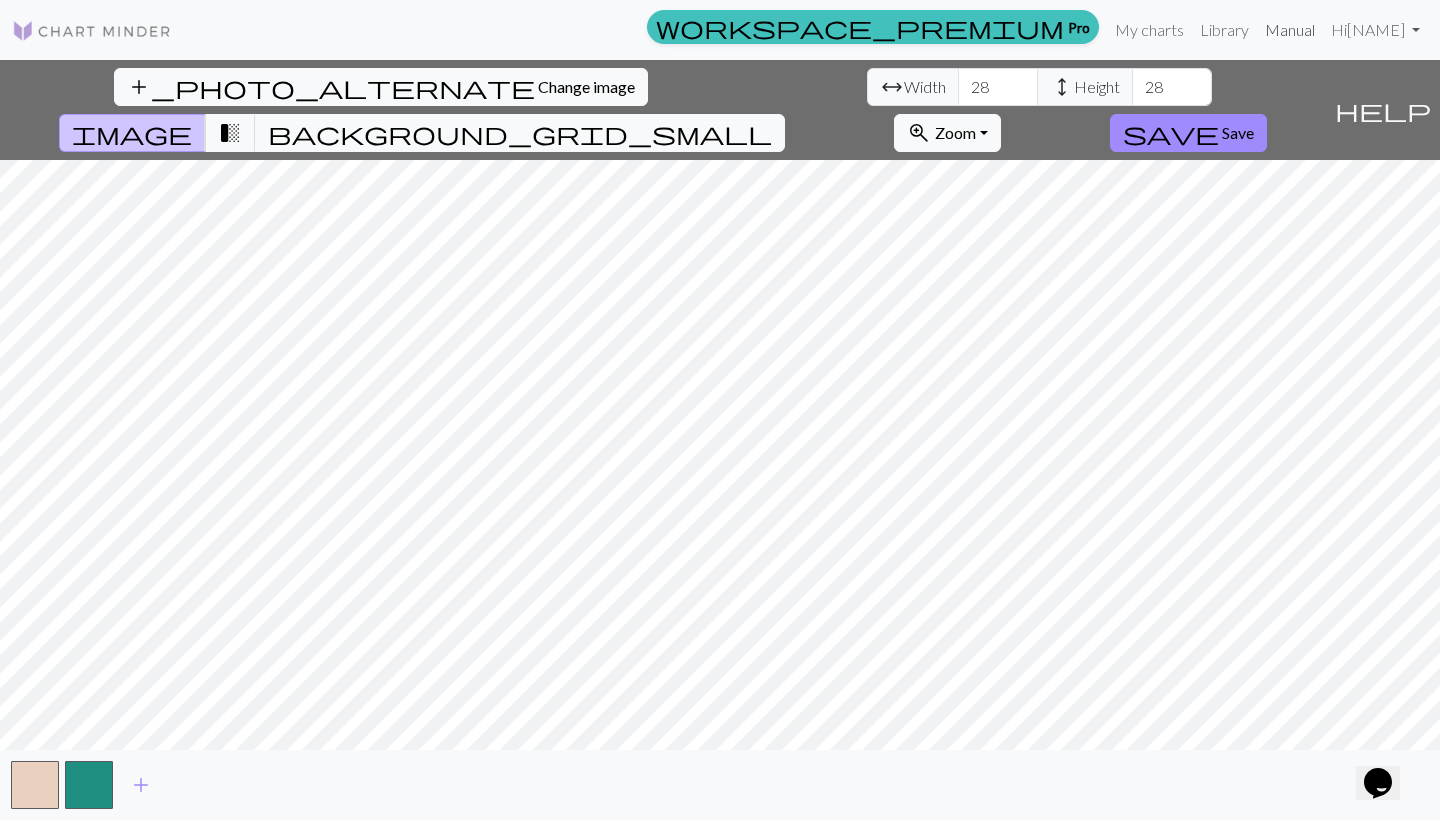 click on "Manual" at bounding box center [1290, 30] 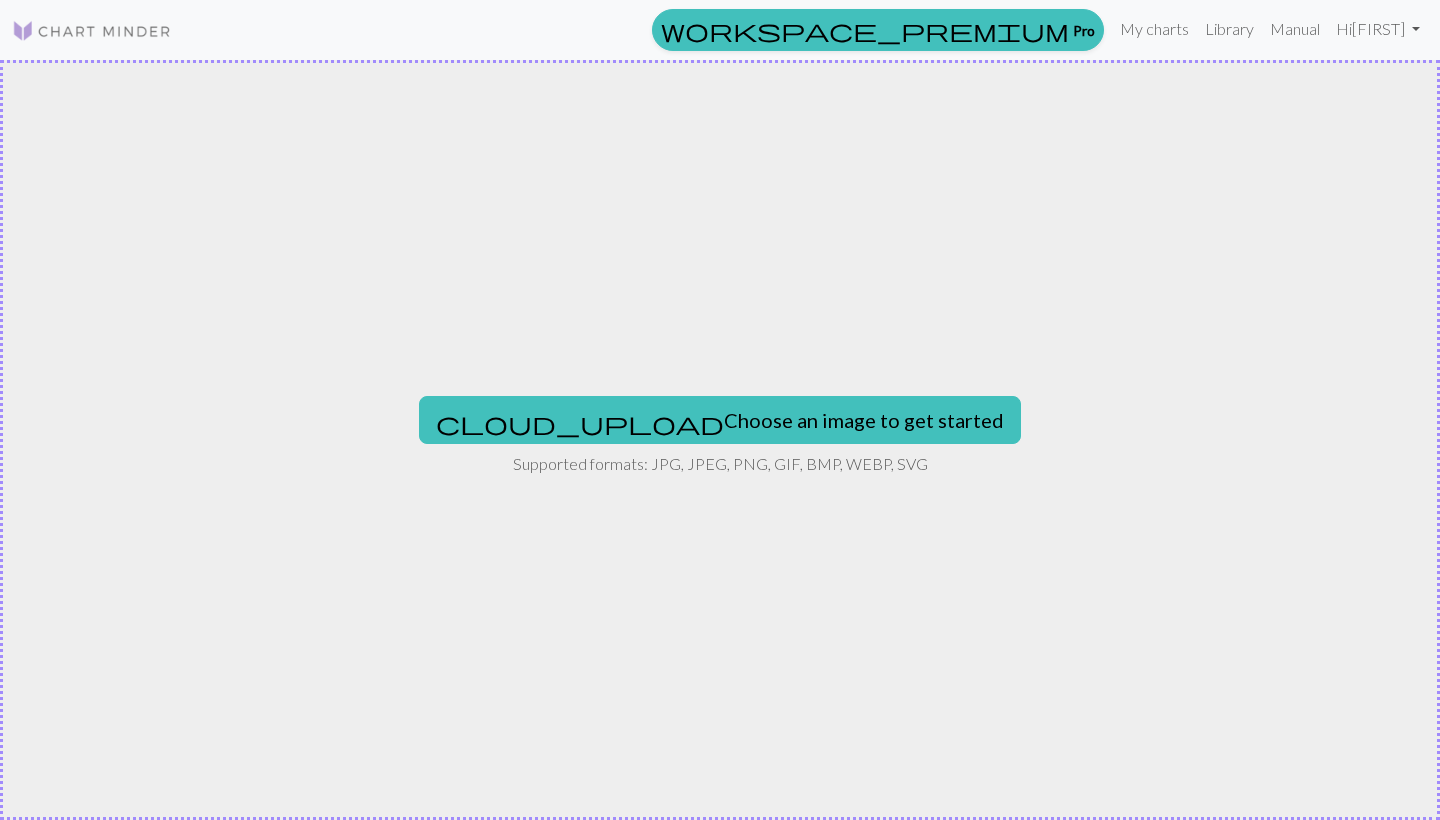 scroll, scrollTop: 0, scrollLeft: 0, axis: both 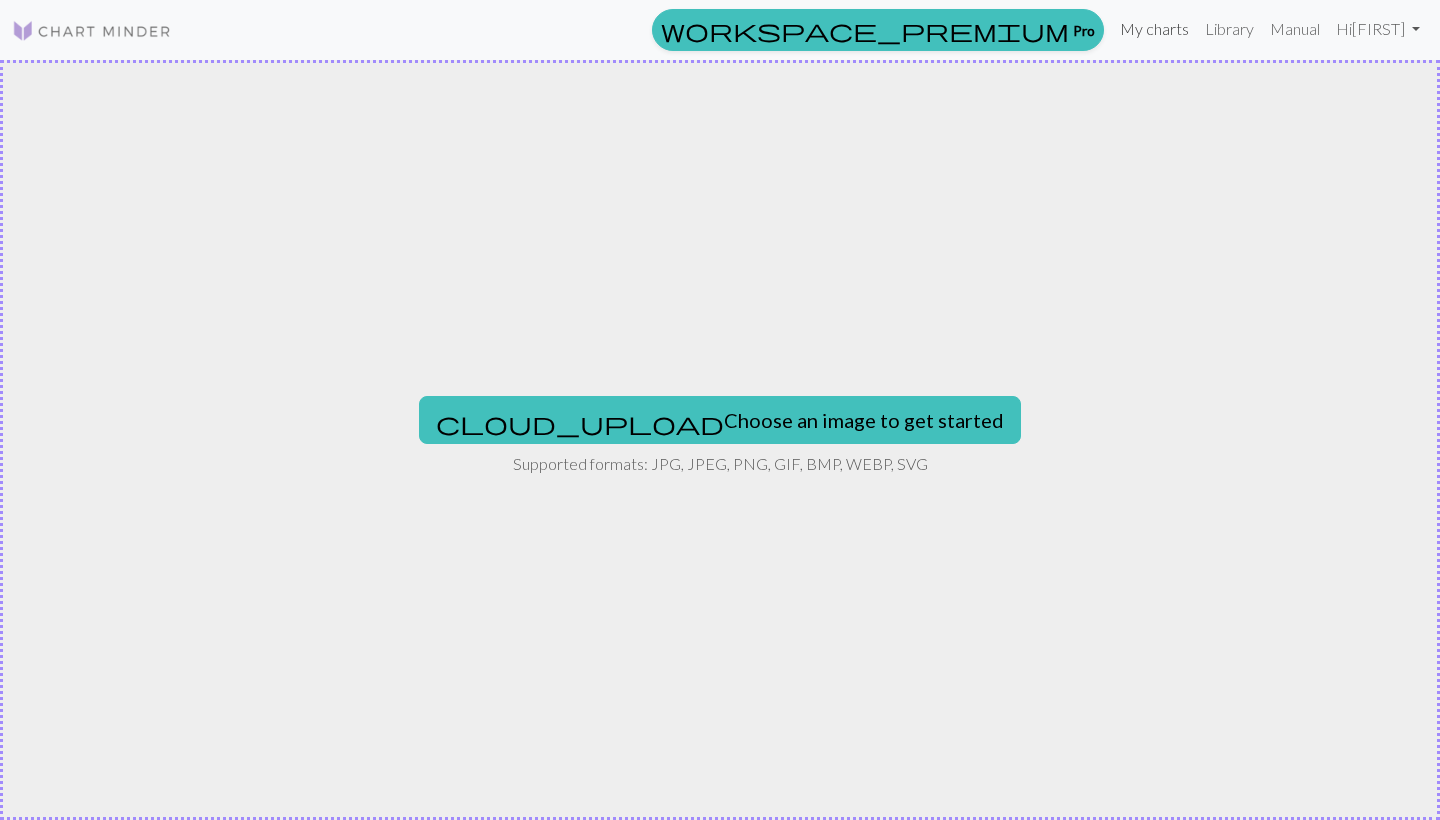 click on "My charts" at bounding box center (1154, 29) 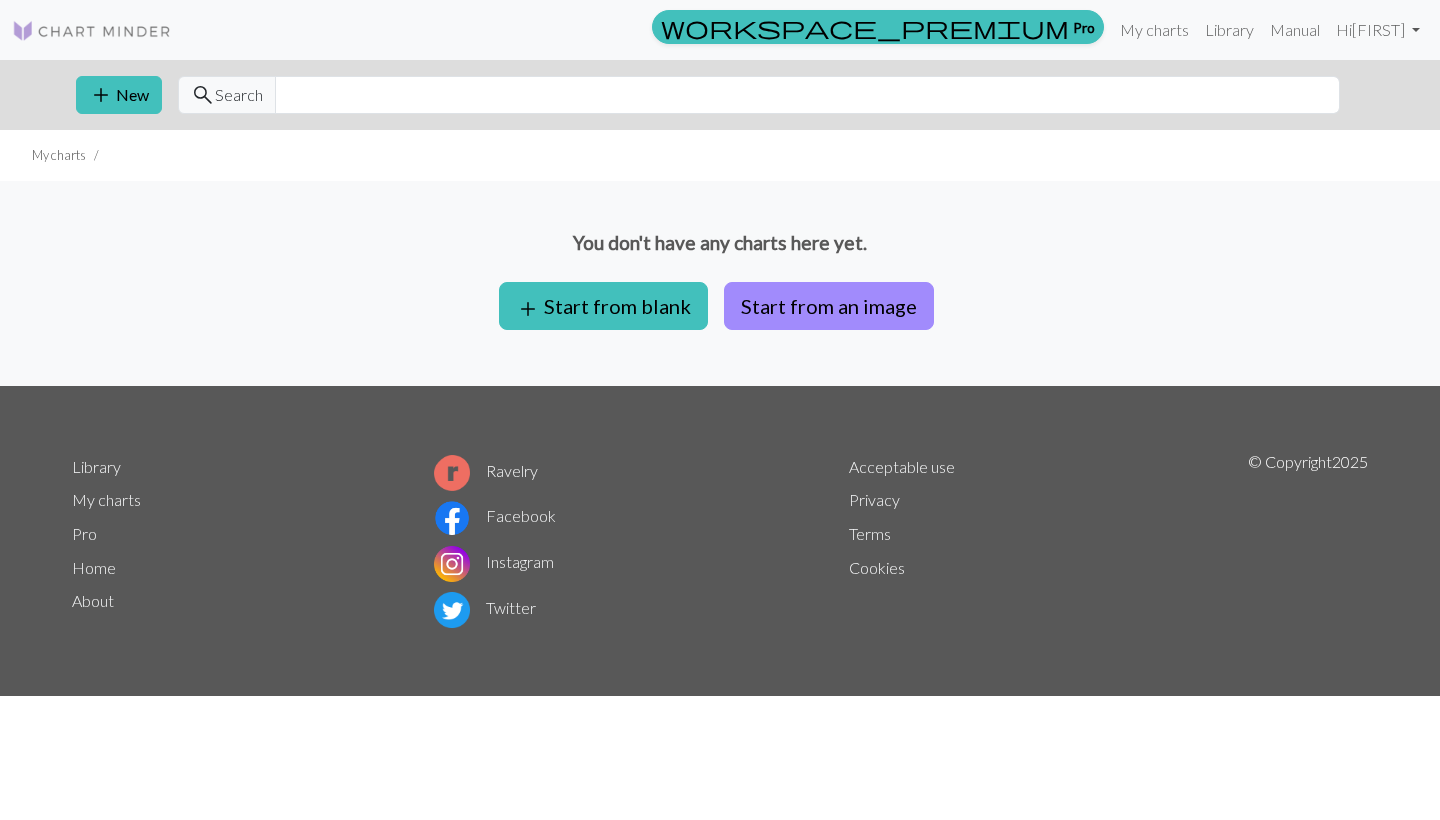 scroll, scrollTop: 0, scrollLeft: 0, axis: both 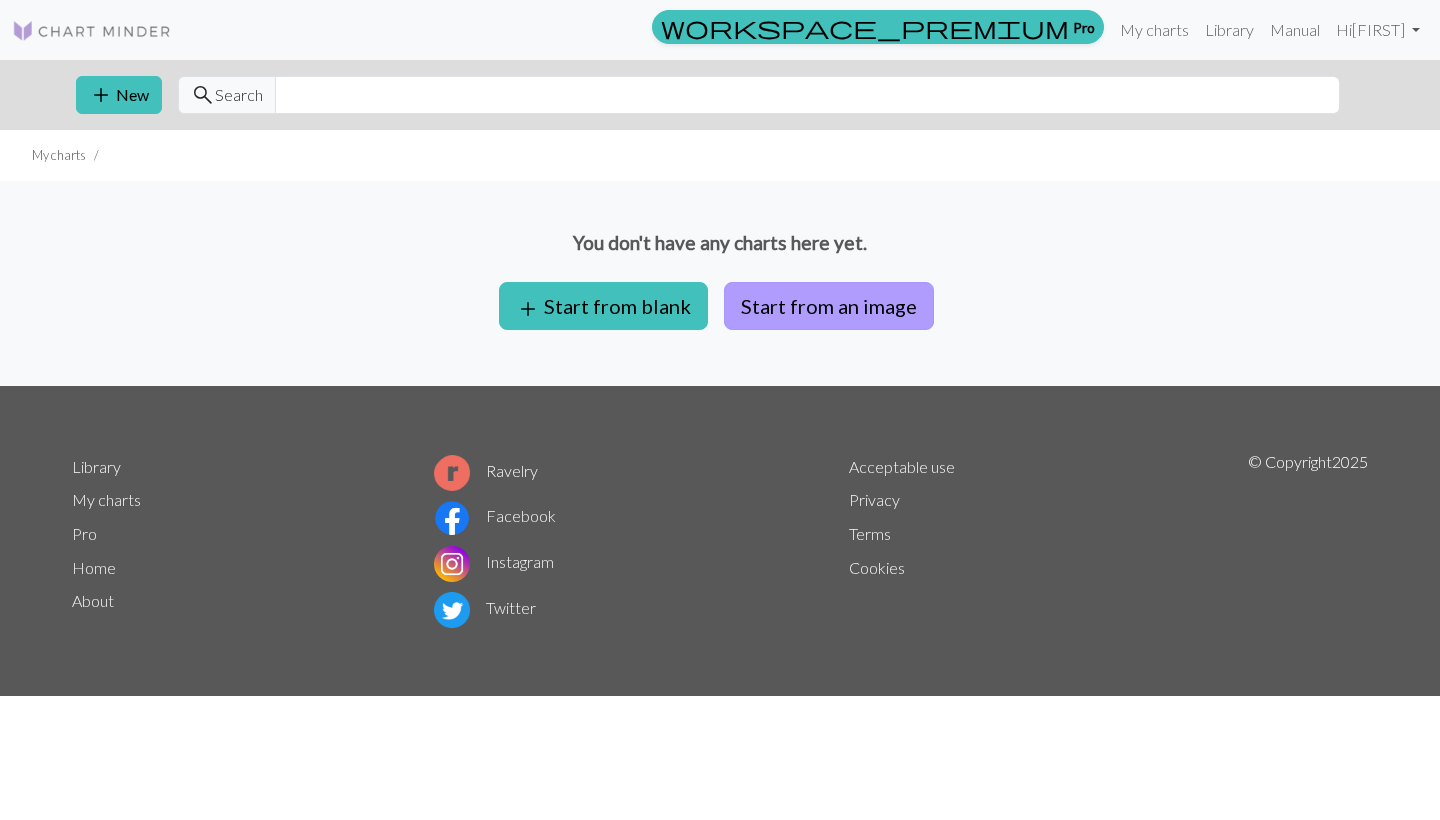 click on "Start from an image" at bounding box center [829, 306] 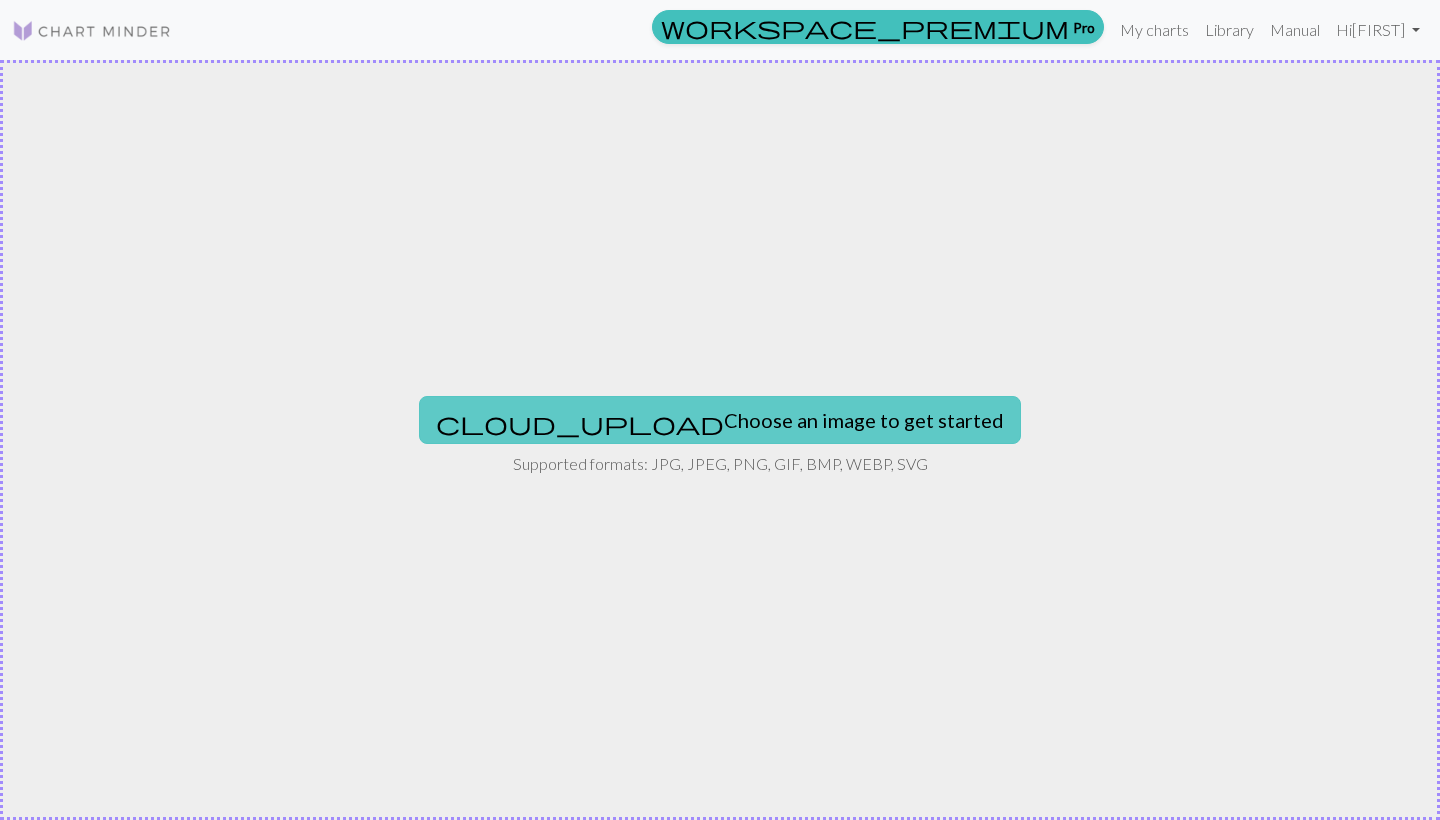 click on "cloud_upload  Choose an image to get started" at bounding box center (720, 420) 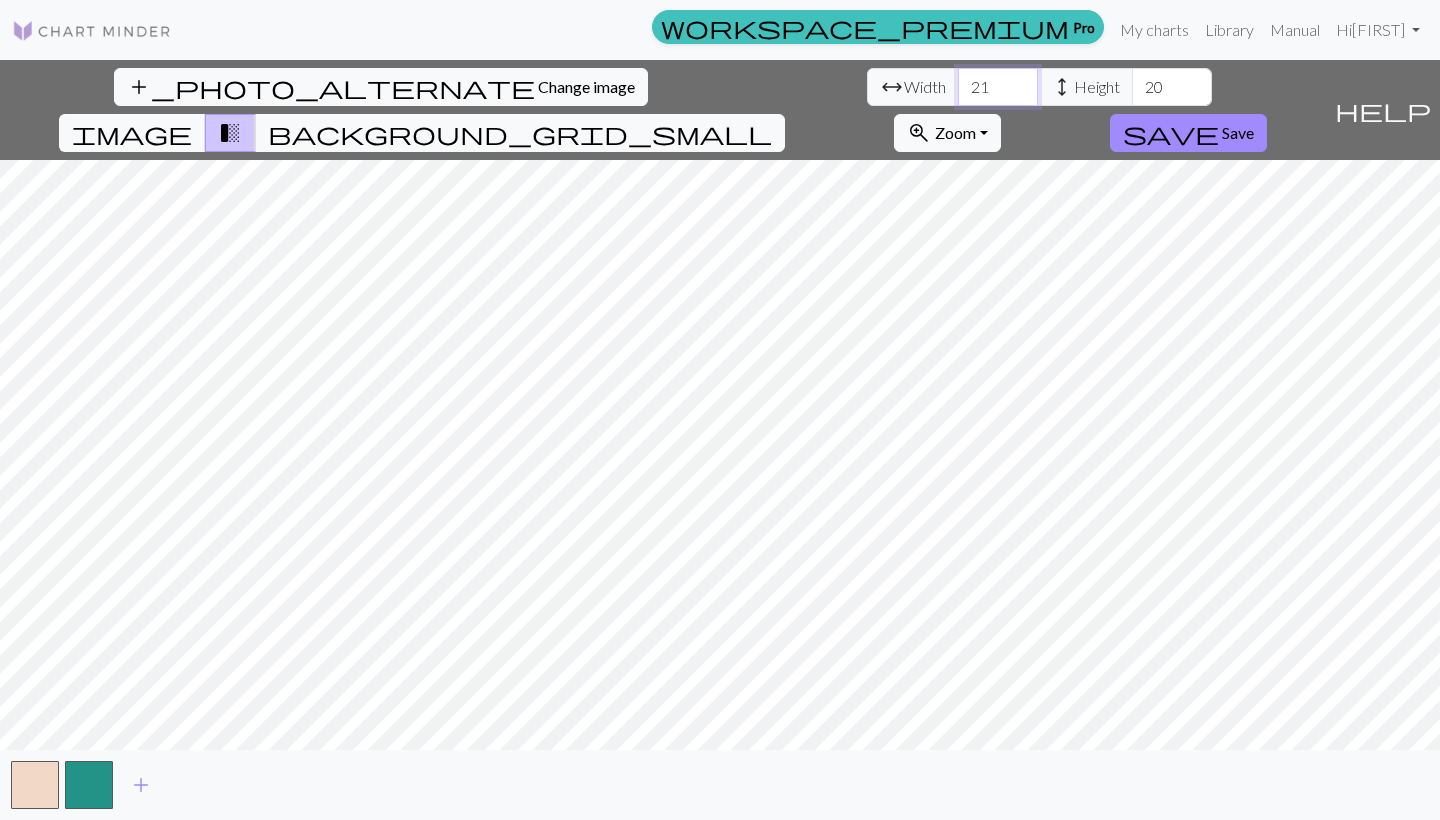 click on "21" at bounding box center [998, 87] 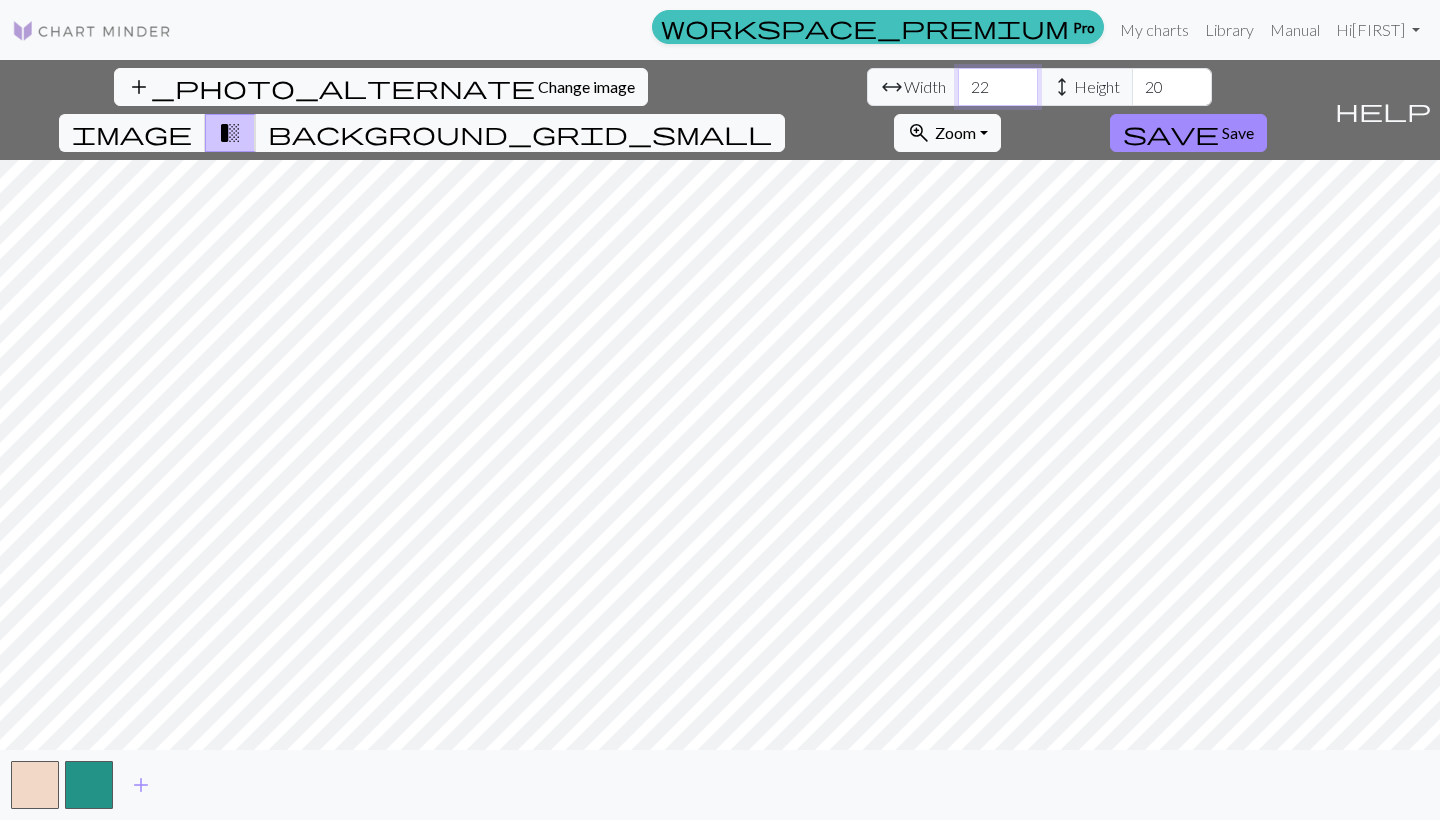 click on "22" at bounding box center (998, 87) 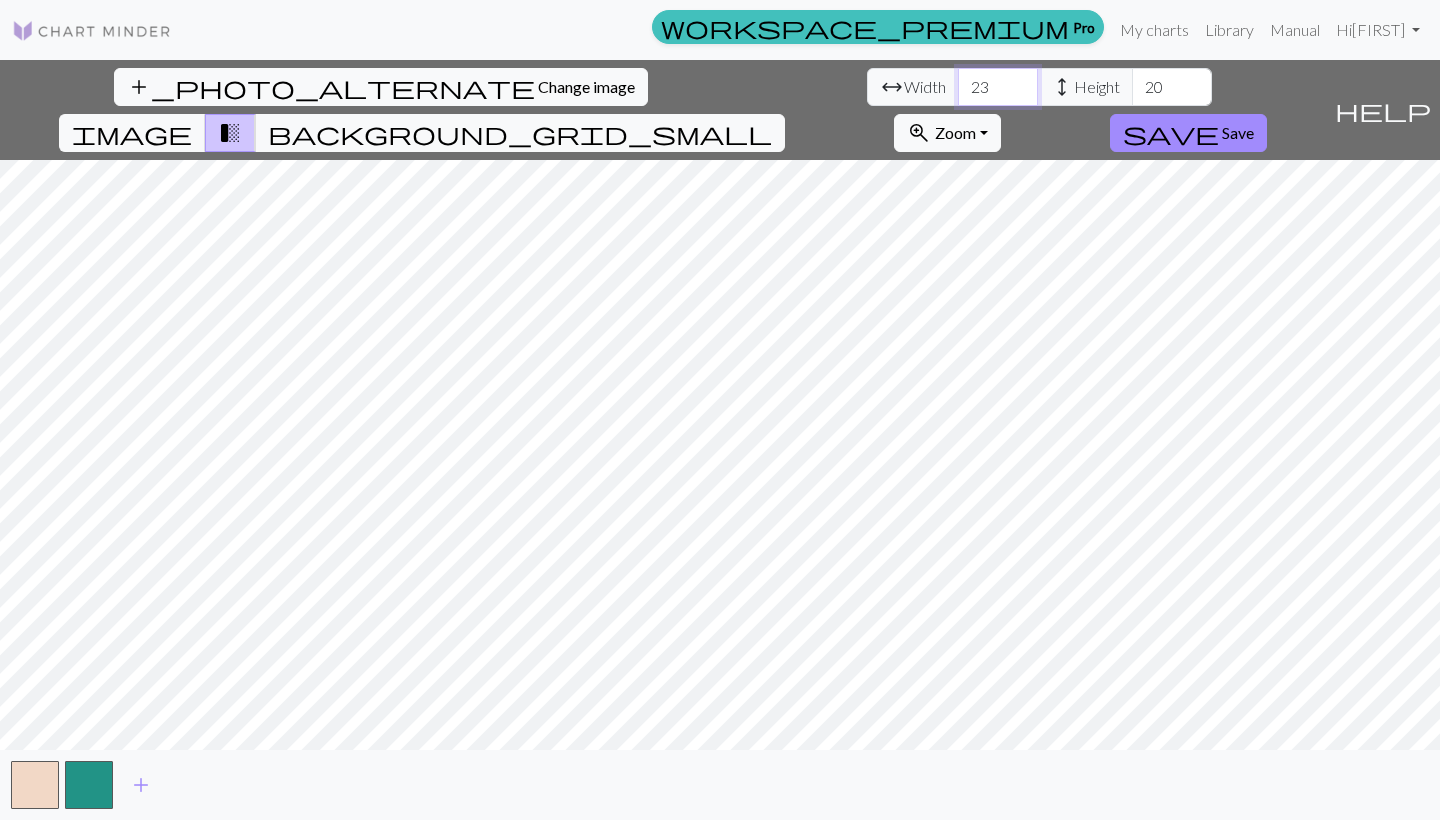 click on "23" at bounding box center (998, 87) 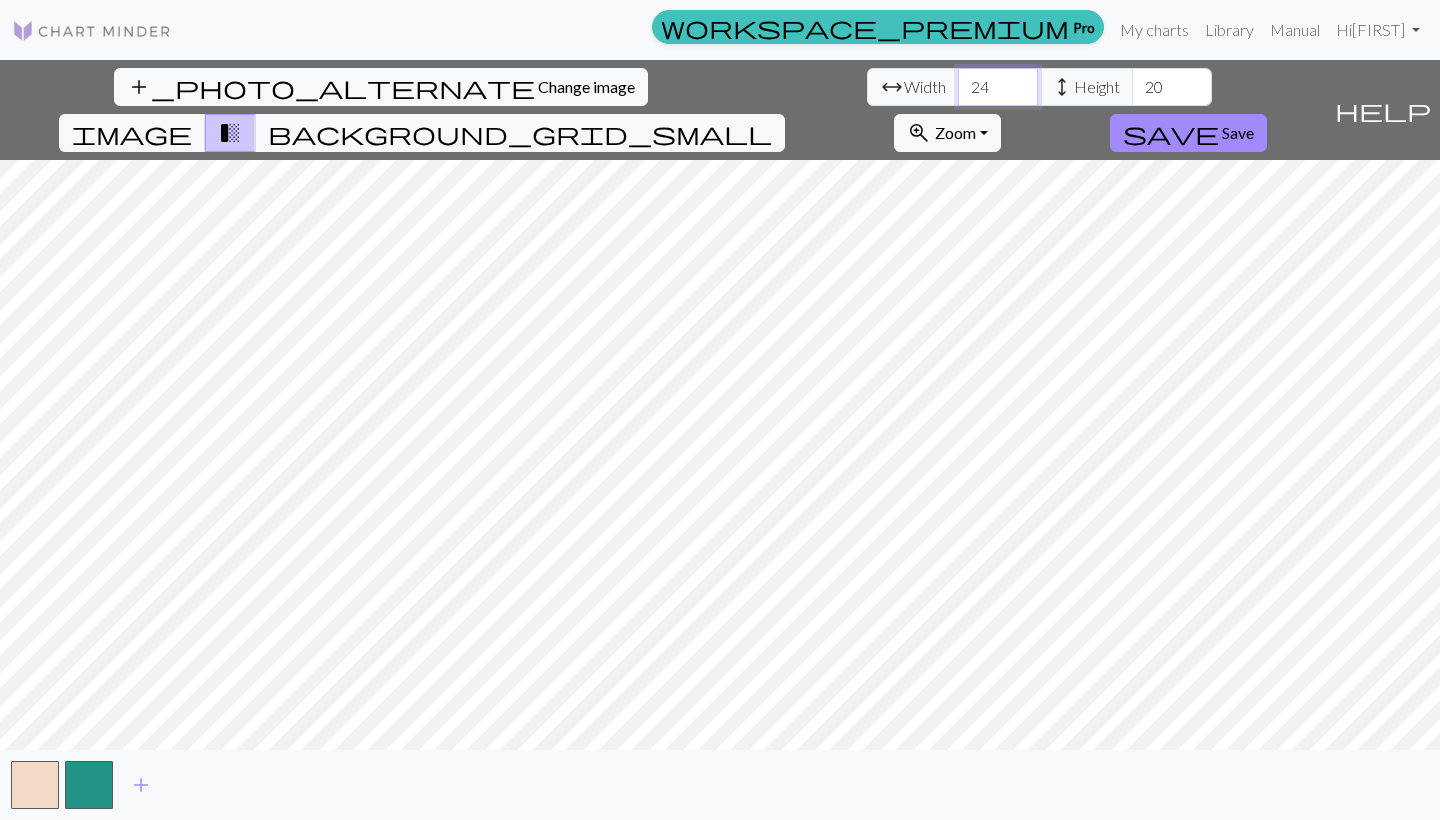 click on "24" at bounding box center [998, 87] 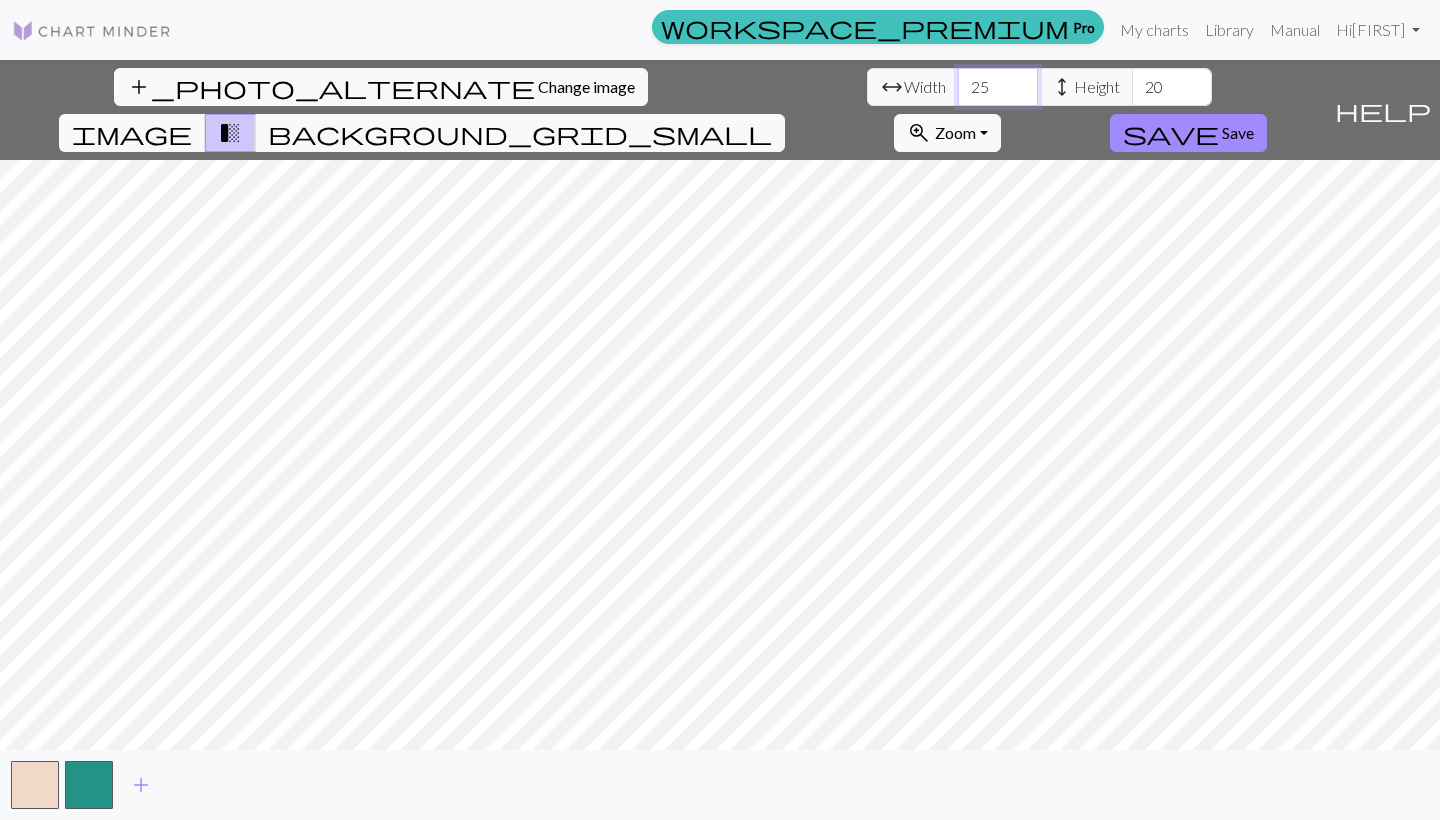 click on "25" at bounding box center (998, 87) 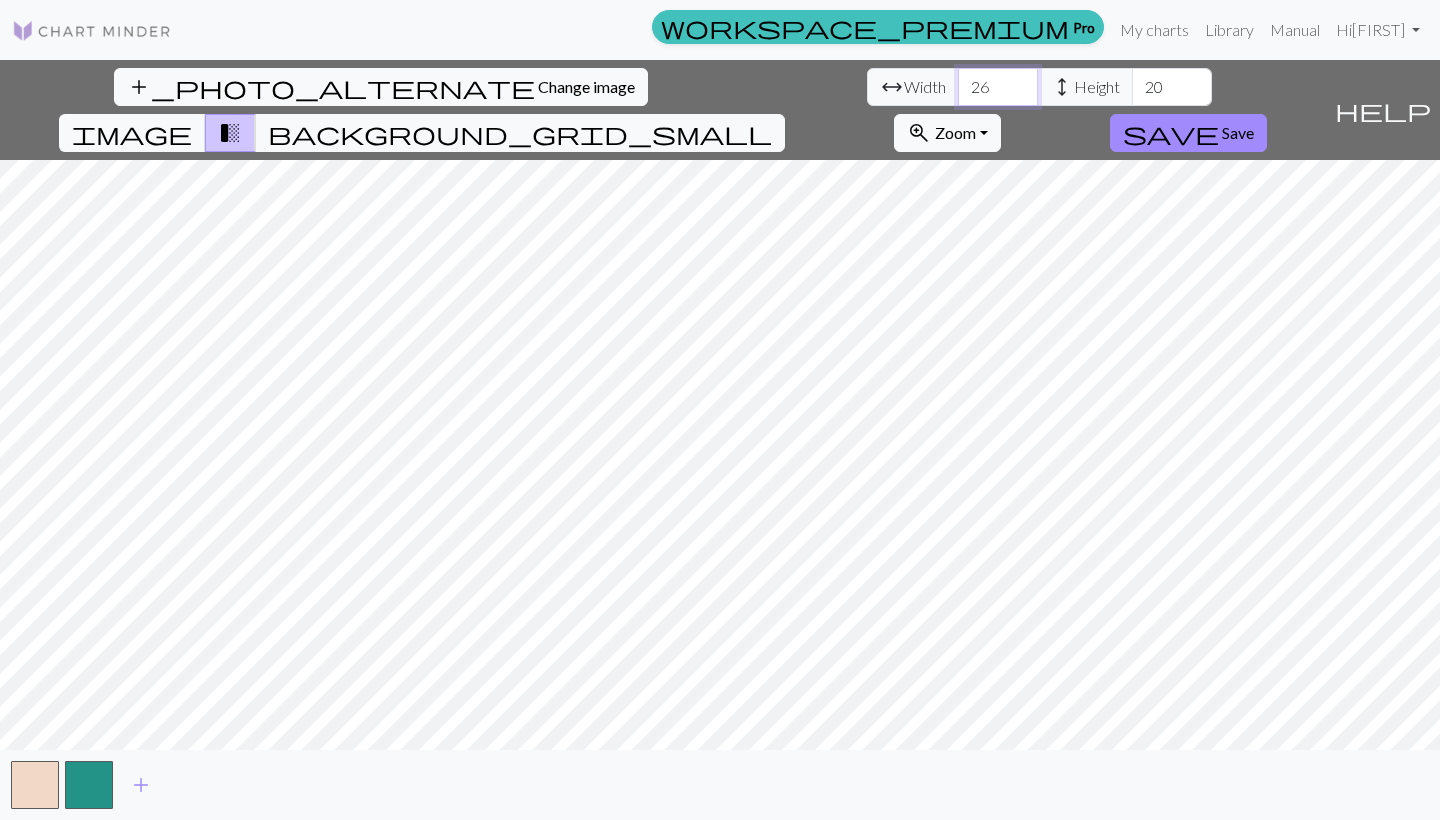 click on "26" at bounding box center [998, 87] 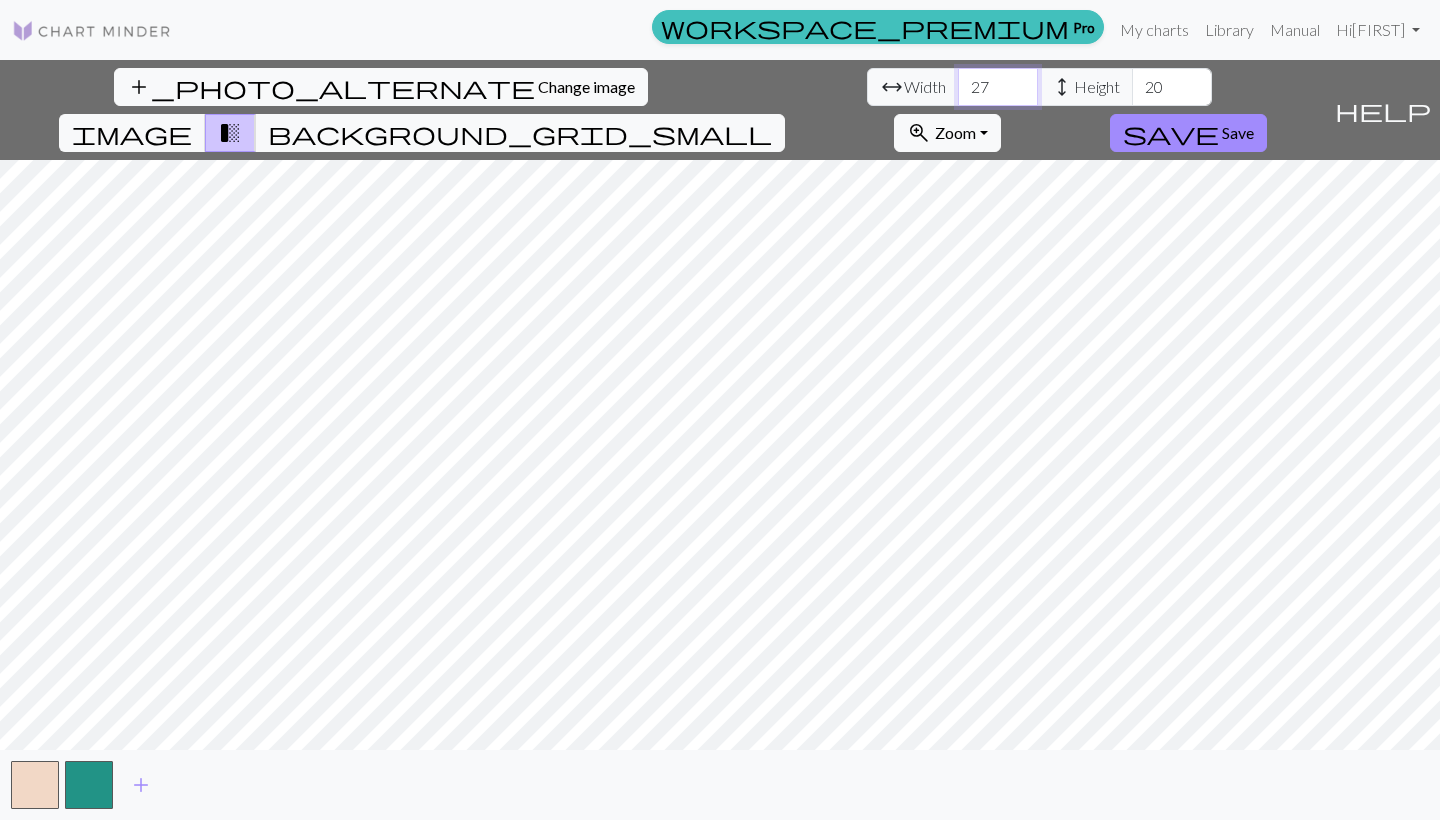 click on "27" at bounding box center (998, 87) 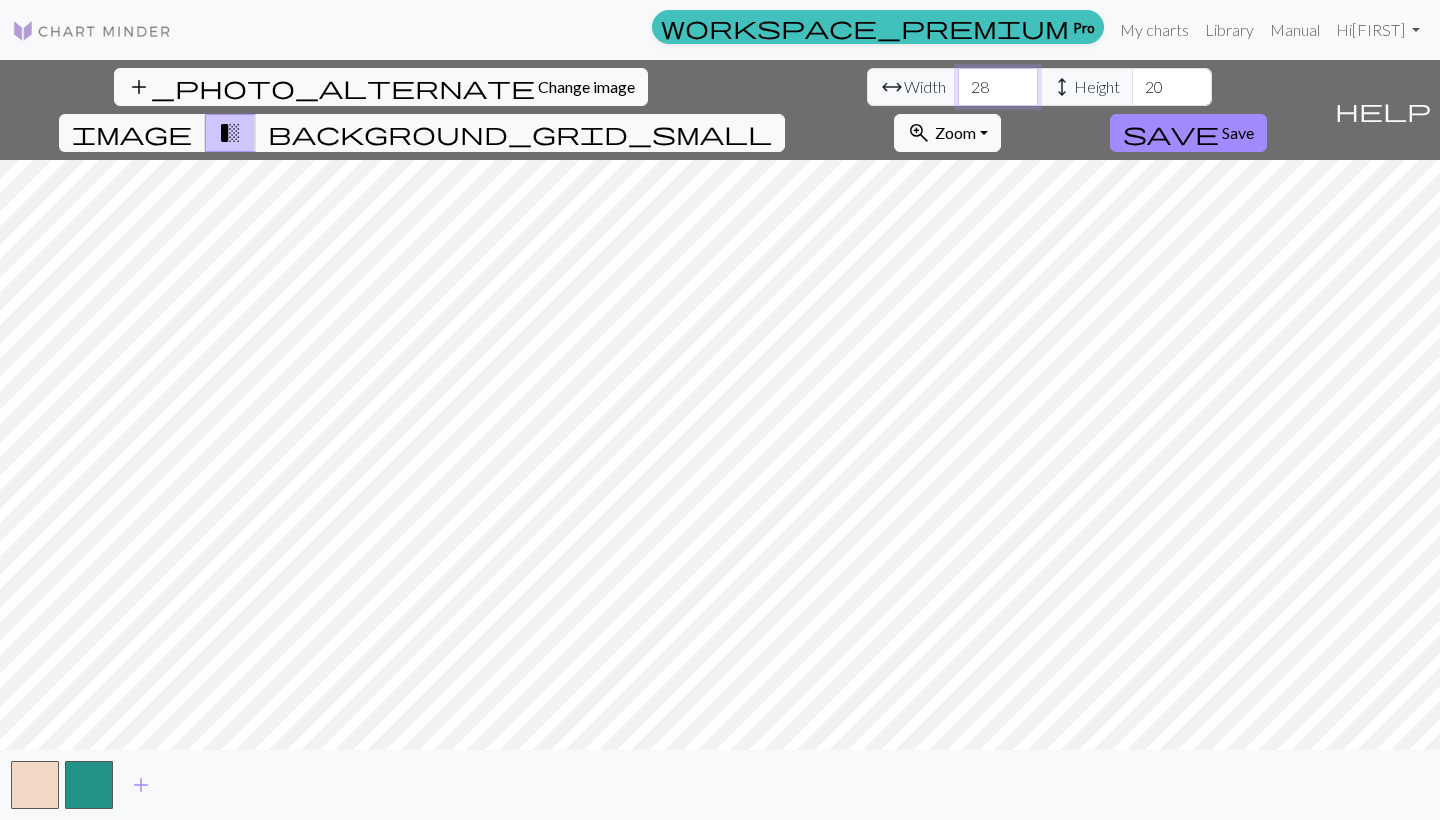 click on "28" at bounding box center [998, 87] 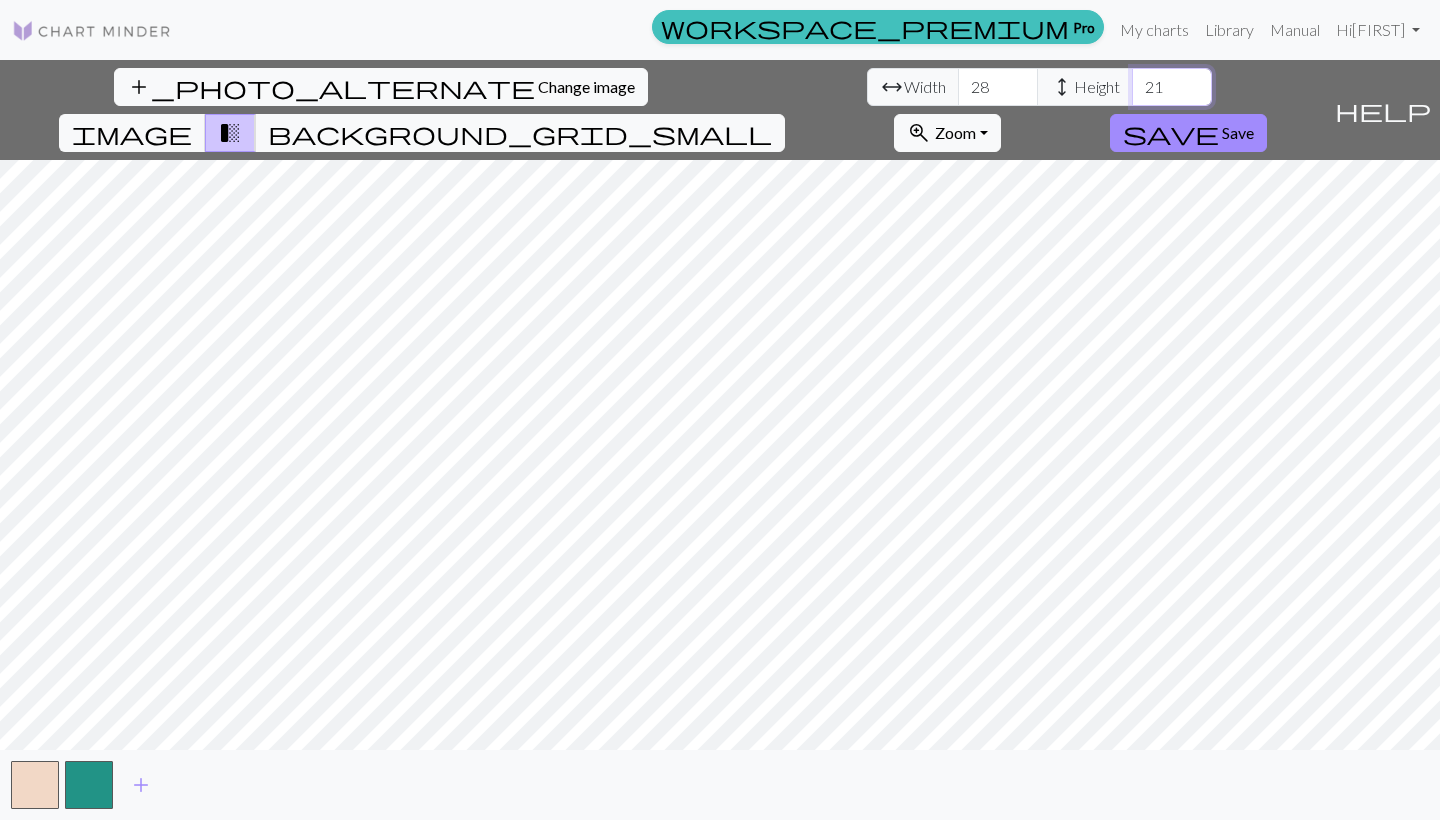 click on "21" at bounding box center (1172, 87) 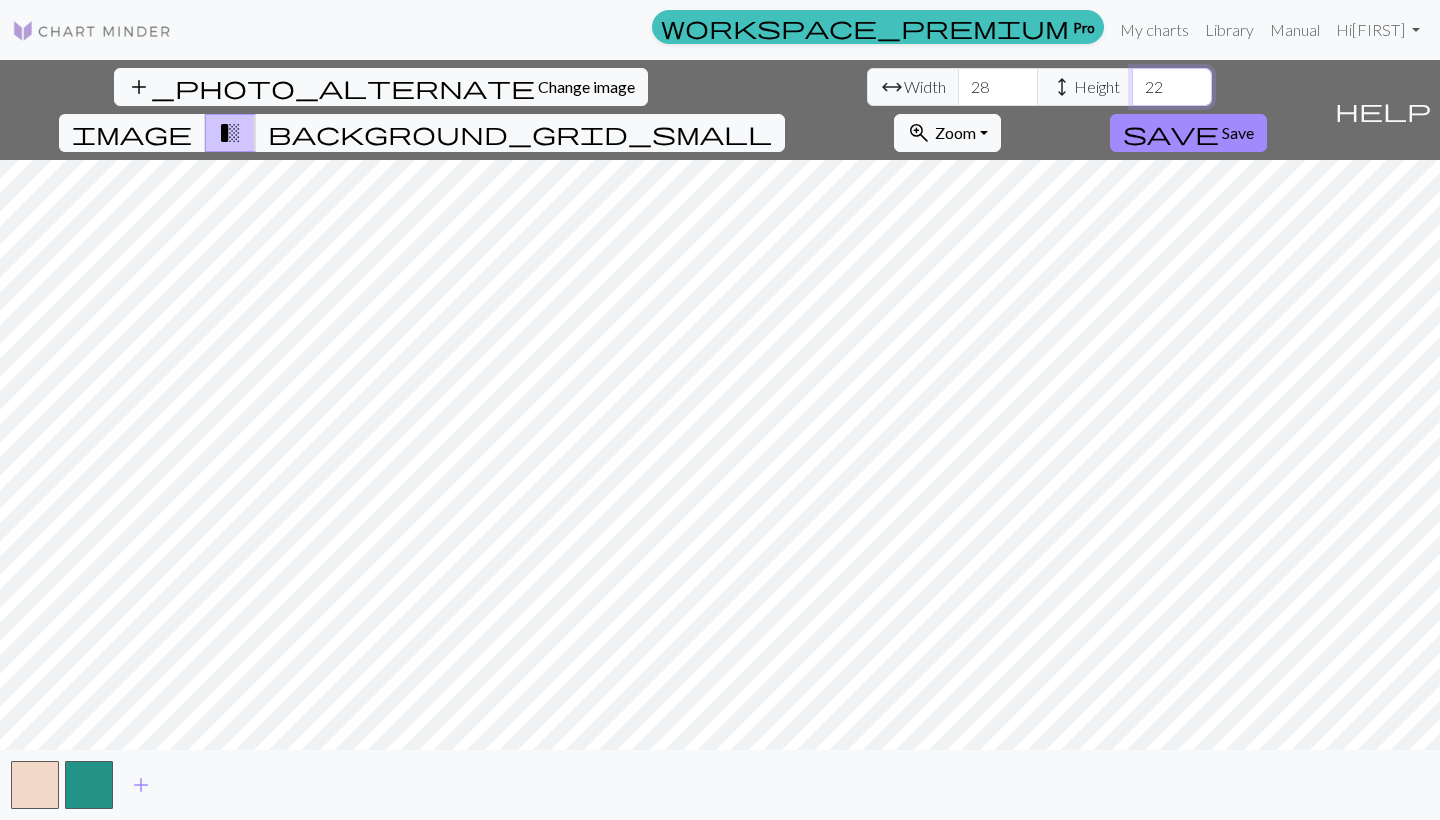 click on "22" at bounding box center (1172, 87) 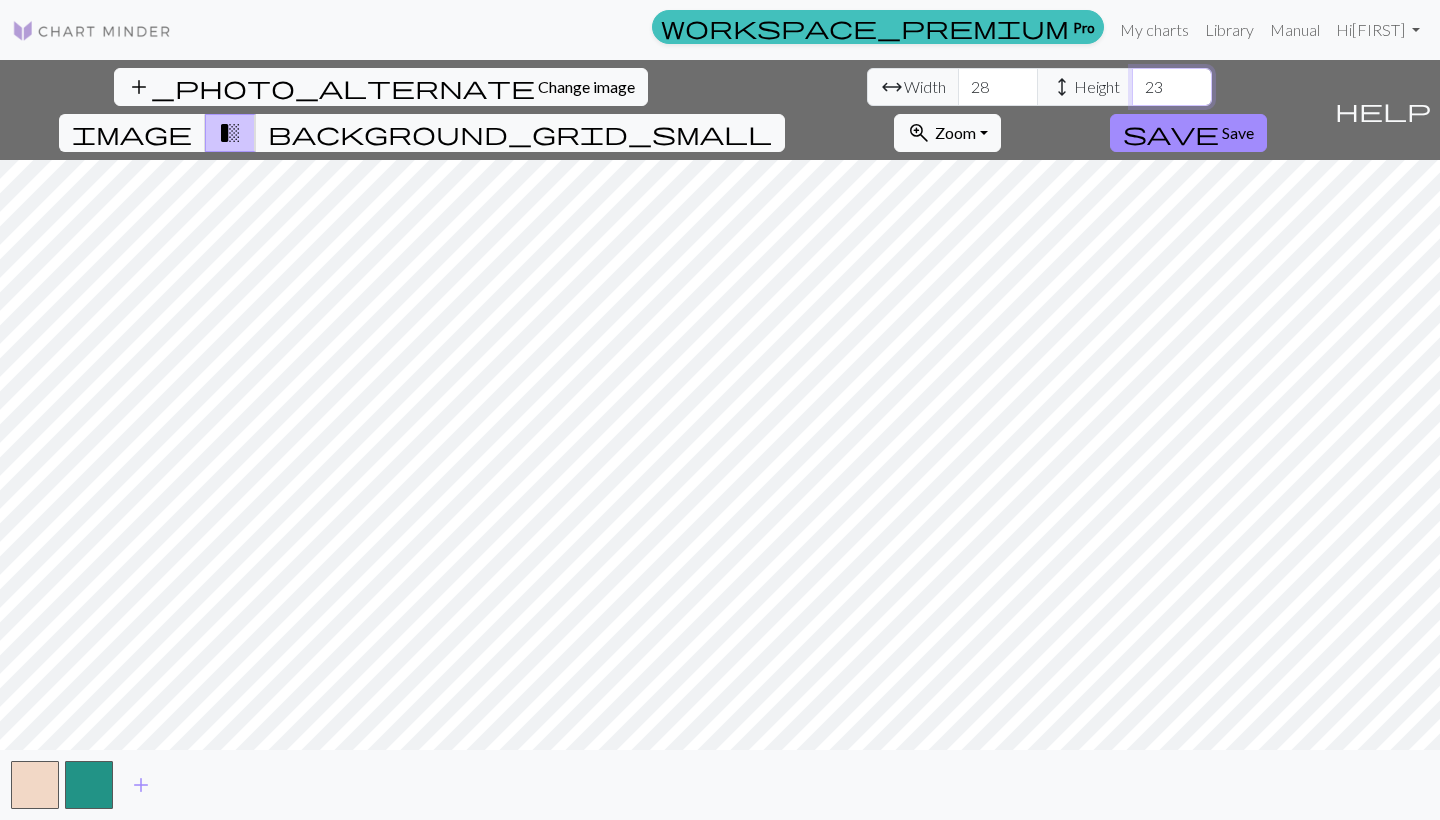 click on "23" at bounding box center (1172, 87) 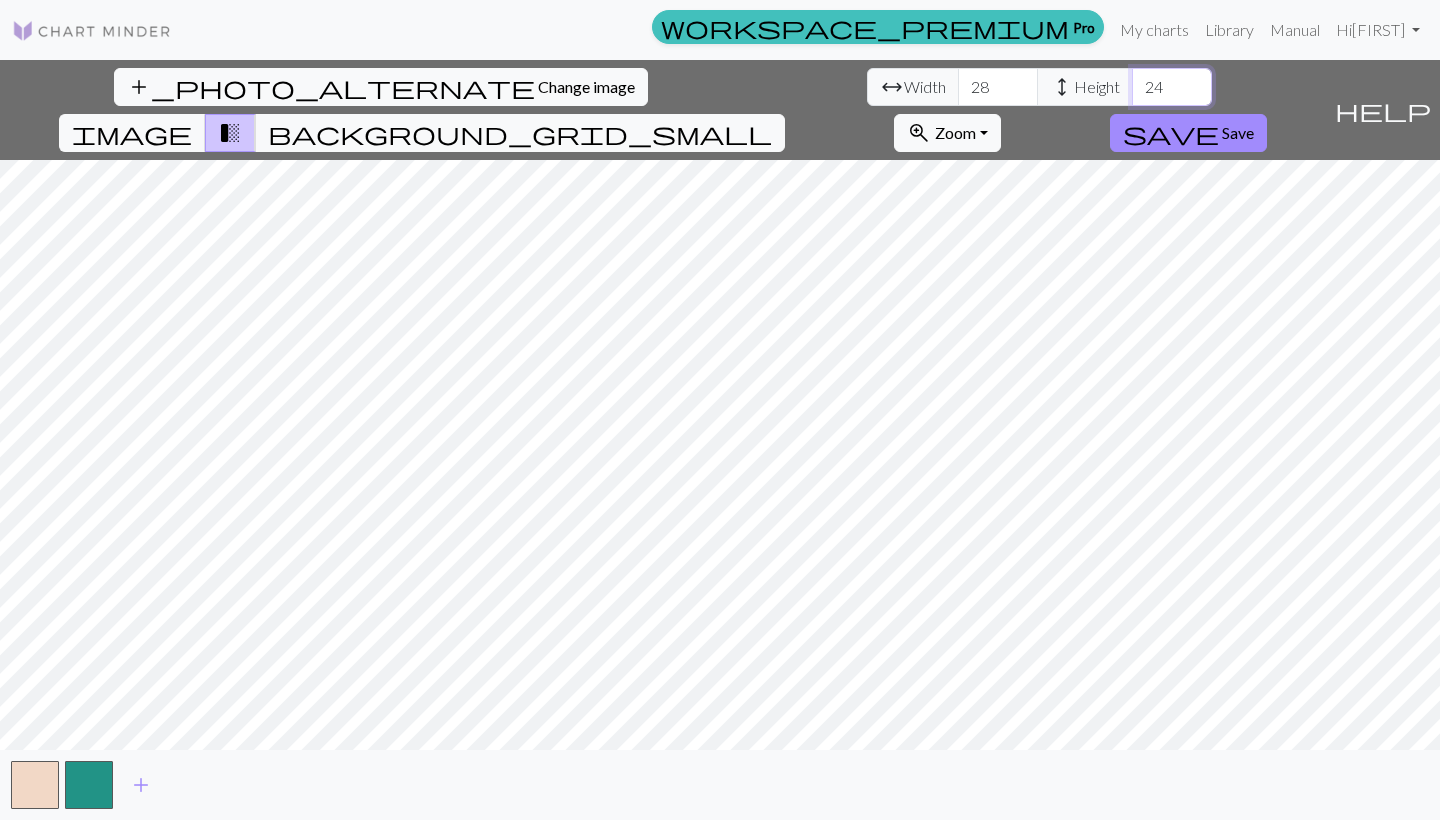 click on "24" at bounding box center [1172, 87] 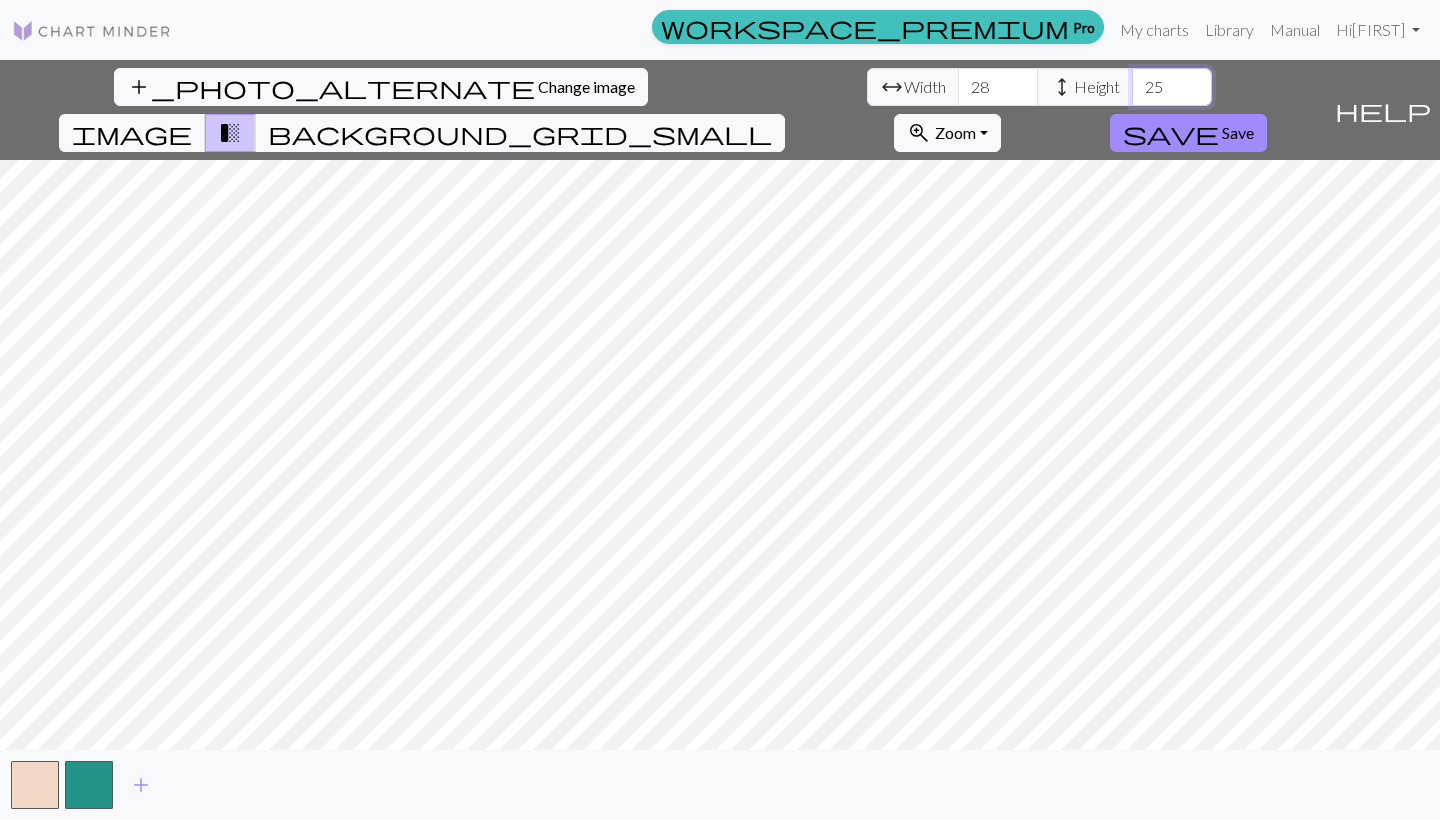 click on "25" at bounding box center [1172, 87] 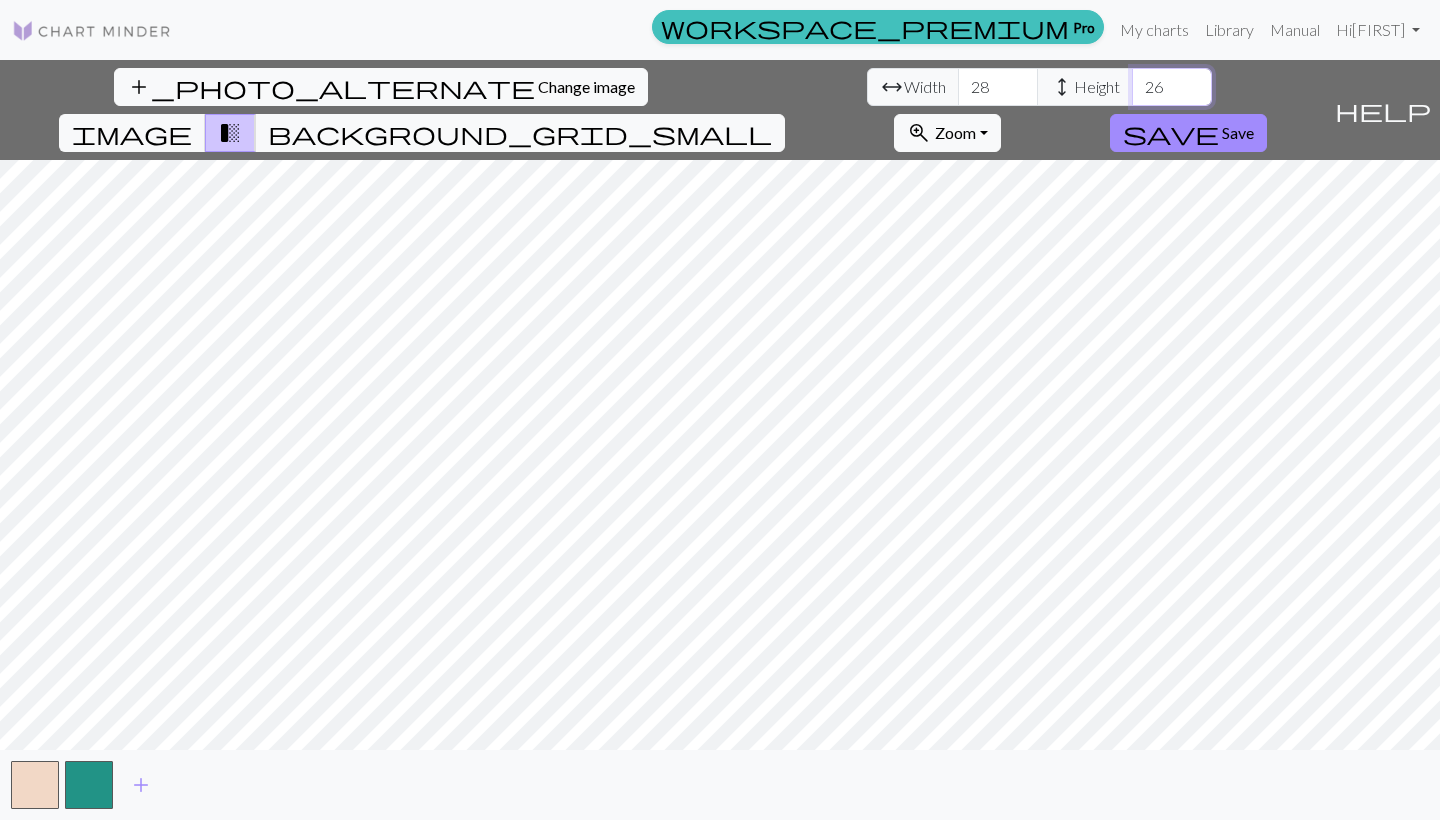 click on "26" at bounding box center [1172, 87] 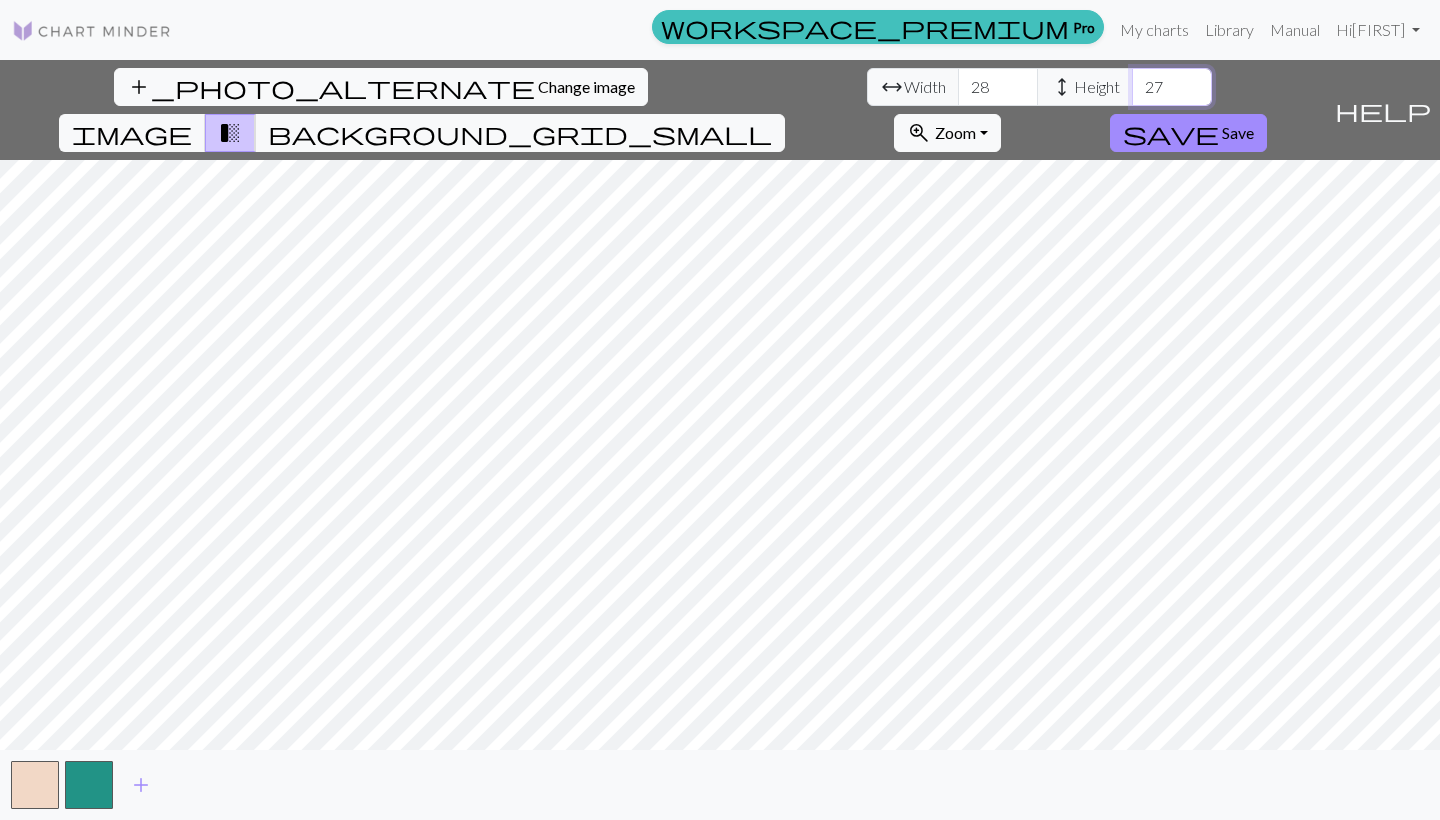 click on "27" at bounding box center [1172, 87] 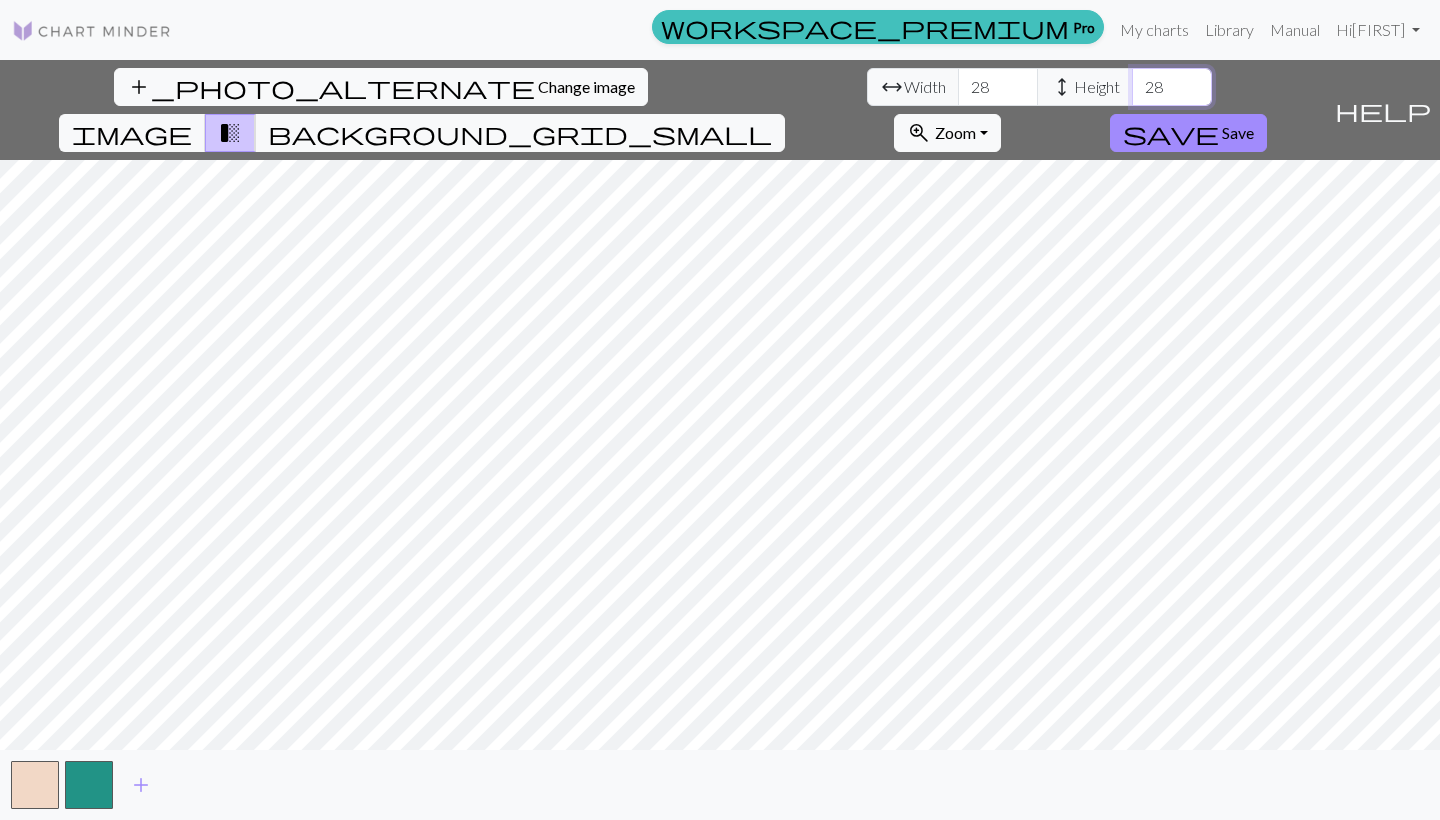 click on "28" at bounding box center [1172, 87] 